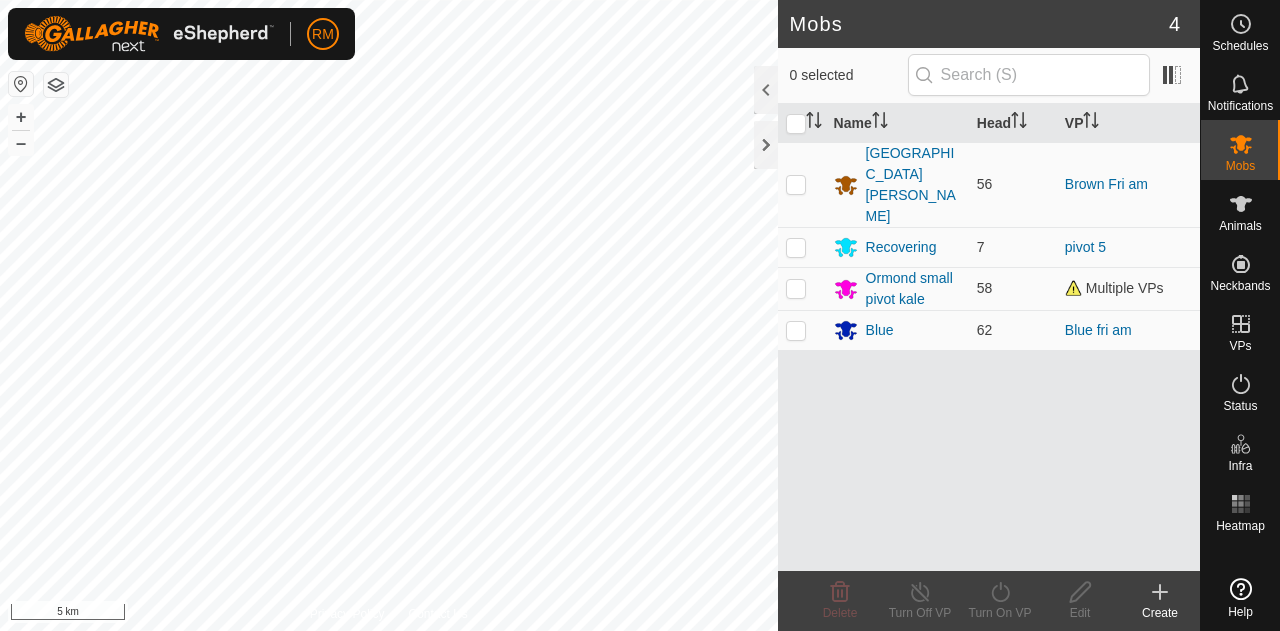 scroll, scrollTop: 0, scrollLeft: 0, axis: both 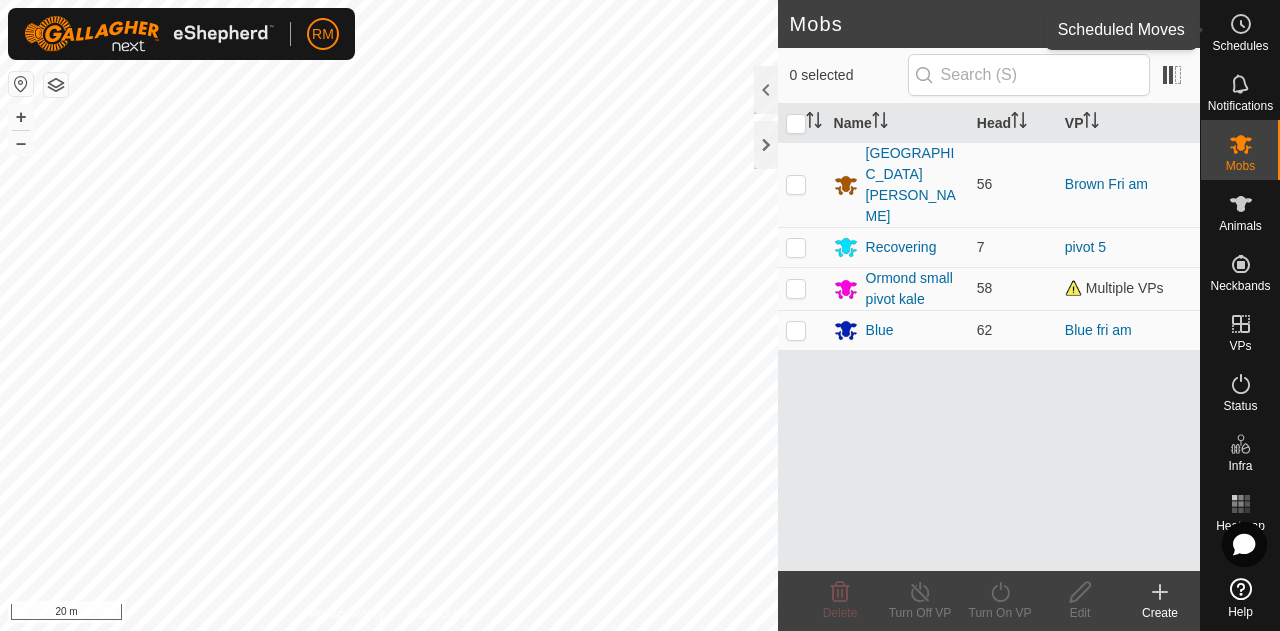 click 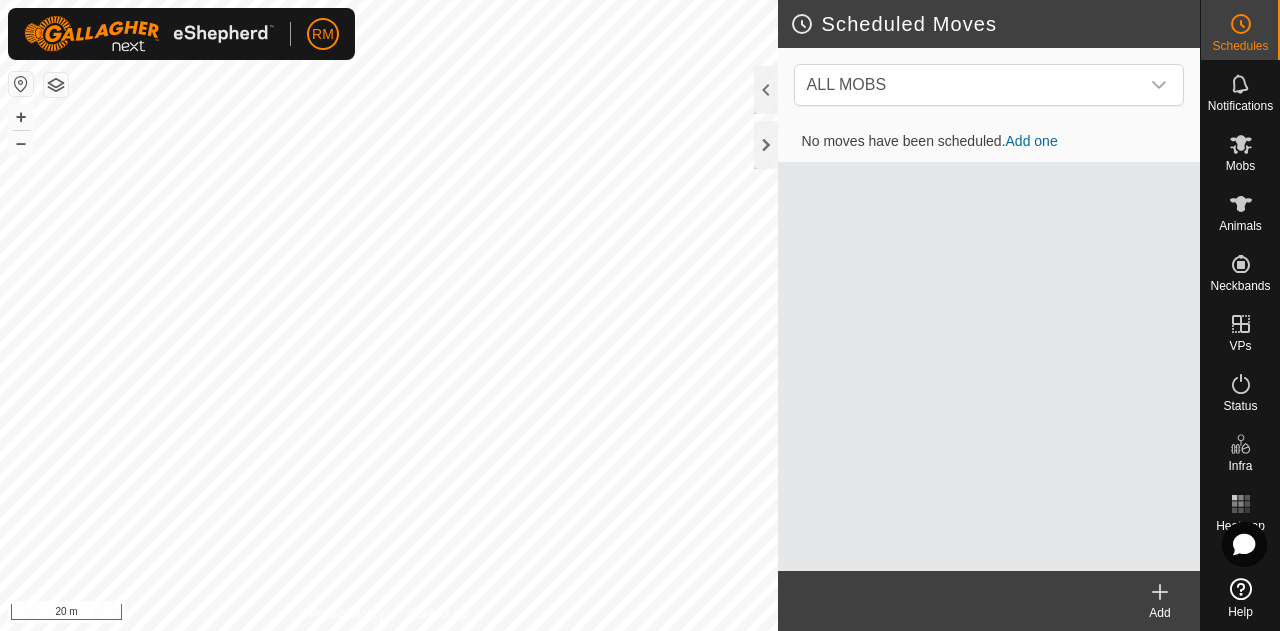 click on "Scheduled Moves  ALL MOBS  No moves have been scheduled.   Add one  Add  Privacy Policy Contact Us
NB67426
4175667426
Blue
Blue fri am + – ⇧ i 20 m" 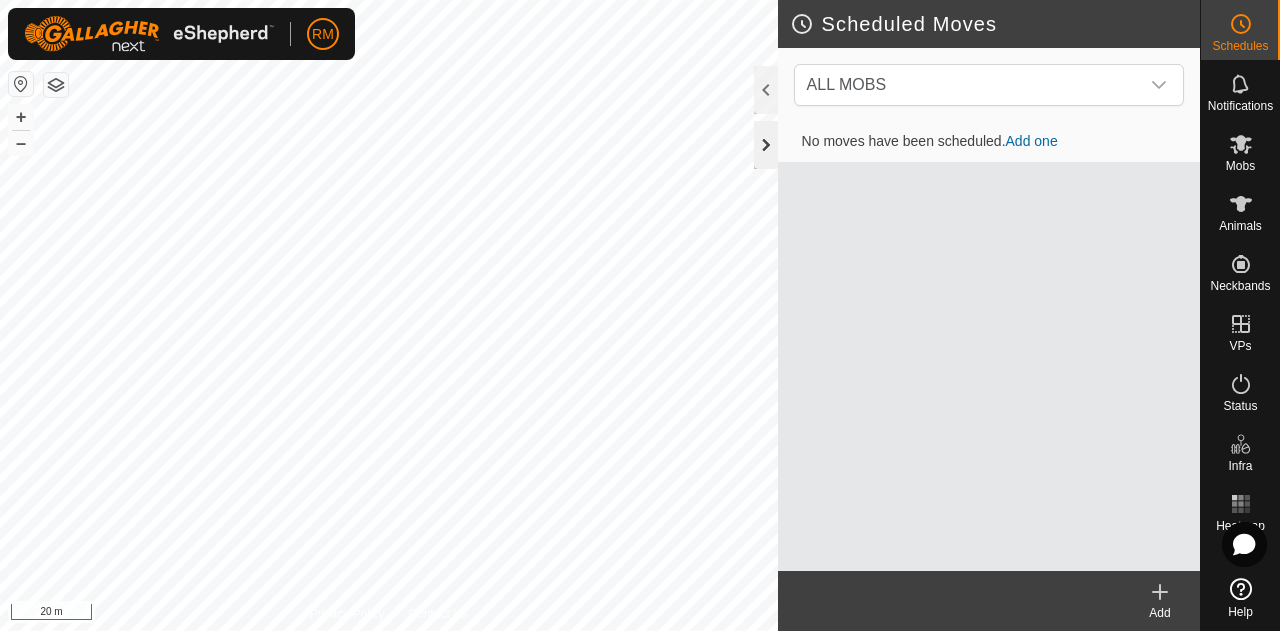 click 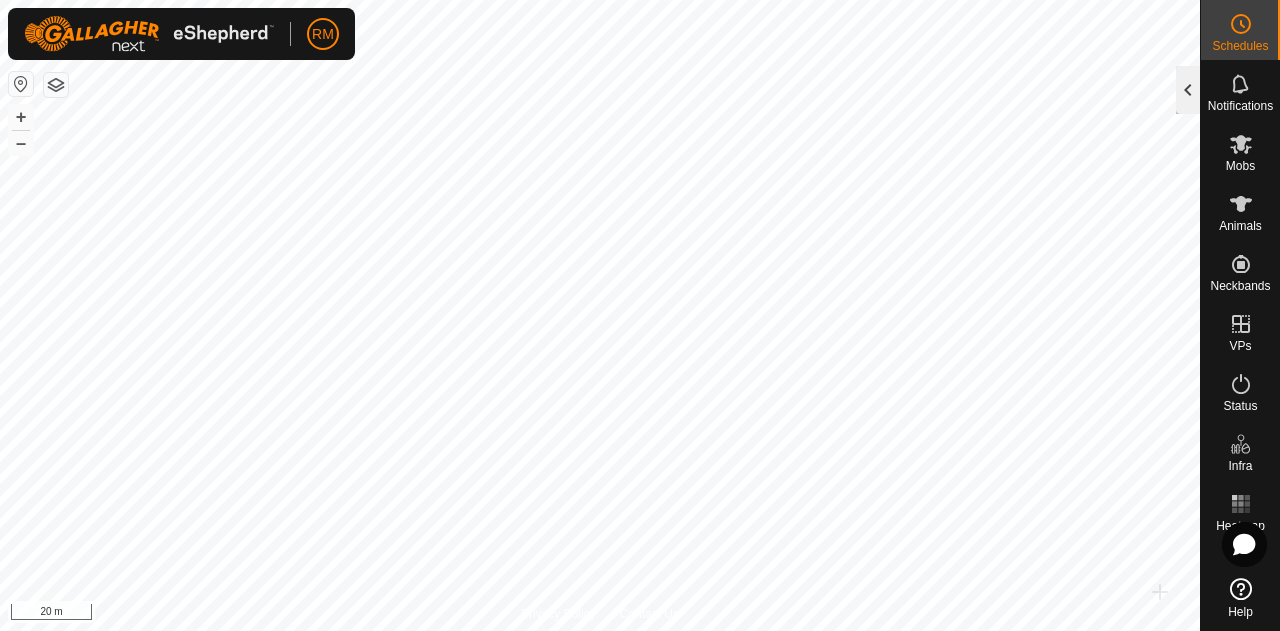 click 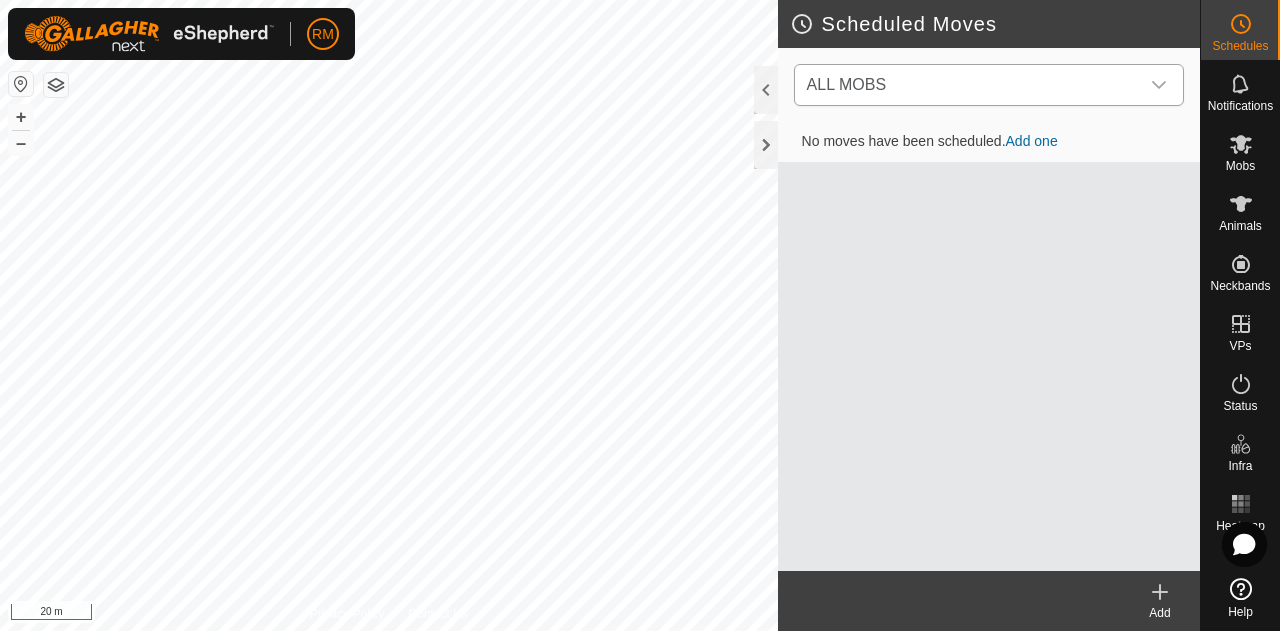 click 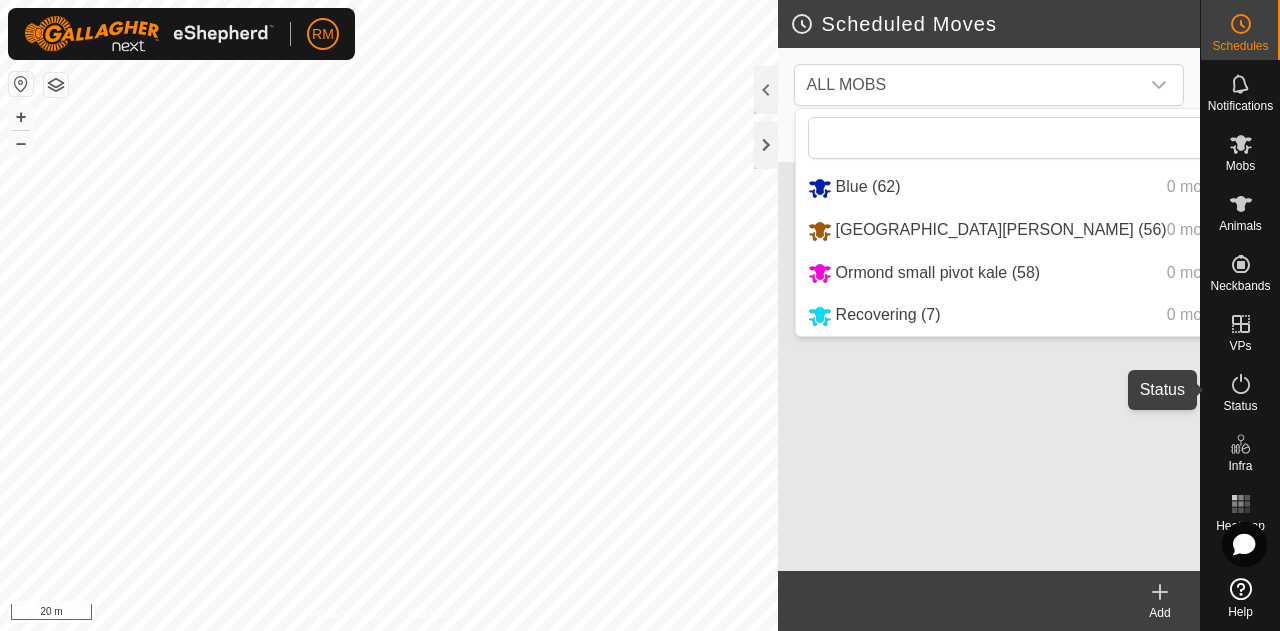 click 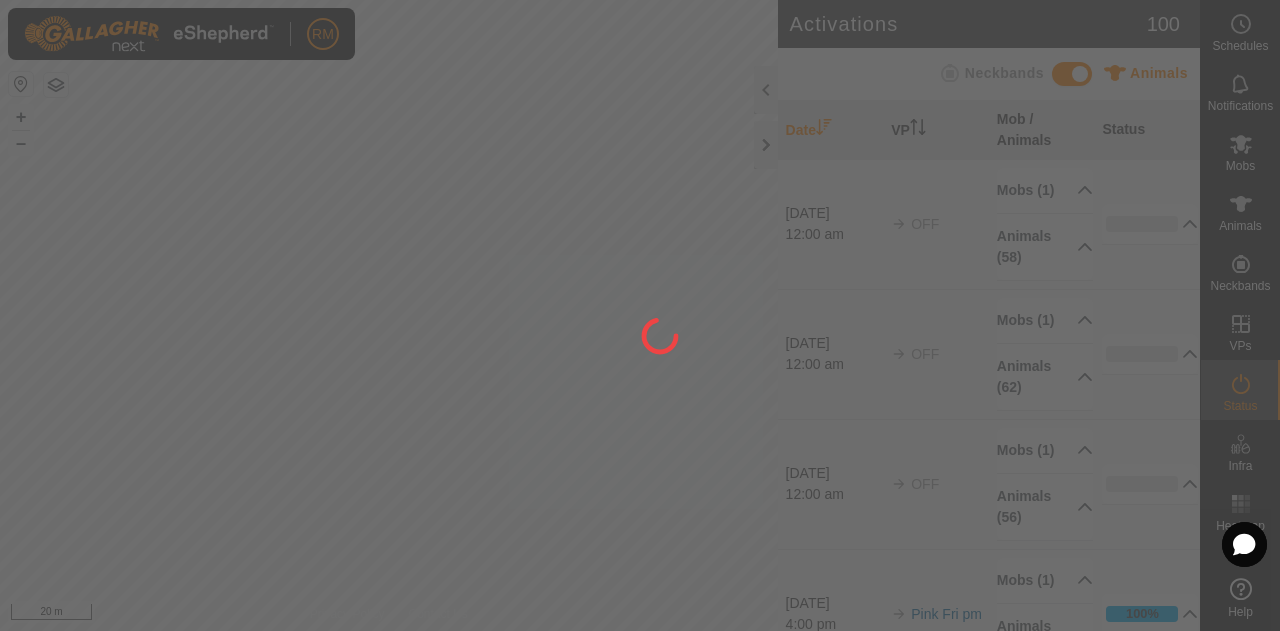click 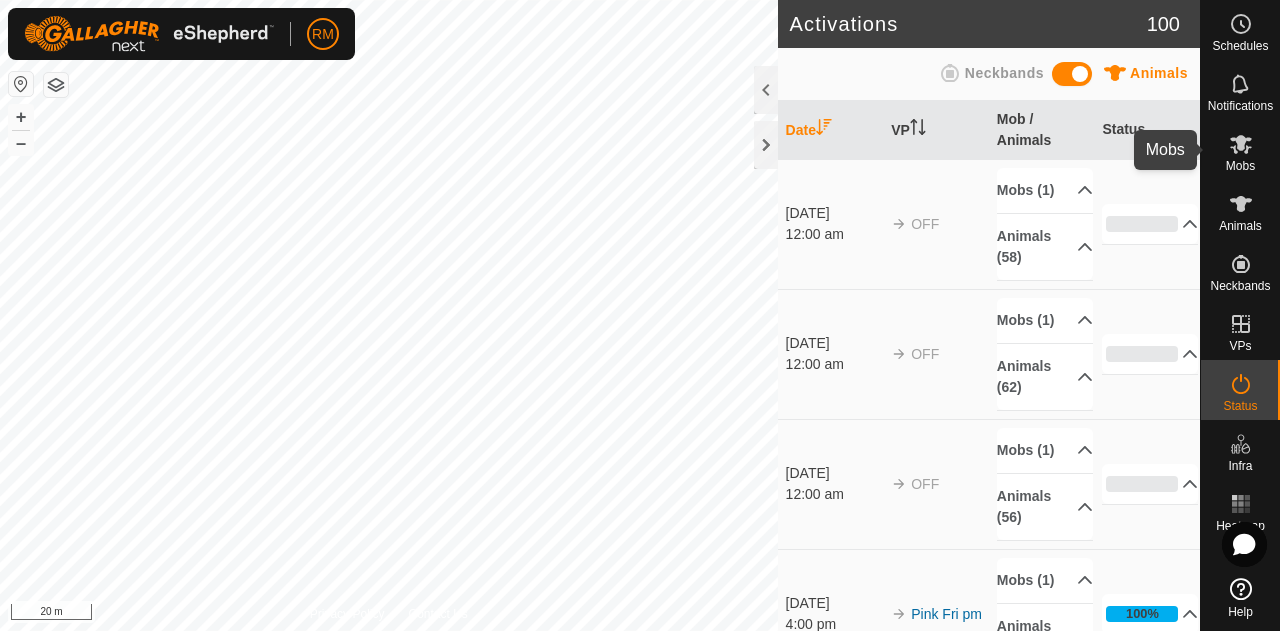 click 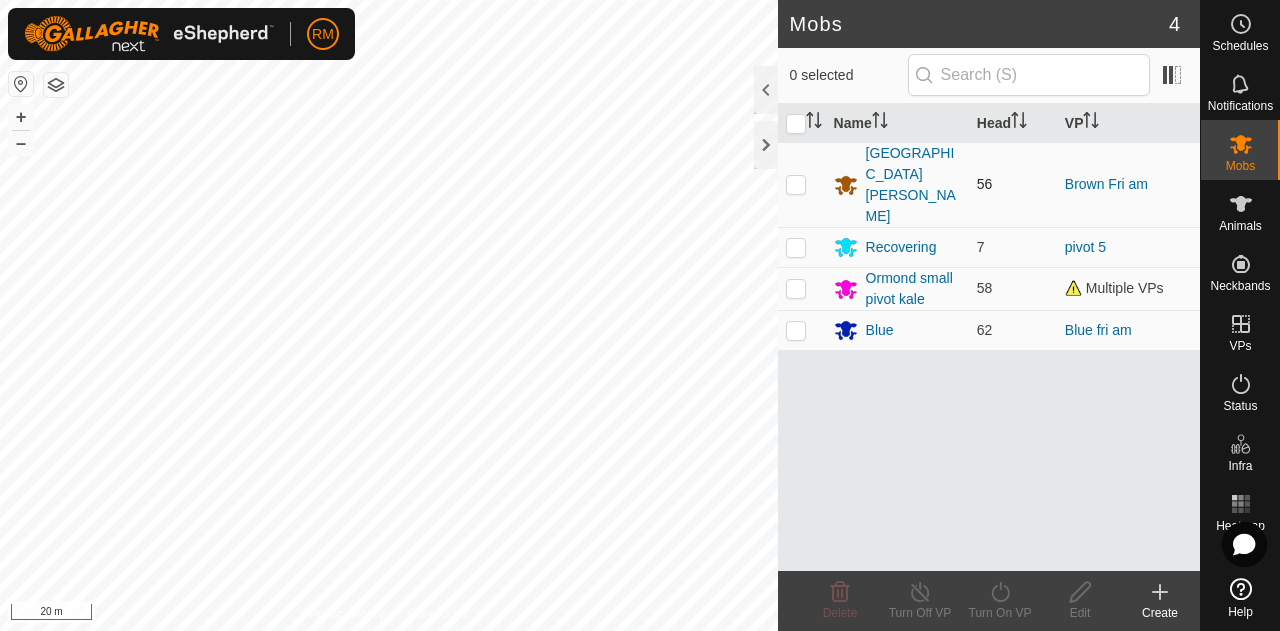 click at bounding box center (796, 184) 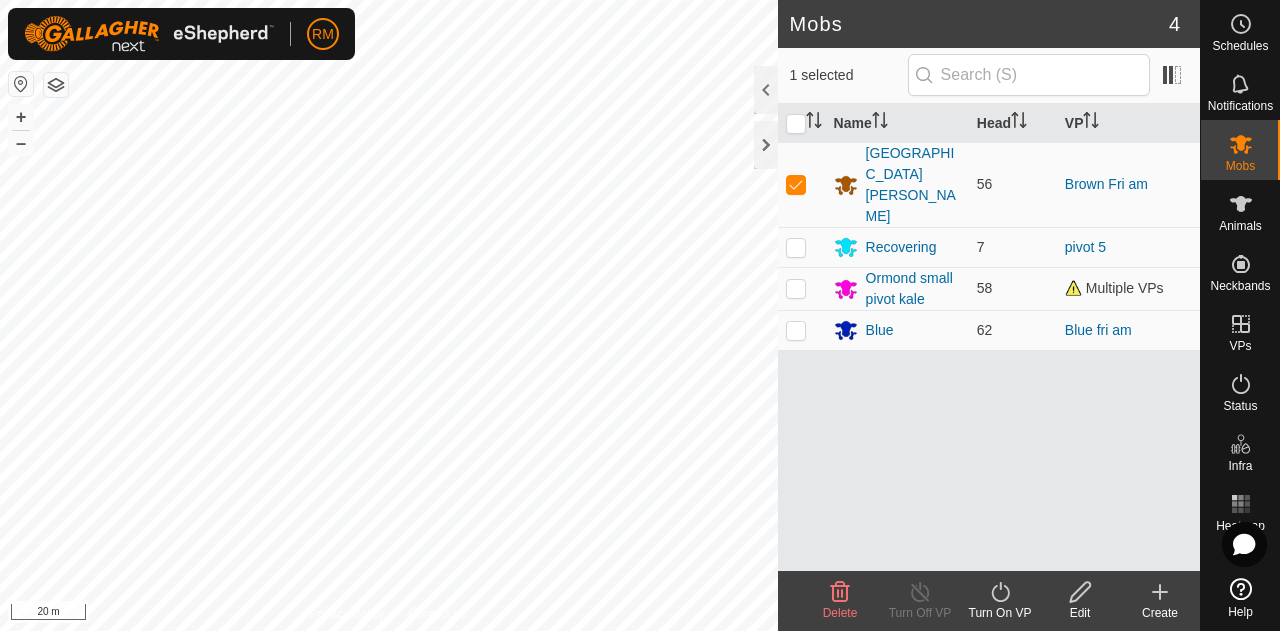 click 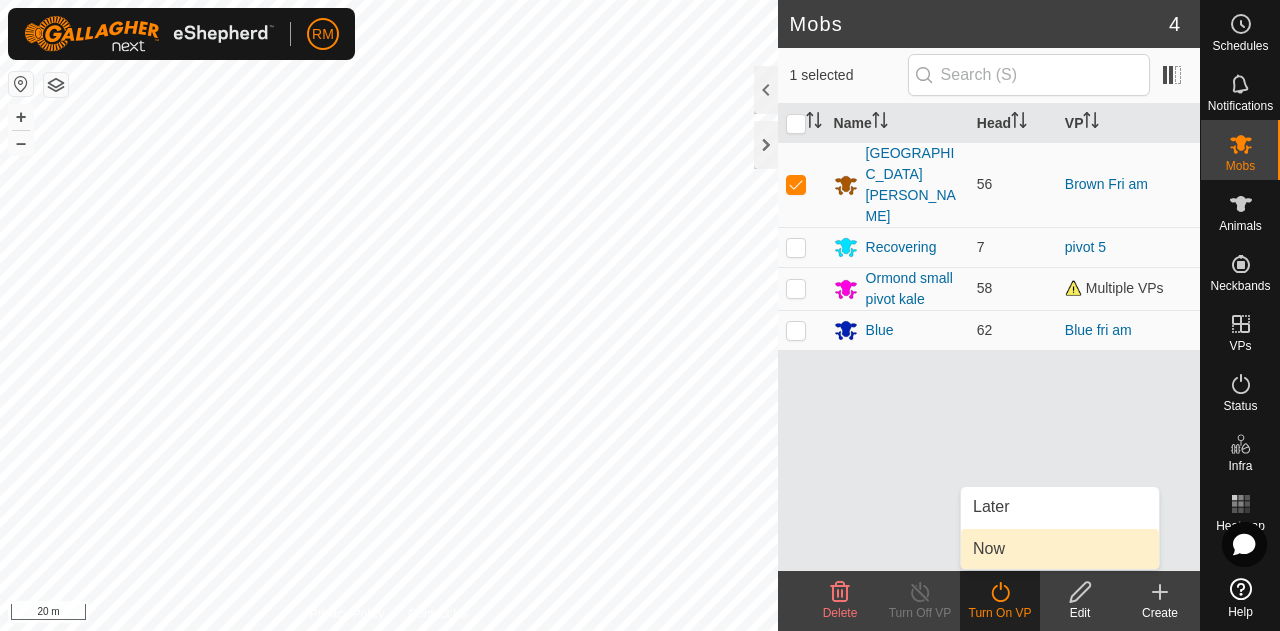 click on "Now" at bounding box center (1060, 549) 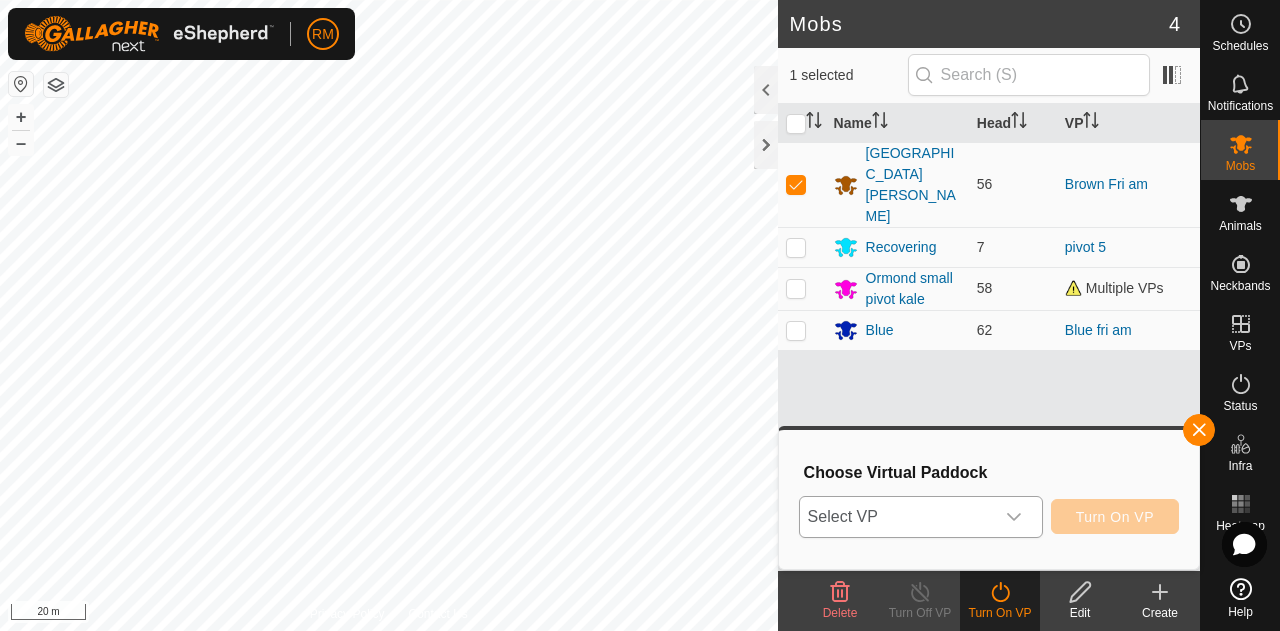 click 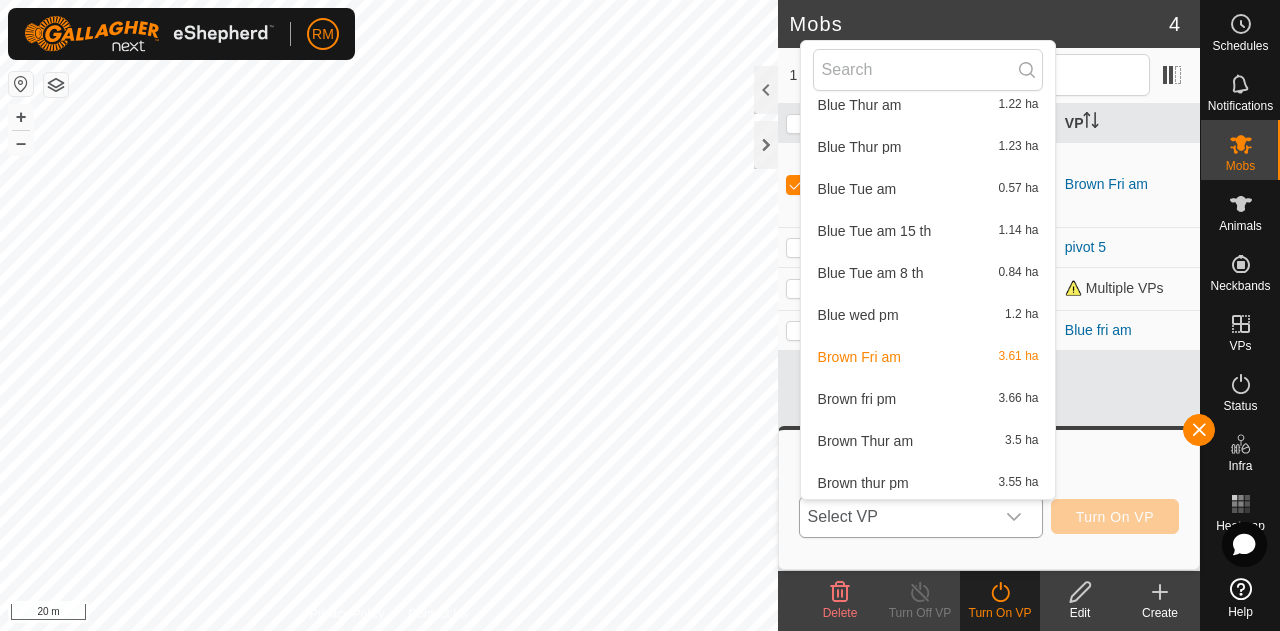scroll, scrollTop: 898, scrollLeft: 0, axis: vertical 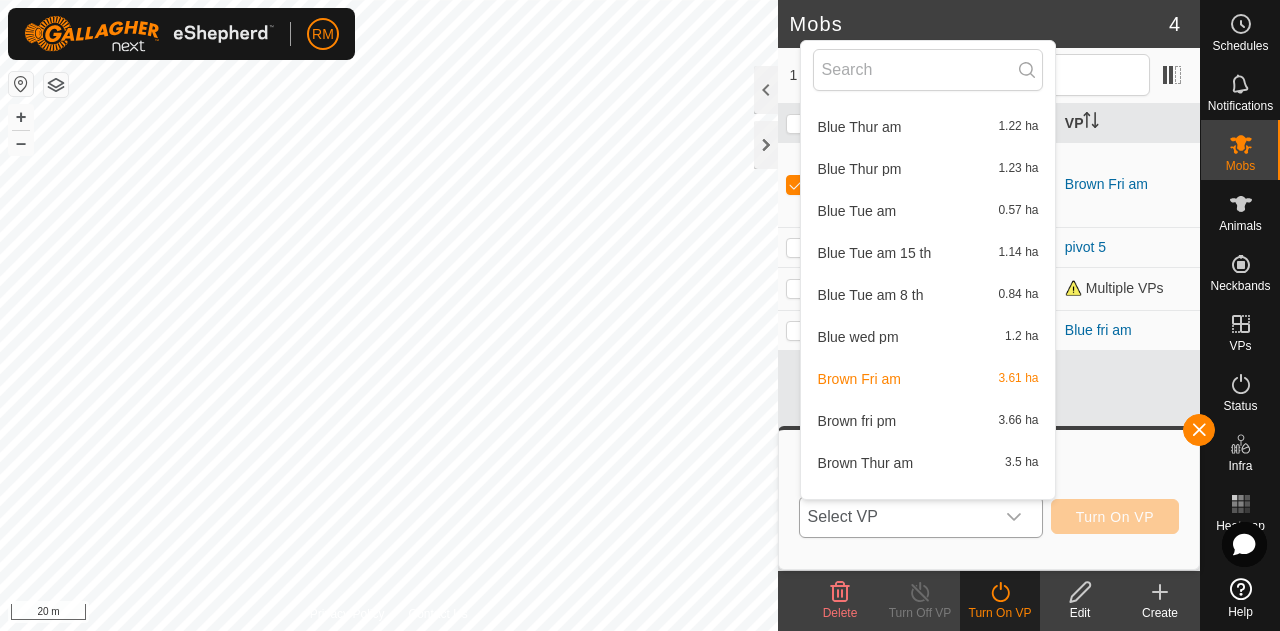 click on "Brown fri pm  3.66 ha" at bounding box center (928, 421) 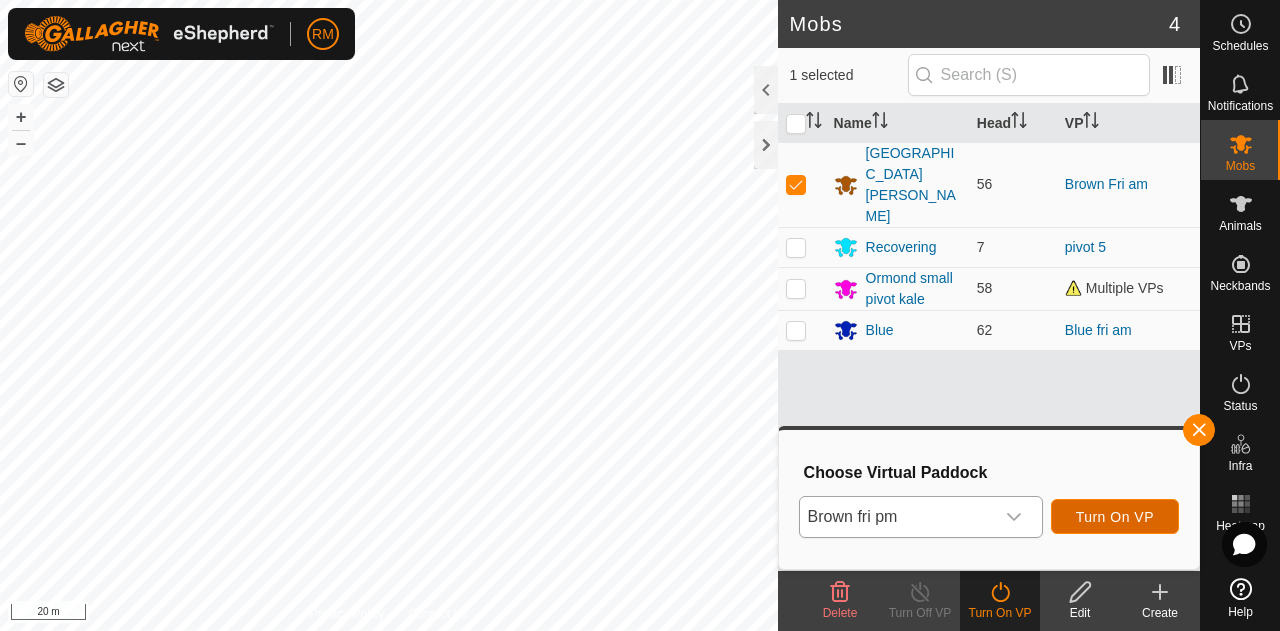 click on "Turn On VP" at bounding box center (1115, 517) 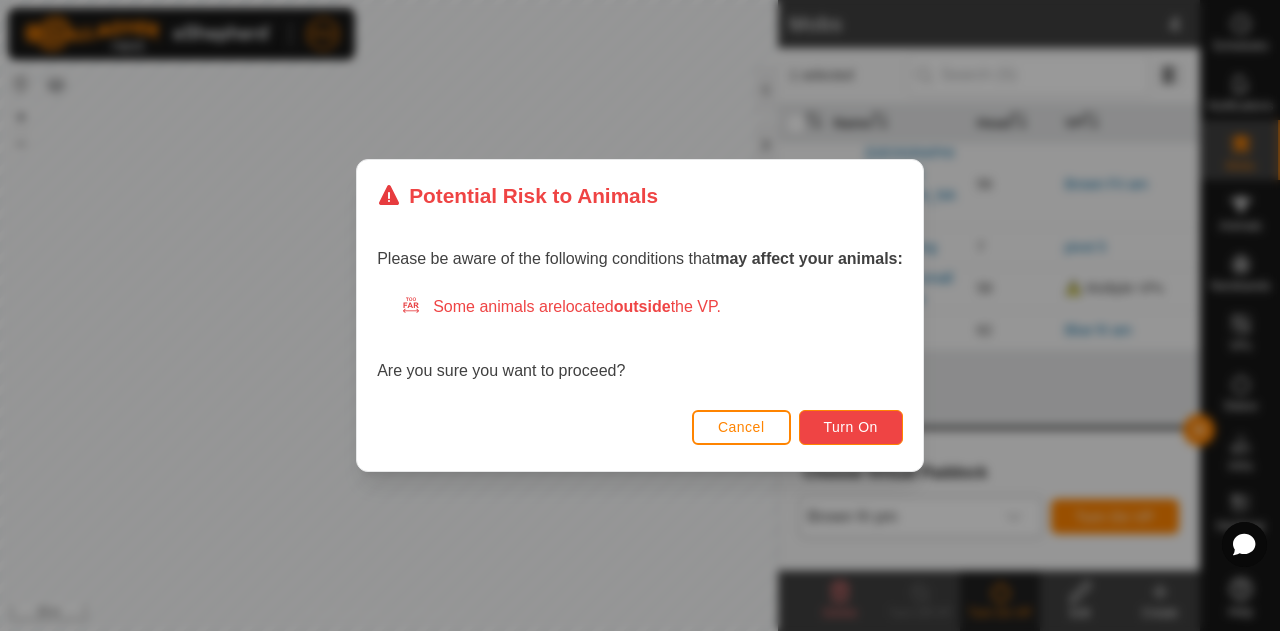 click on "Turn On" at bounding box center [851, 427] 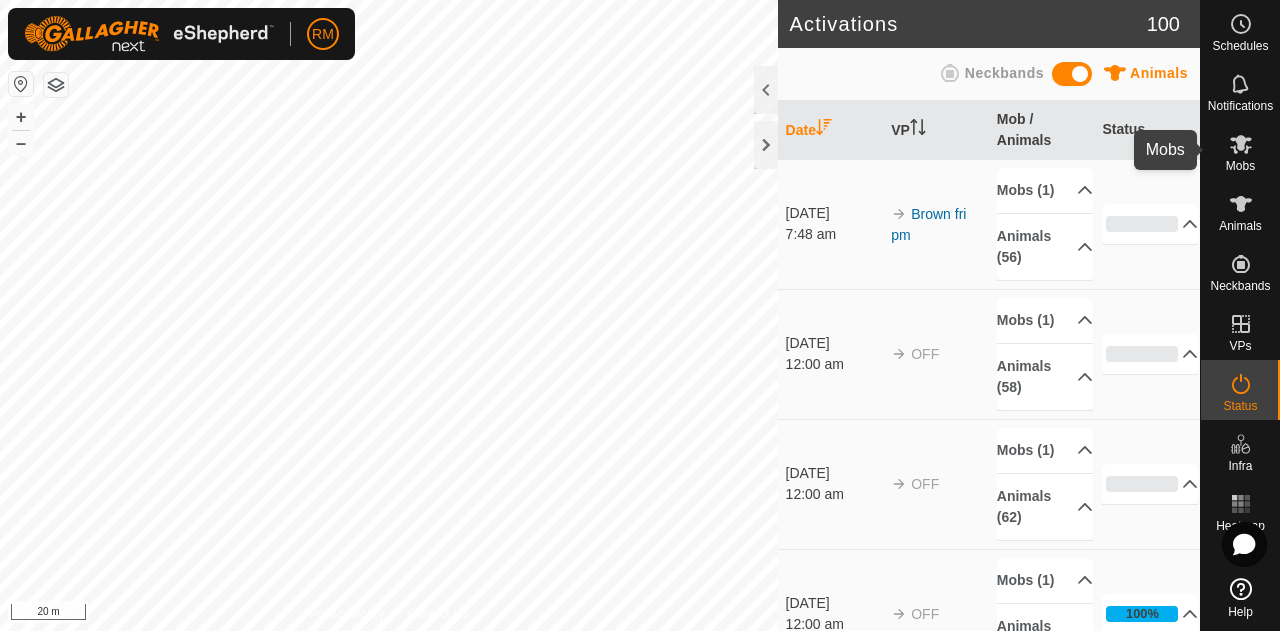click 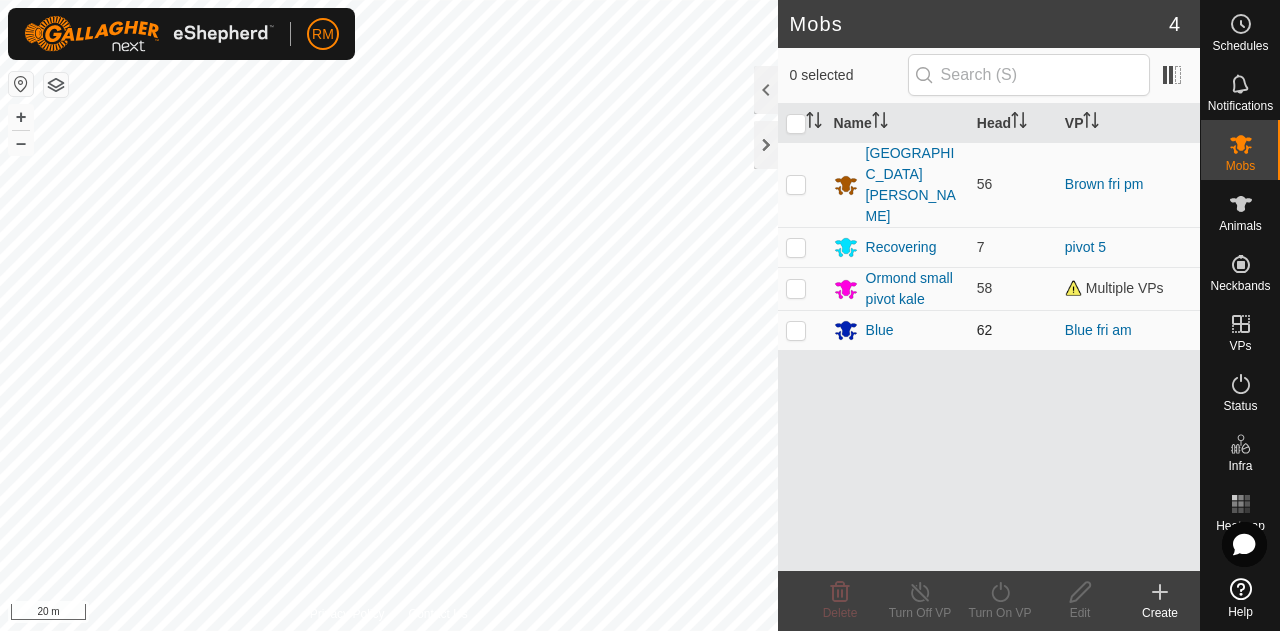 click at bounding box center [796, 330] 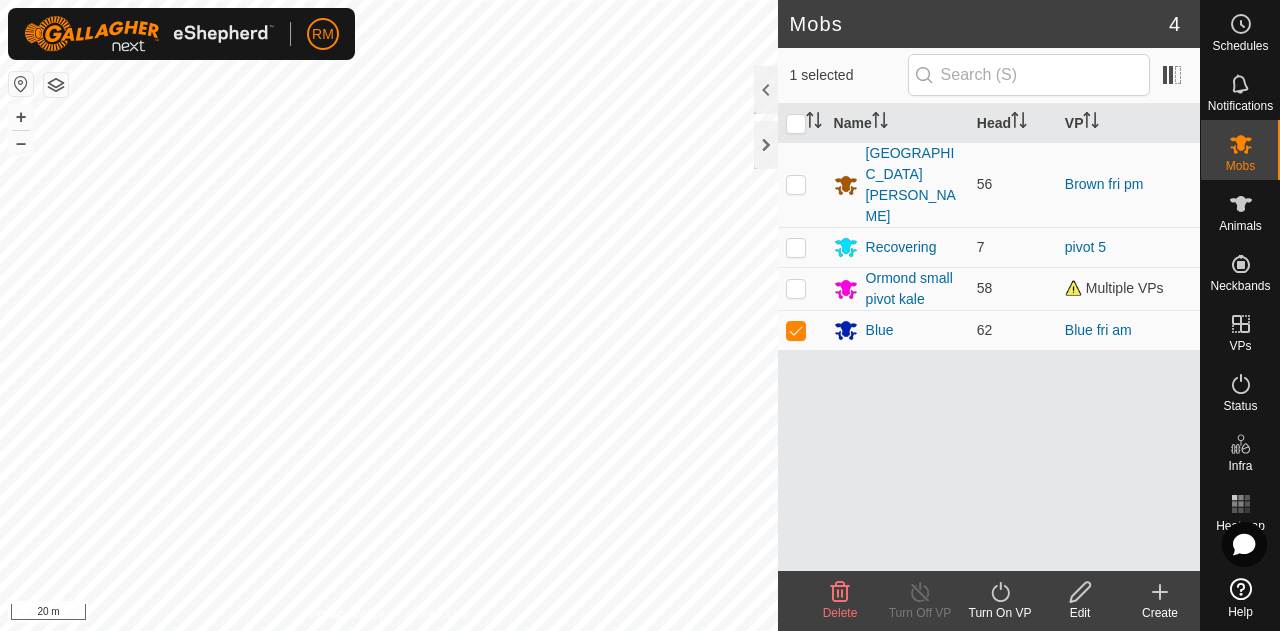 click 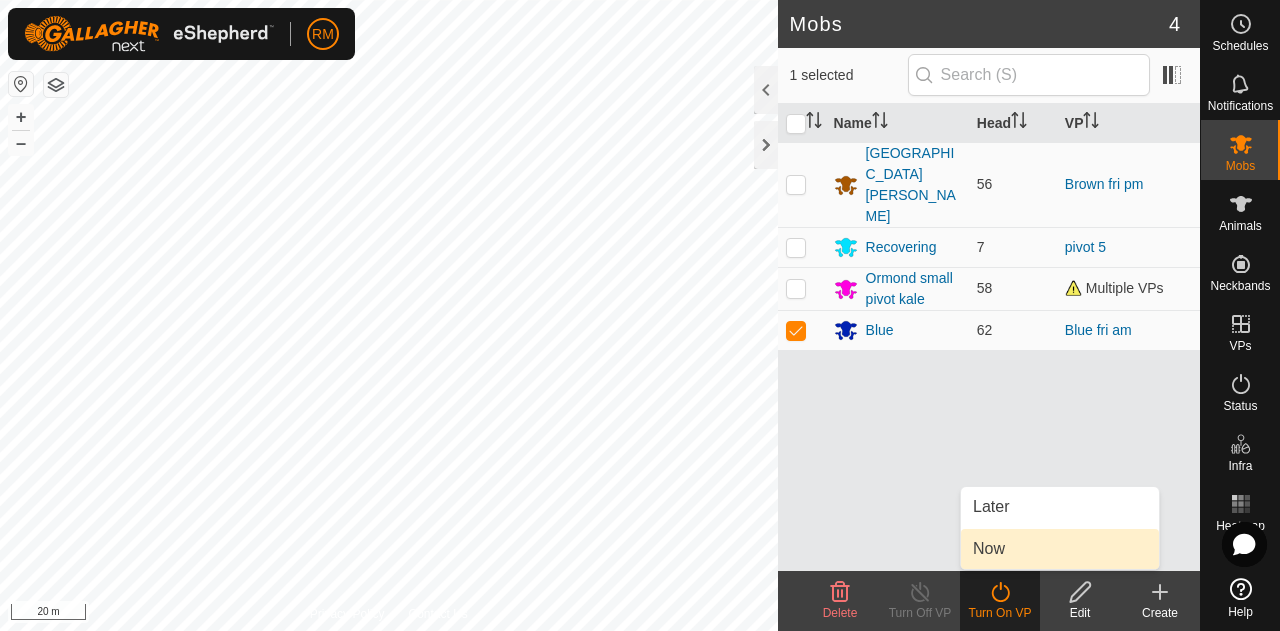click on "Now" at bounding box center (1060, 549) 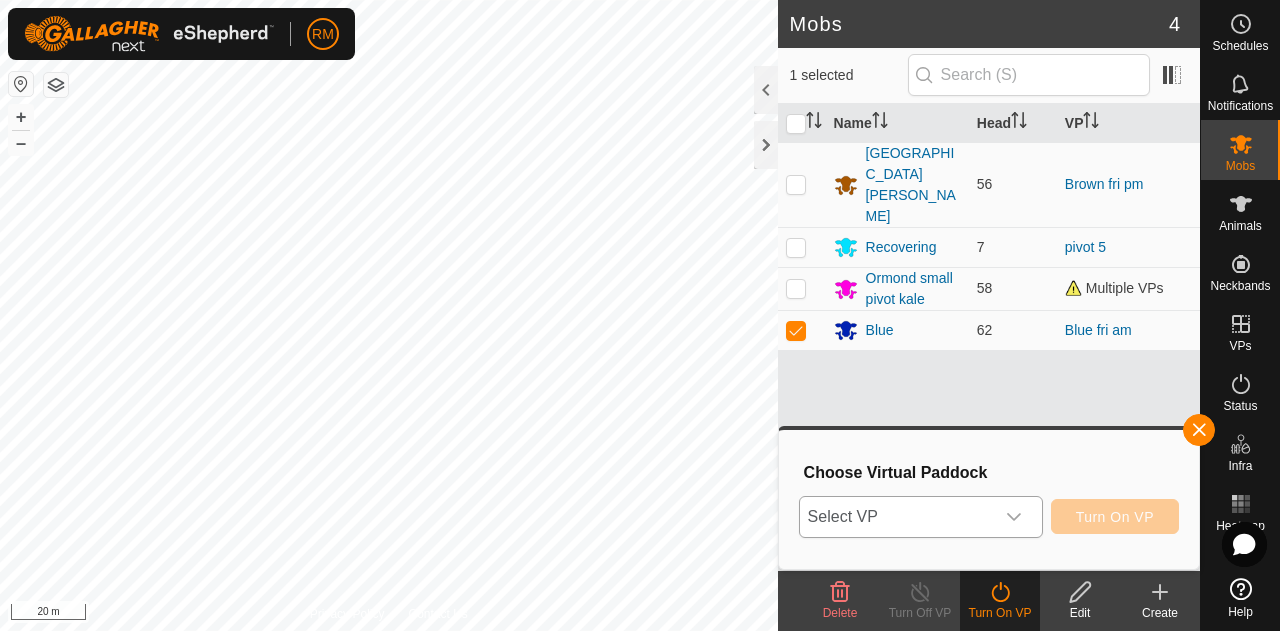 click 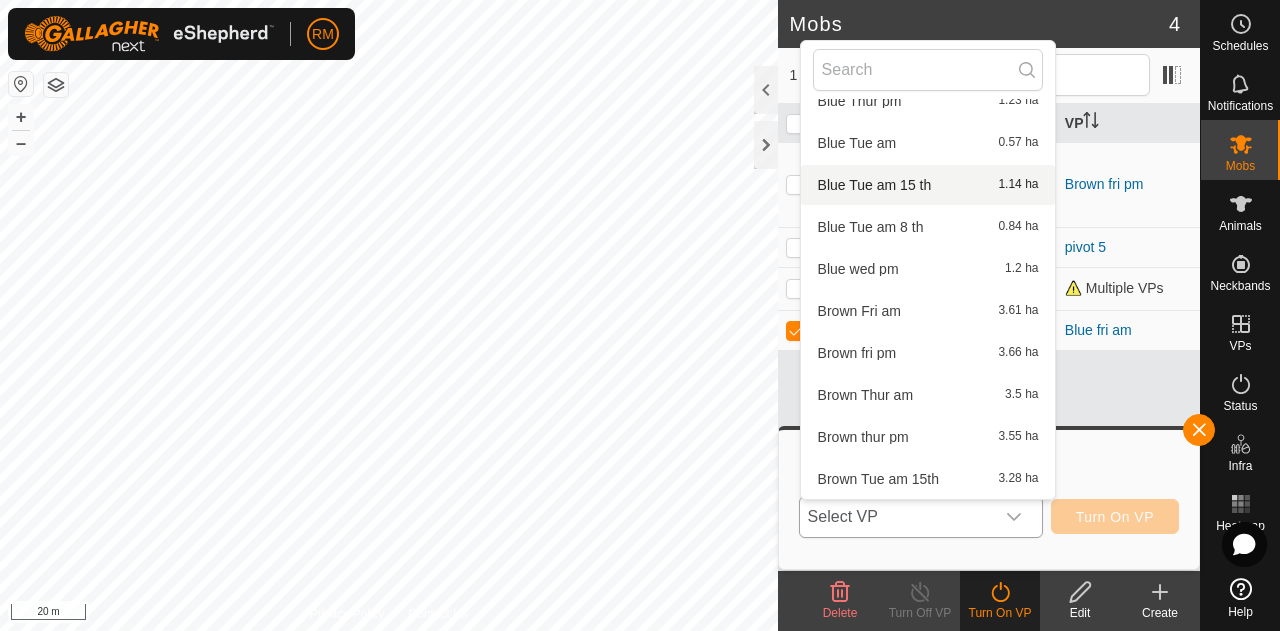 scroll, scrollTop: 1022, scrollLeft: 0, axis: vertical 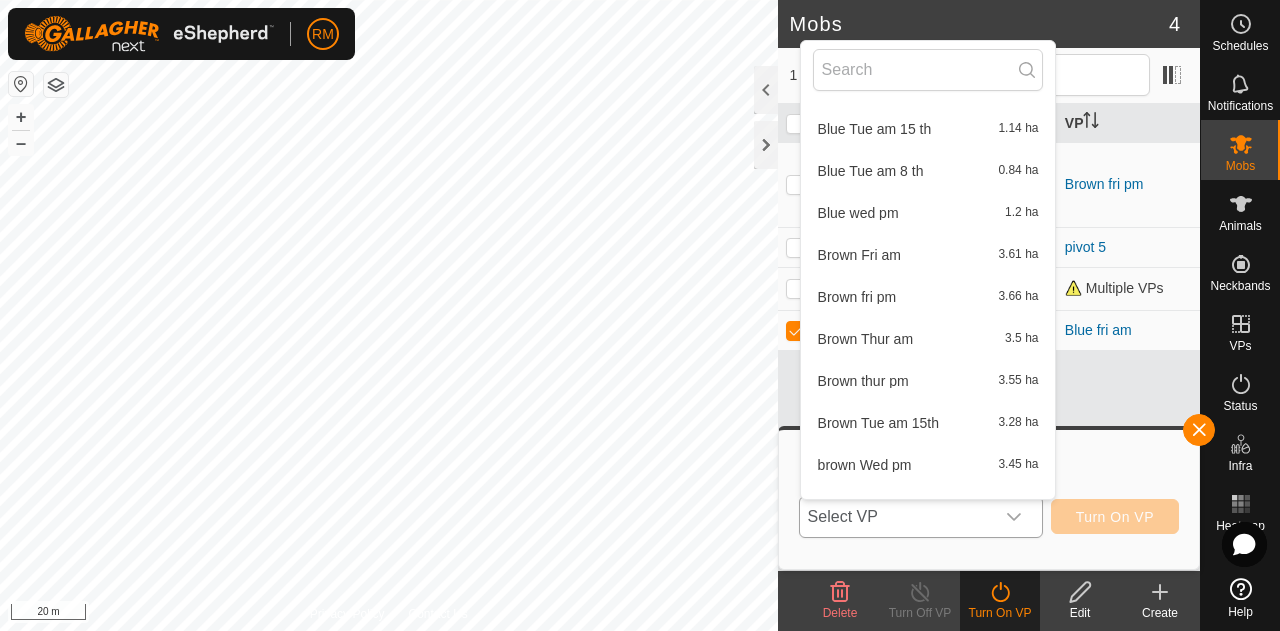 click on "Brown fri pm  3.66 ha" at bounding box center [928, 297] 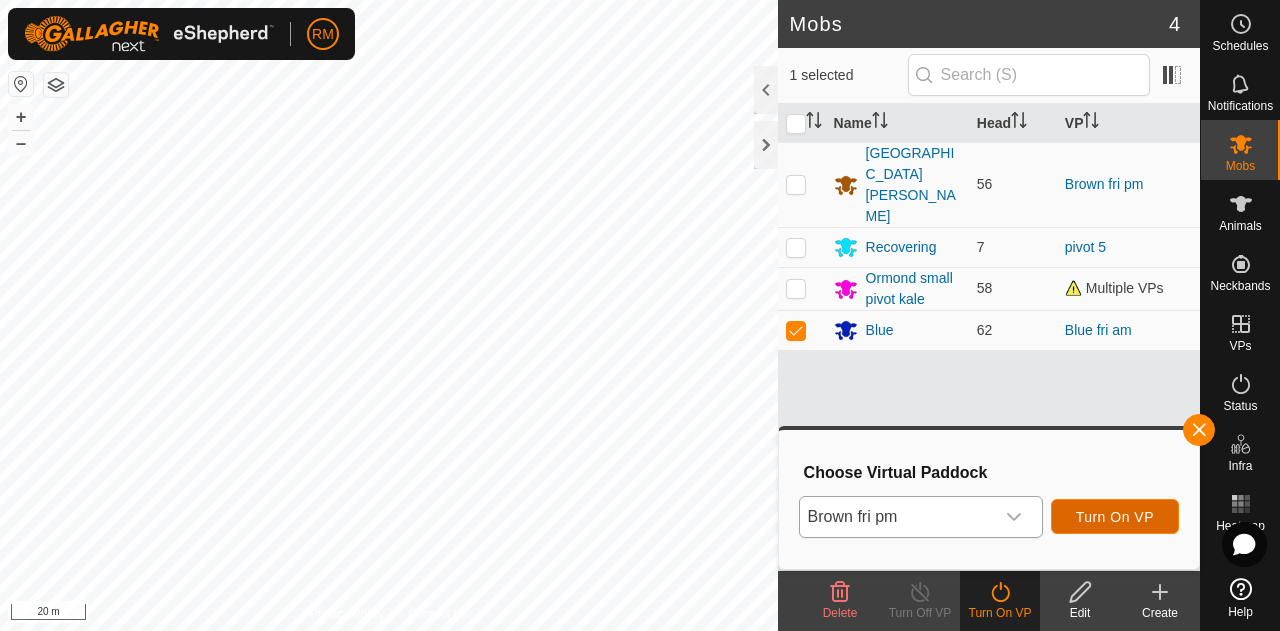 click on "Turn On VP" at bounding box center (1115, 516) 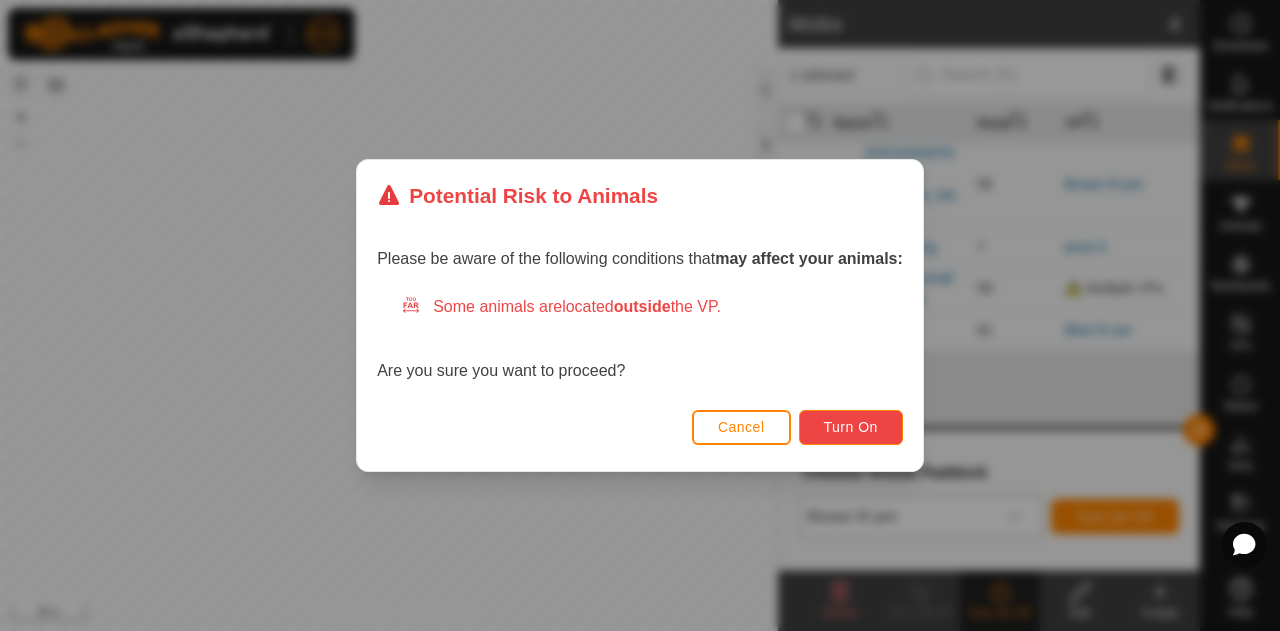 click on "Turn On" at bounding box center [851, 427] 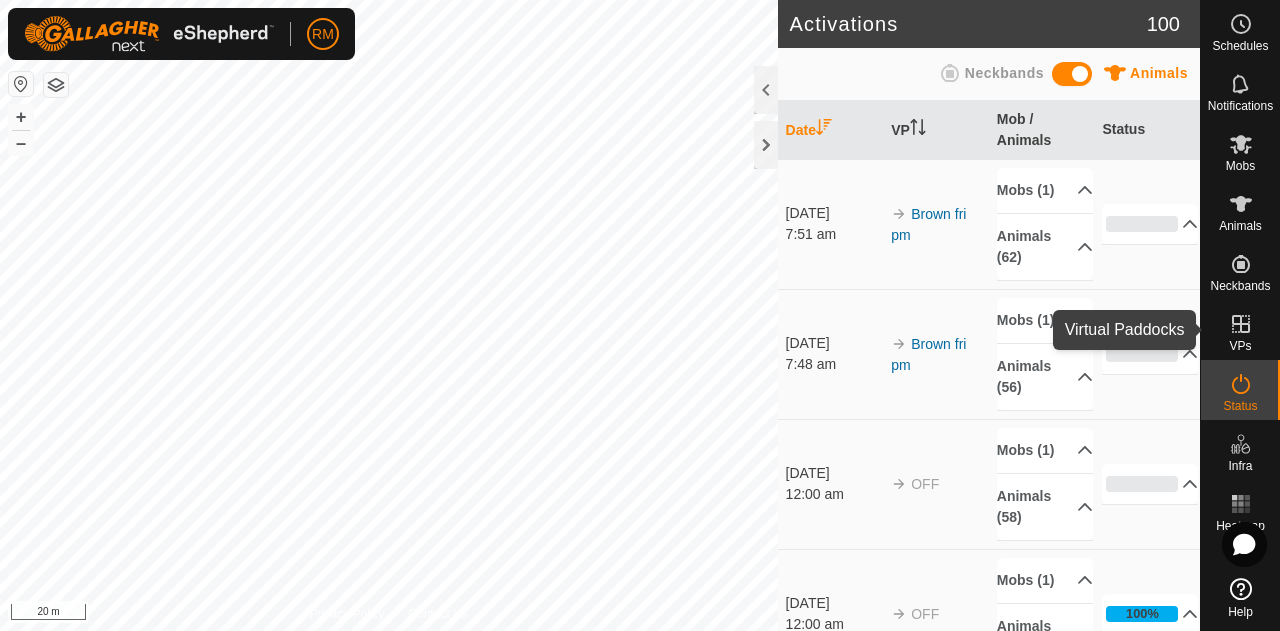 click 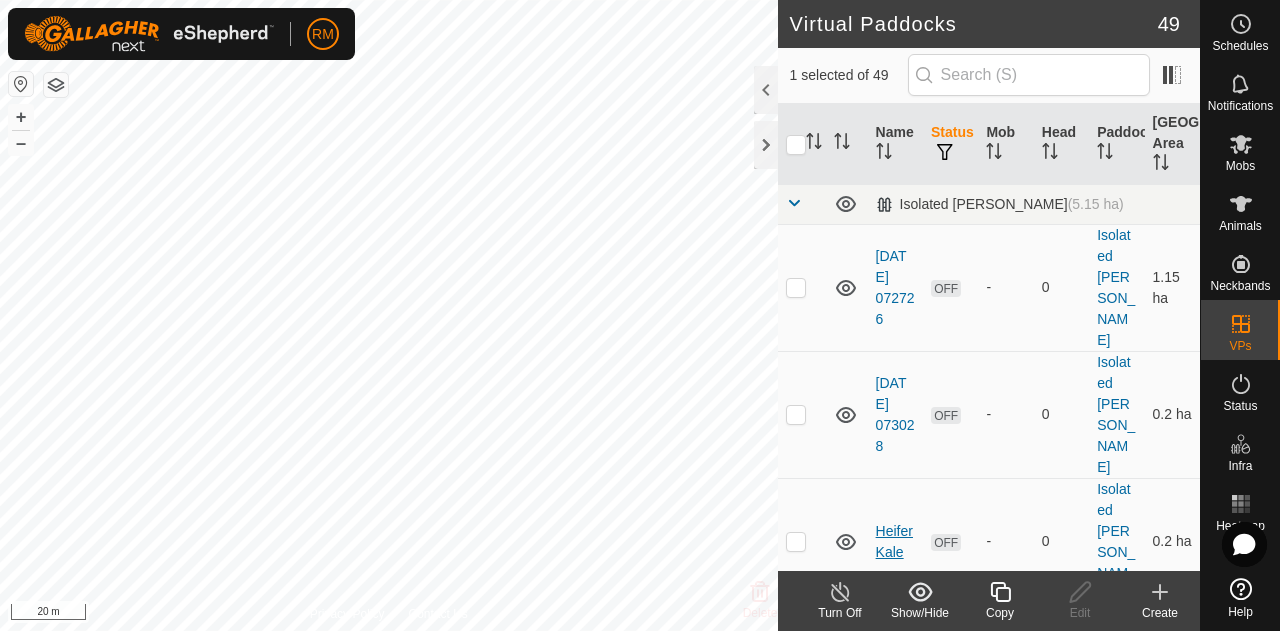 checkbox on "true" 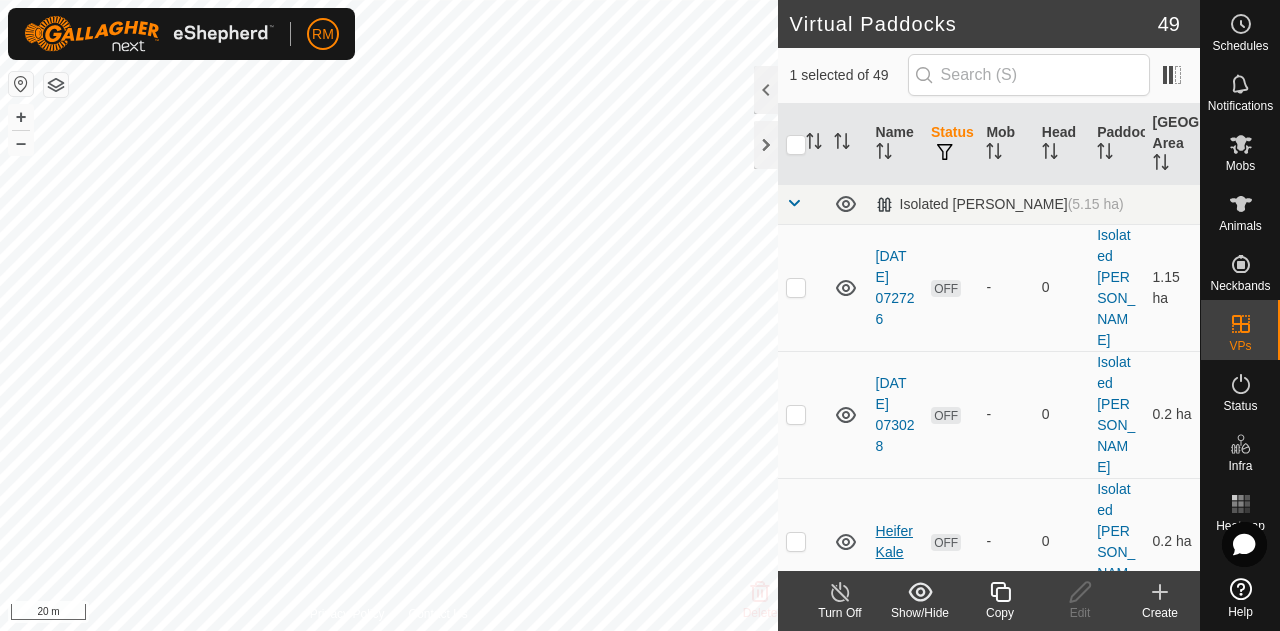 checkbox on "false" 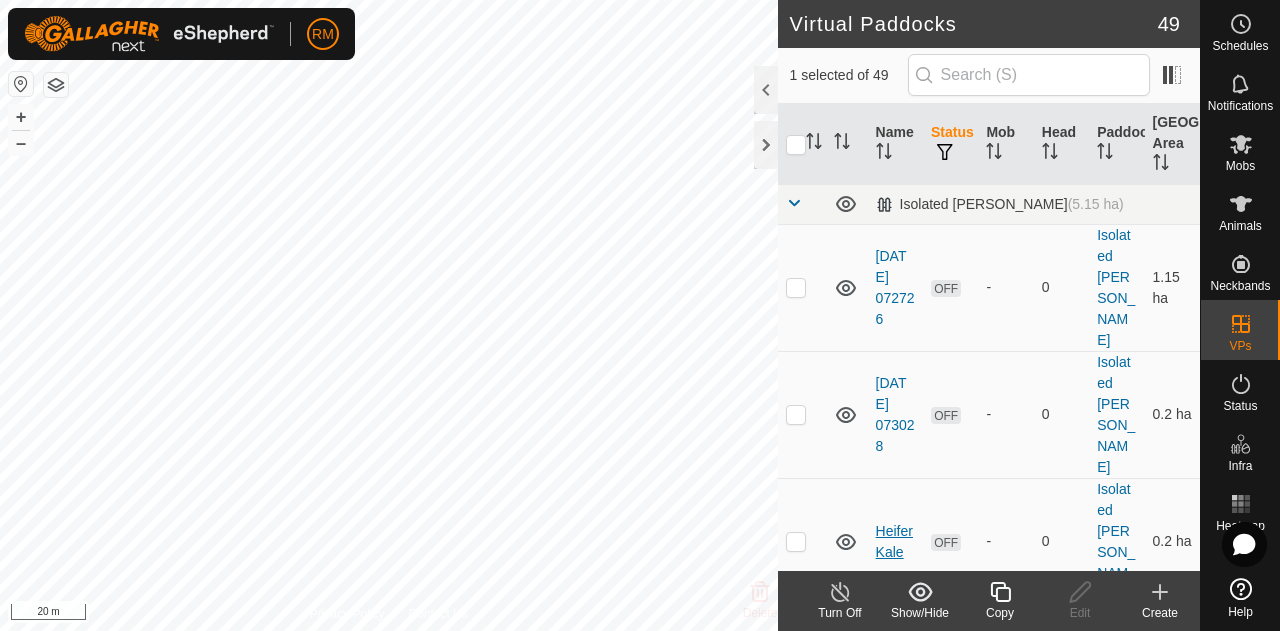 checkbox on "false" 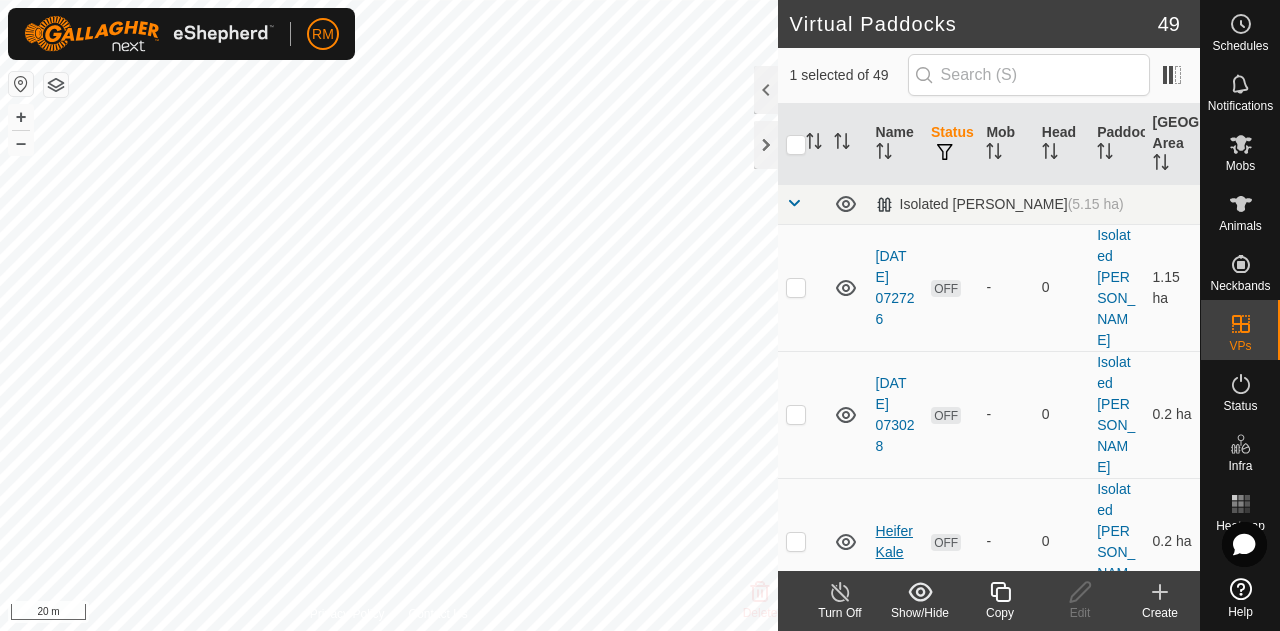 checkbox on "true" 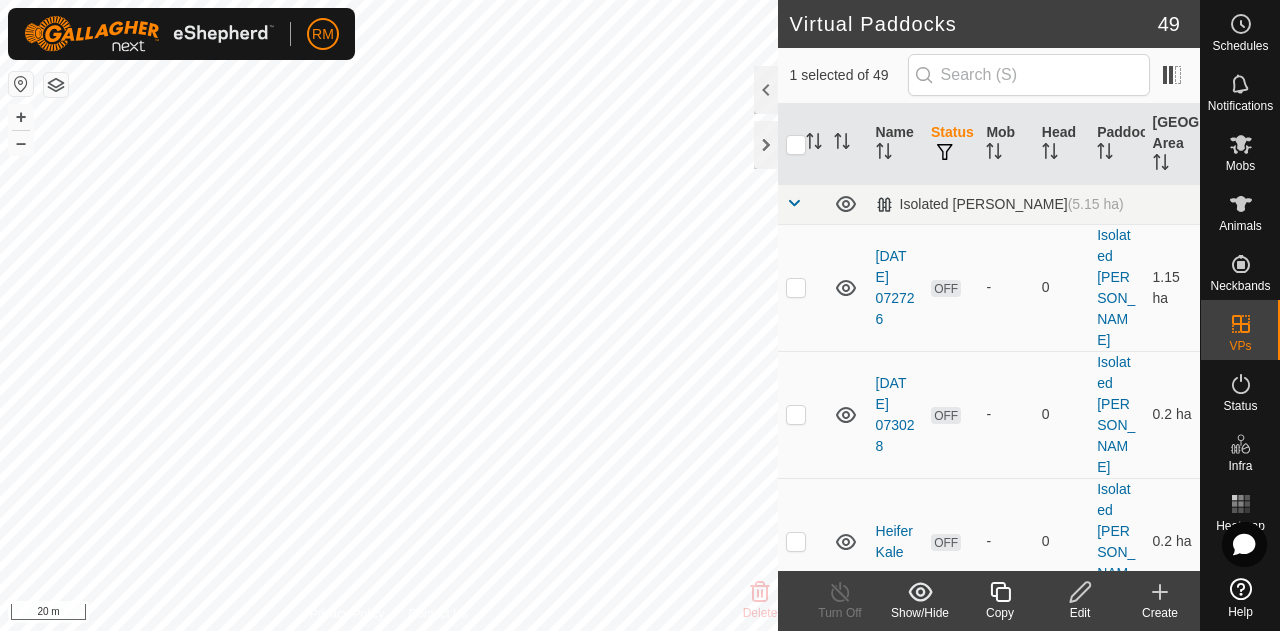 click 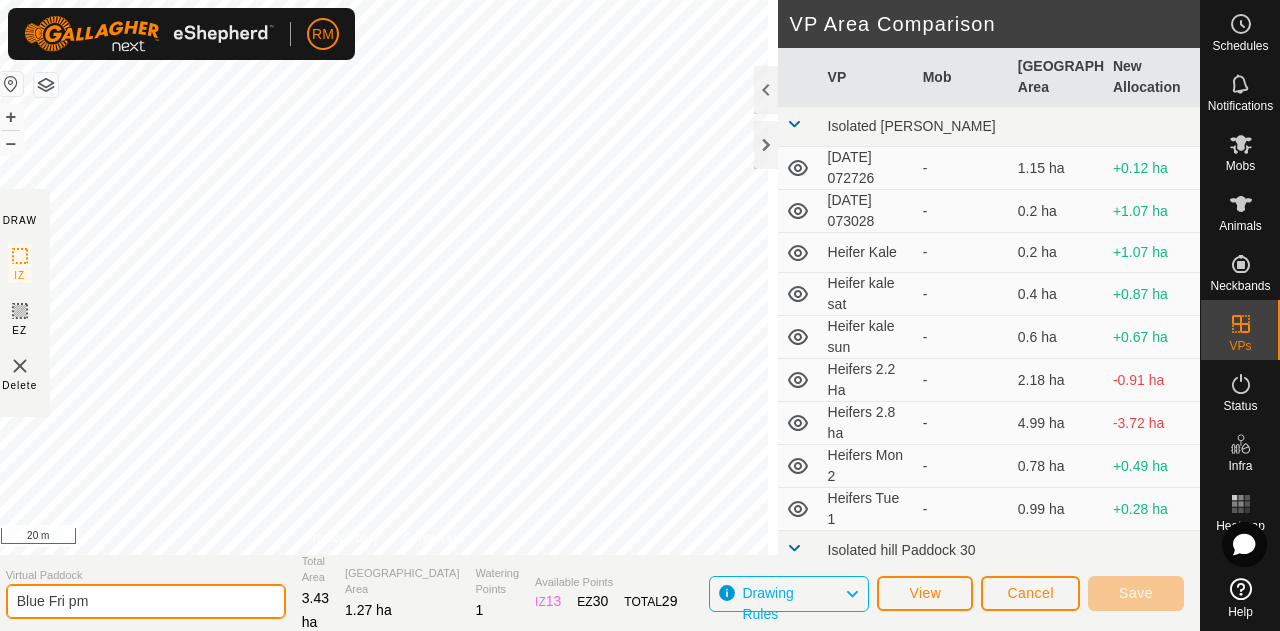 click on "Blue Fri pm" 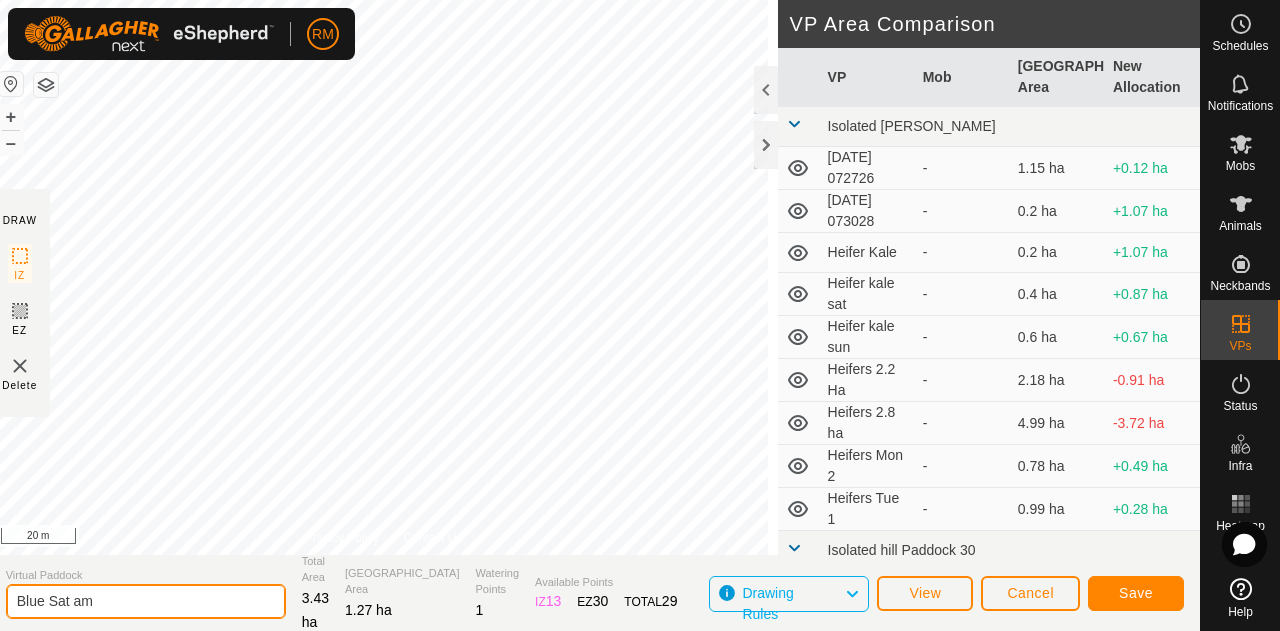 type on "Blue Sat am" 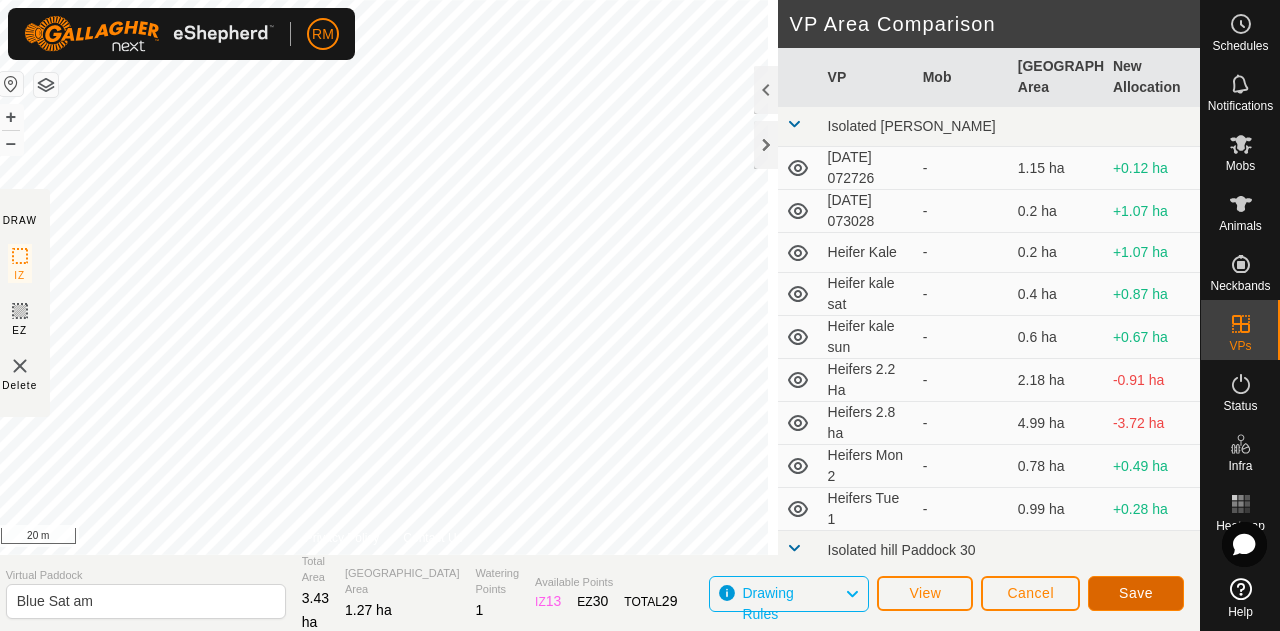 click on "Save" 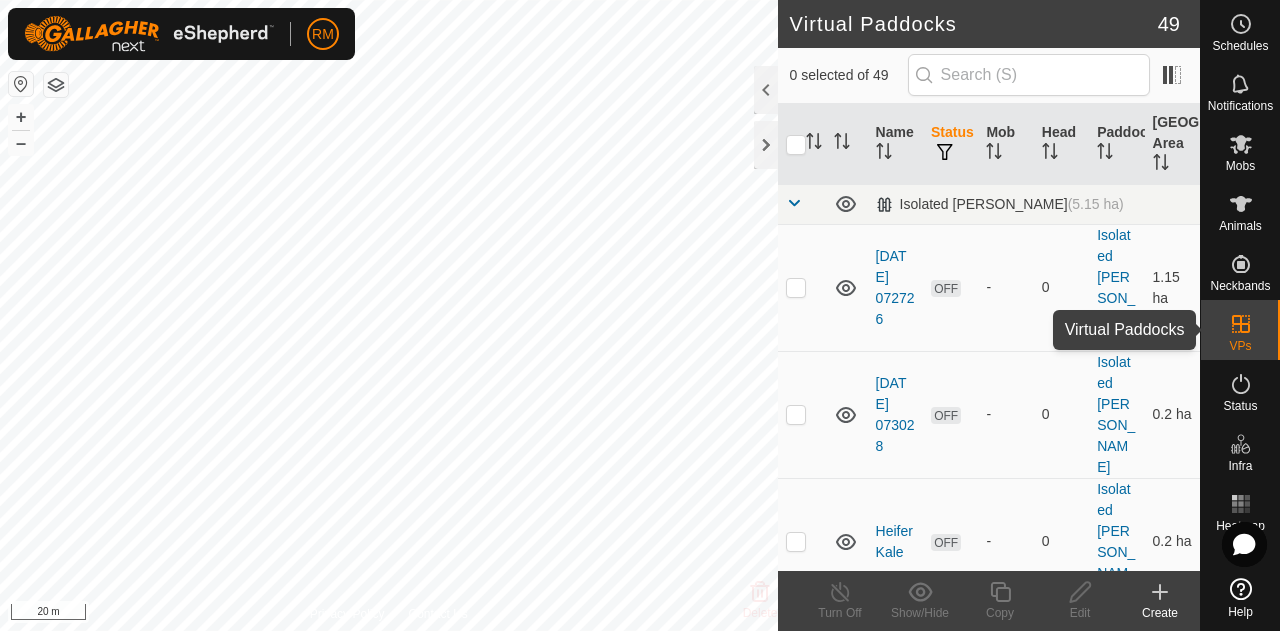 click 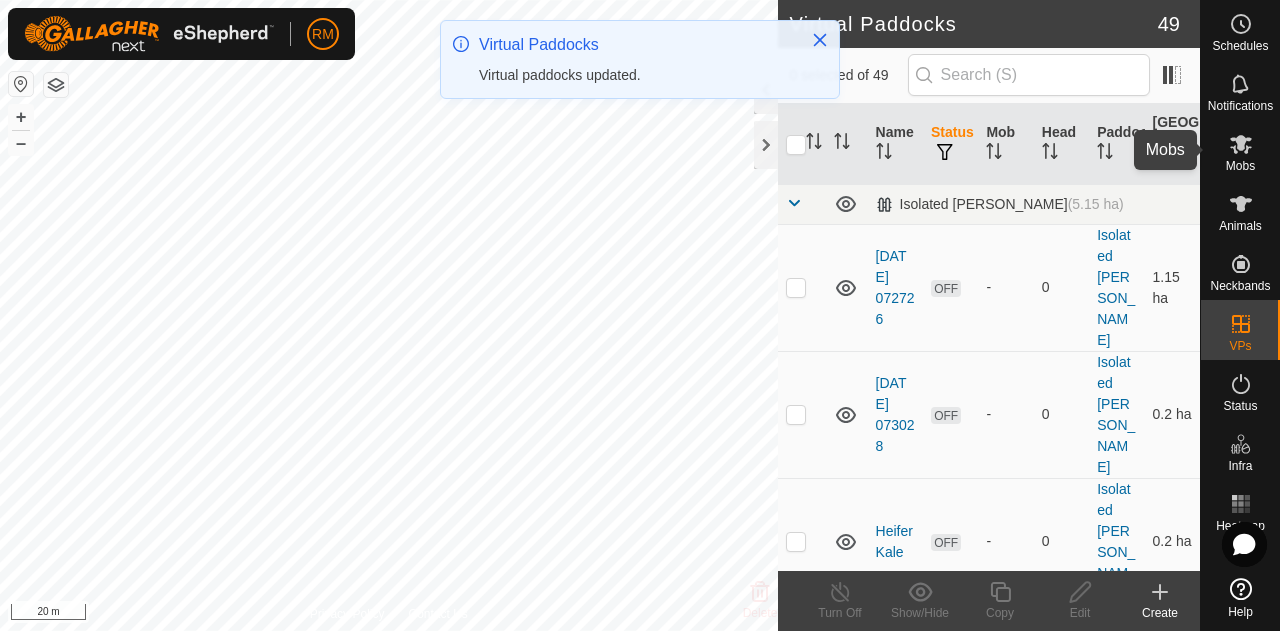 click 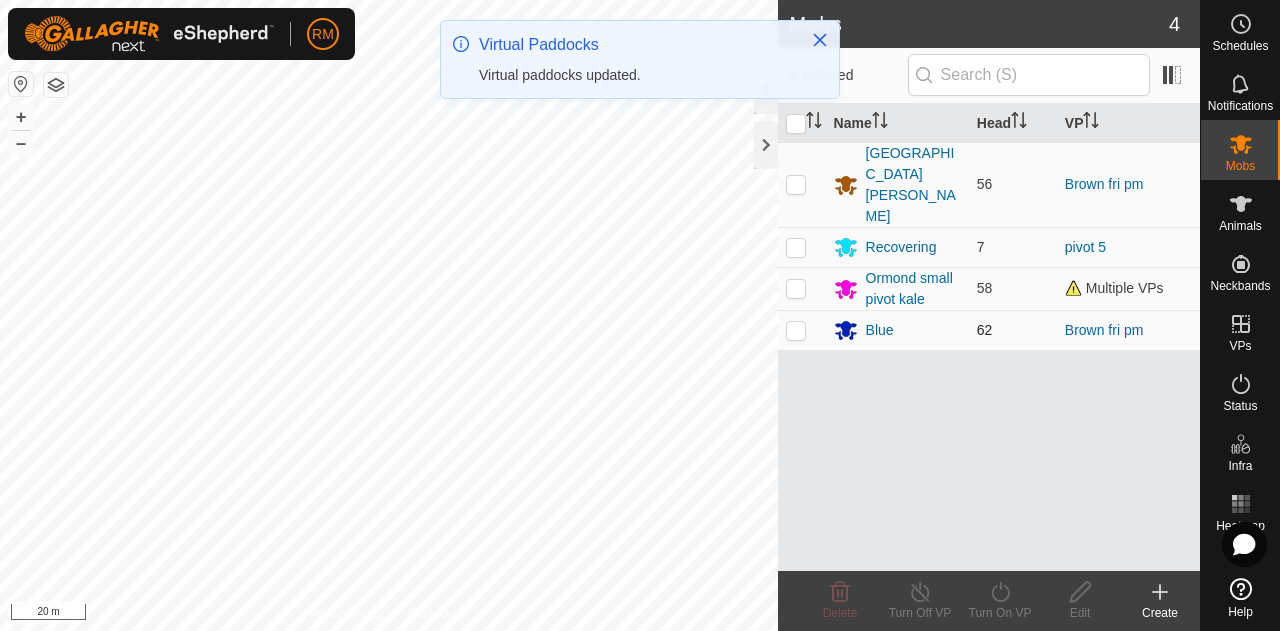 click at bounding box center [796, 330] 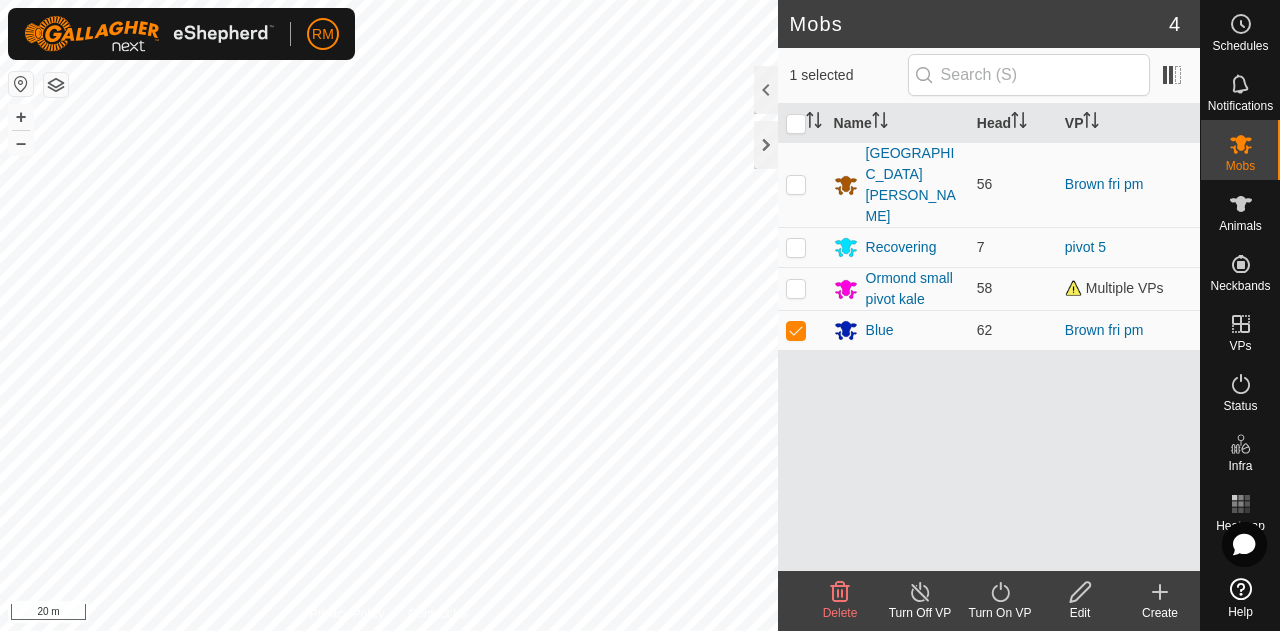 click 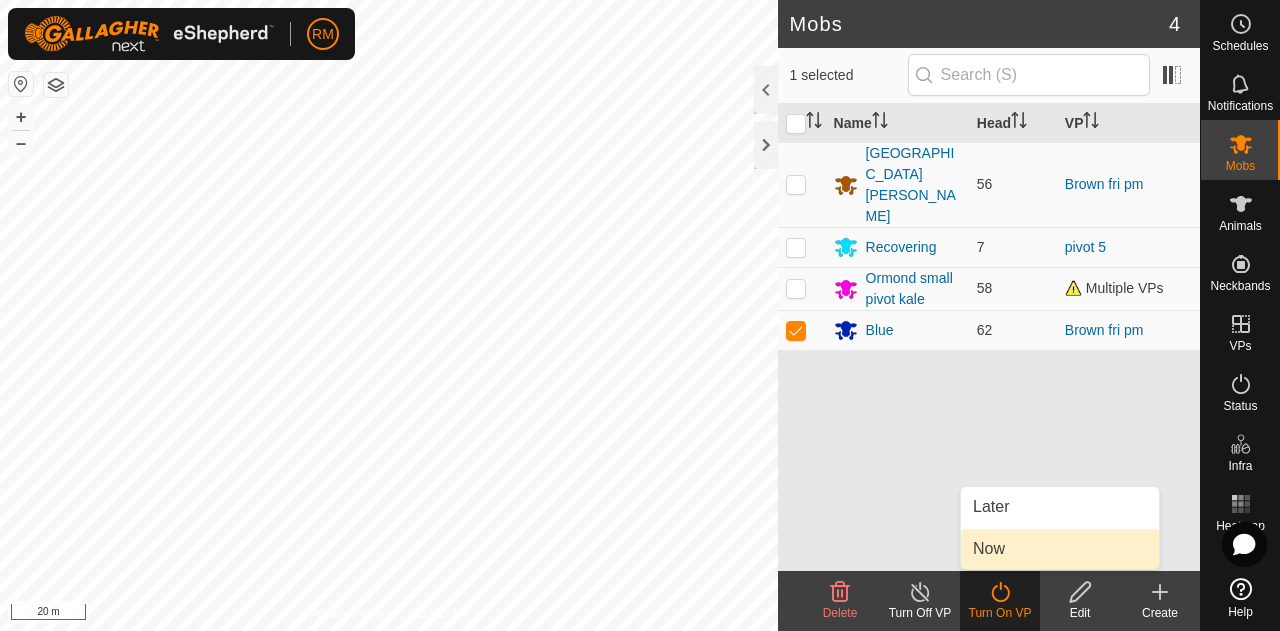 click on "Now" at bounding box center [1060, 549] 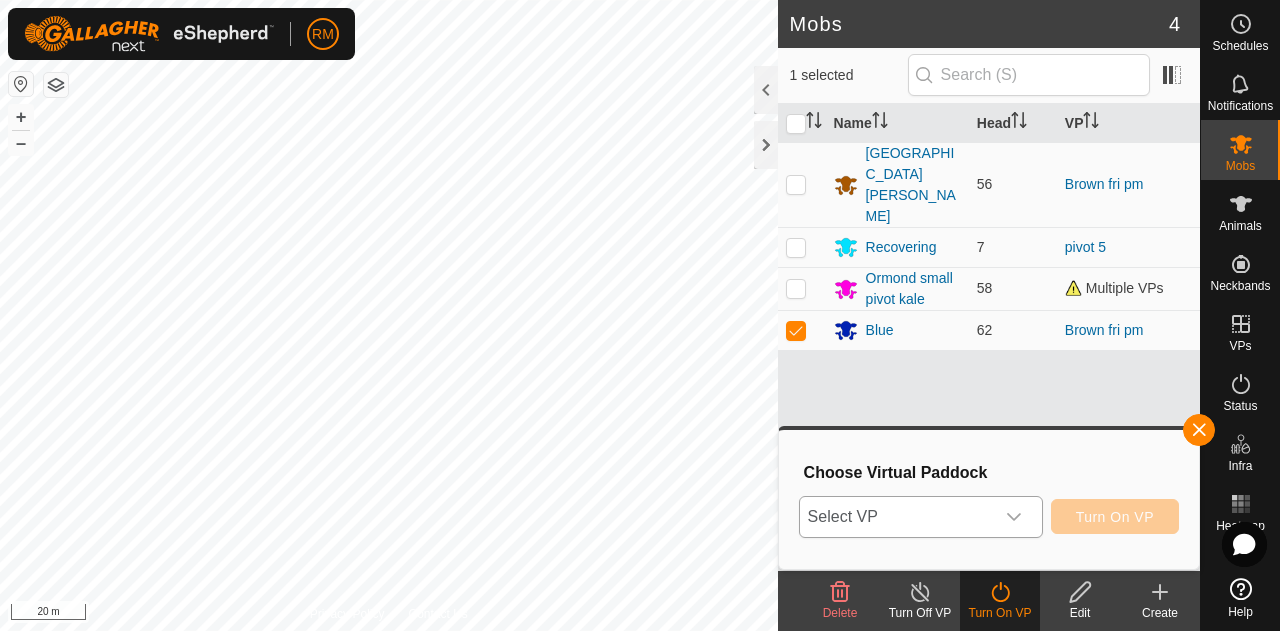 click 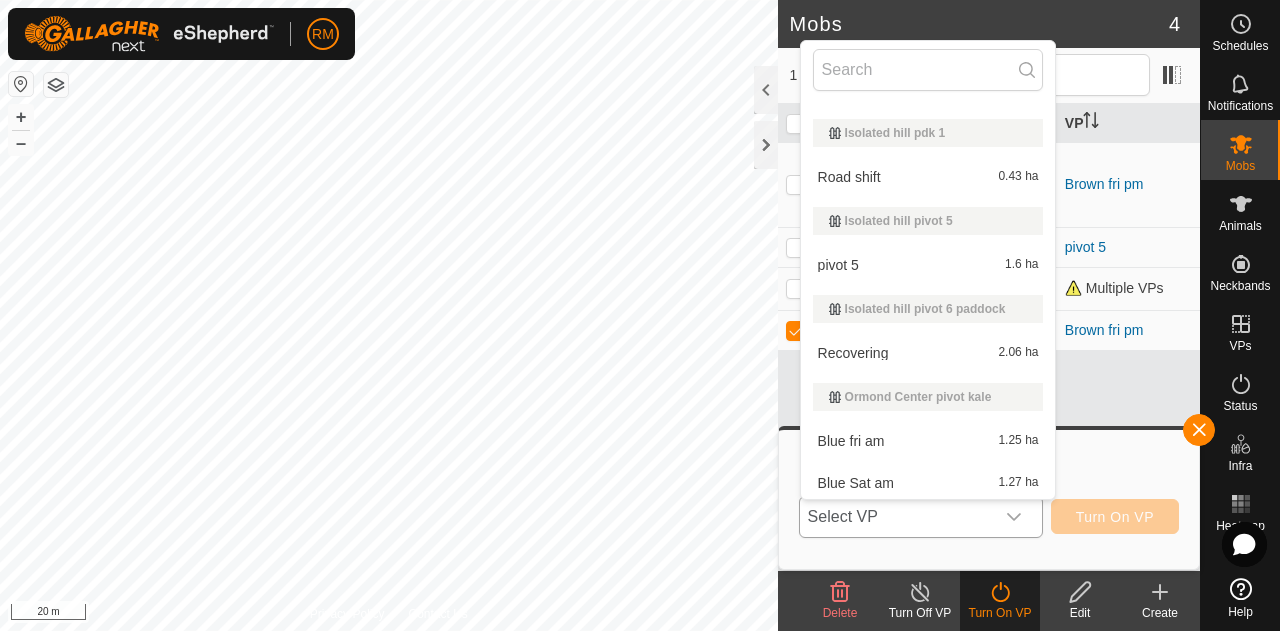 scroll, scrollTop: 666, scrollLeft: 0, axis: vertical 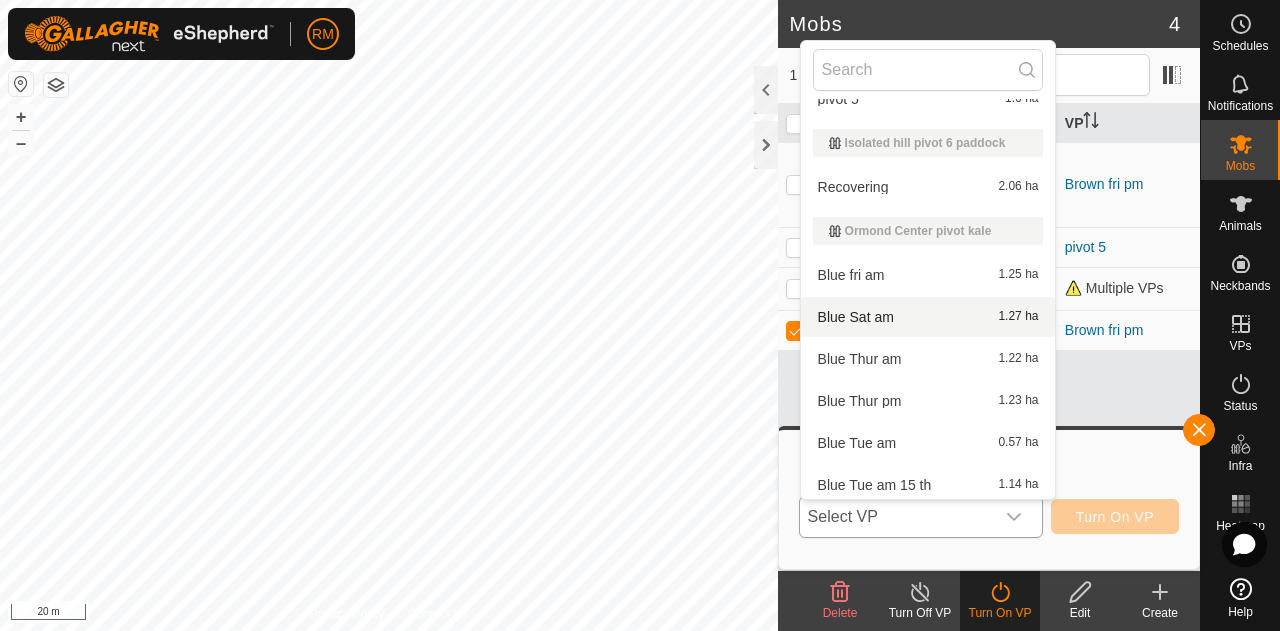 click on "Blue Sat am  1.27 ha" at bounding box center [928, 317] 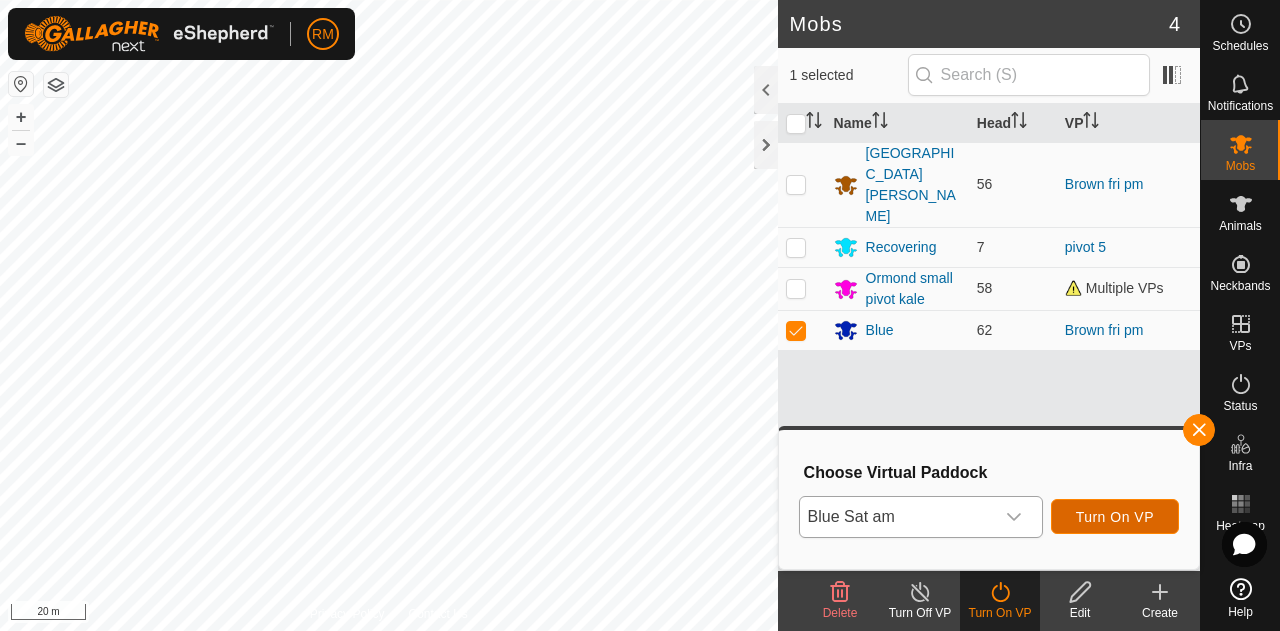 click on "Turn On VP" at bounding box center [1115, 517] 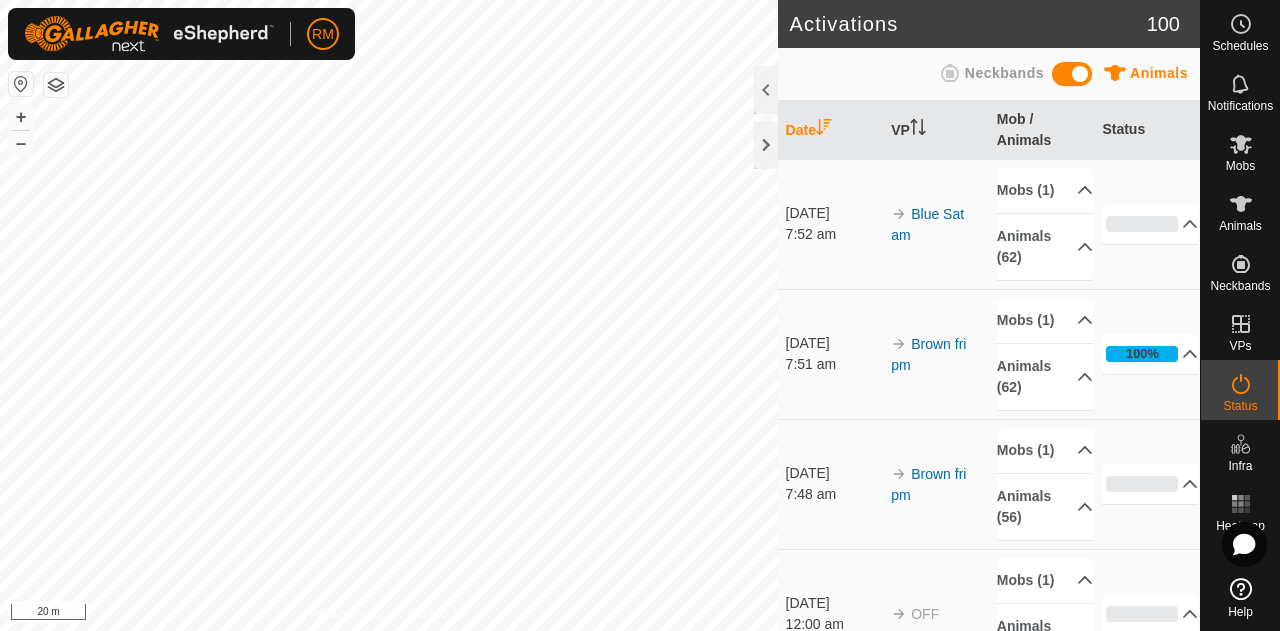 click on "Activations 100 Animals Neckbands   Date   VP   Mob / Animals   Status  19 July 2025 7:52 am Blue Sat am Mobs (1)  Blue  Animals (62)  NB75285   NB58283   NB32470   NB42388   NB30495   NB61565   NB37778   NB90142   NB92546   NB63646   NB10151   NB82787   NB79882   NB84668   NB87864   NB45456   NB33261   NB91244   NB94039   NB68087   NB72968   NB91776   NB53919   NB48648   NB13126   NB74495   NB43530   NB56727   NB70884   NB10932   NB64484   NB98223   NB14595   NB64798   NB74150   NB70276   NB75351   NB11634   NB44359   NB36776   NB06527   NB75141   NB39808   NB46059   NB32730   NB60177   NB00716   NB77612   NB96607   NB83399   NB68907   NB00269   NB93583   NB65404   NB19198   NB36336   NB31123   NB34268   NB88625   NB67426   NB01988   NB60363  0% In Progress Pending  62  Sent   0  Completed Confirmed   0  Overridden  0  Cancelled   0  19 July 2025 7:51 am Brown fri pm Mobs (1)  Blue  Animals (62)  NB75285   NB58283   NB32470   NB42388   NB30495   NB61565   NB37778   NB90142   NB92546   NB63646   NB10151  100%" 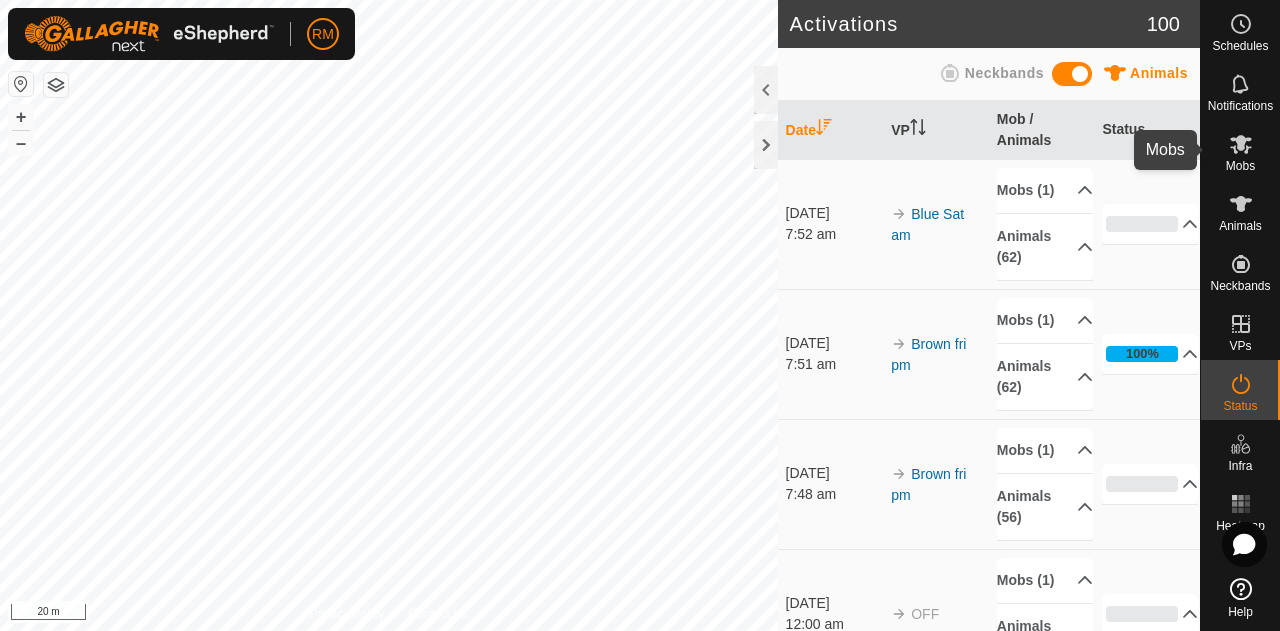 click 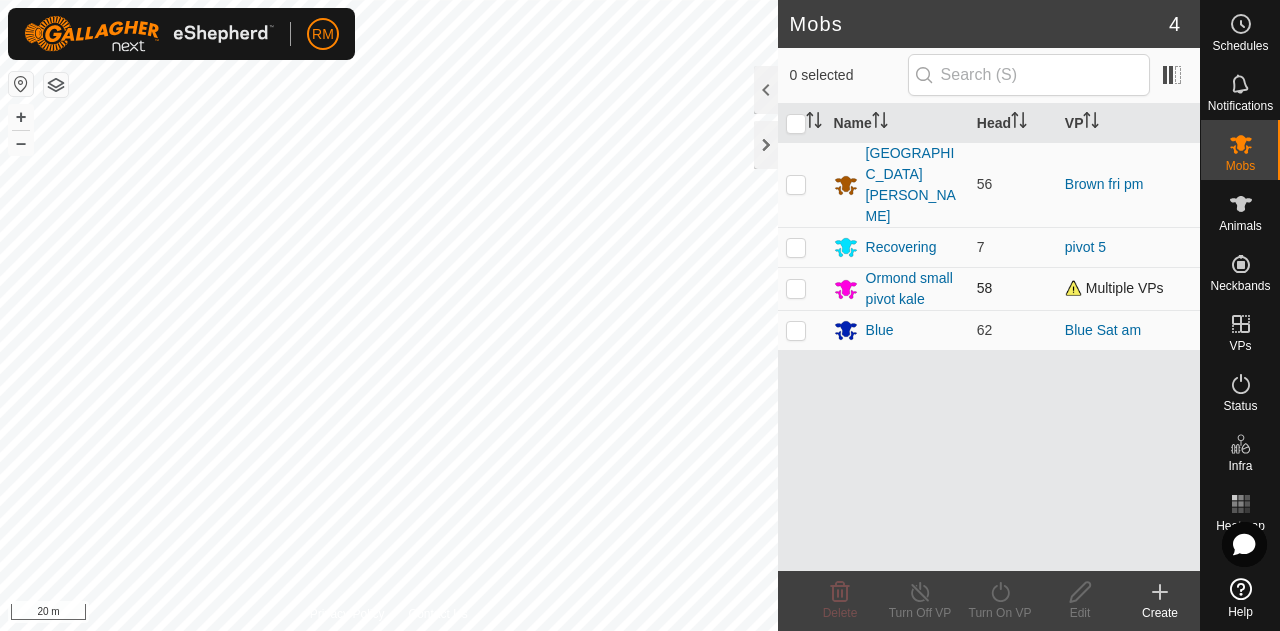 click at bounding box center (796, 288) 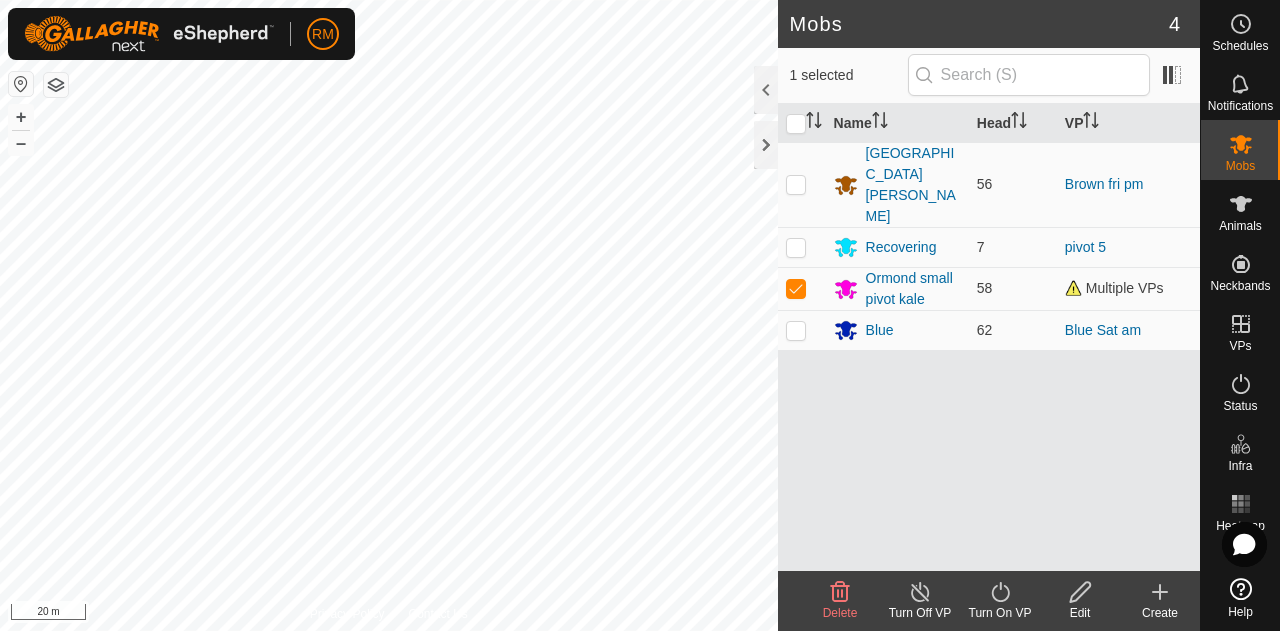 click on "Turn On VP" 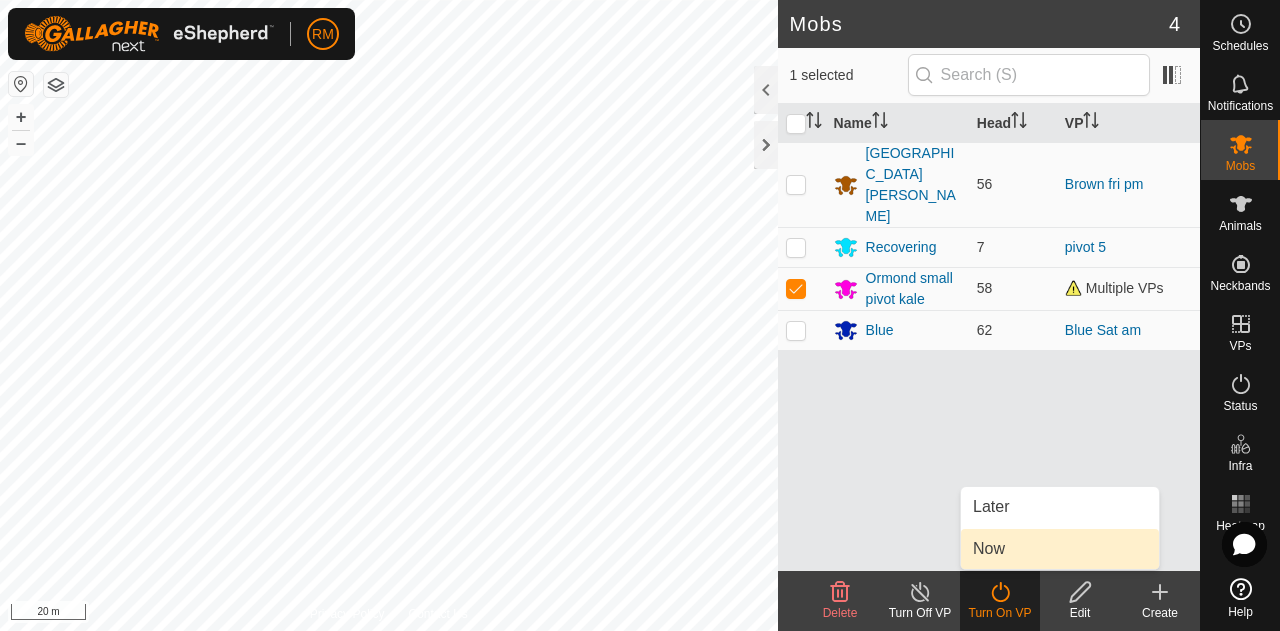 click on "Now" at bounding box center [1060, 549] 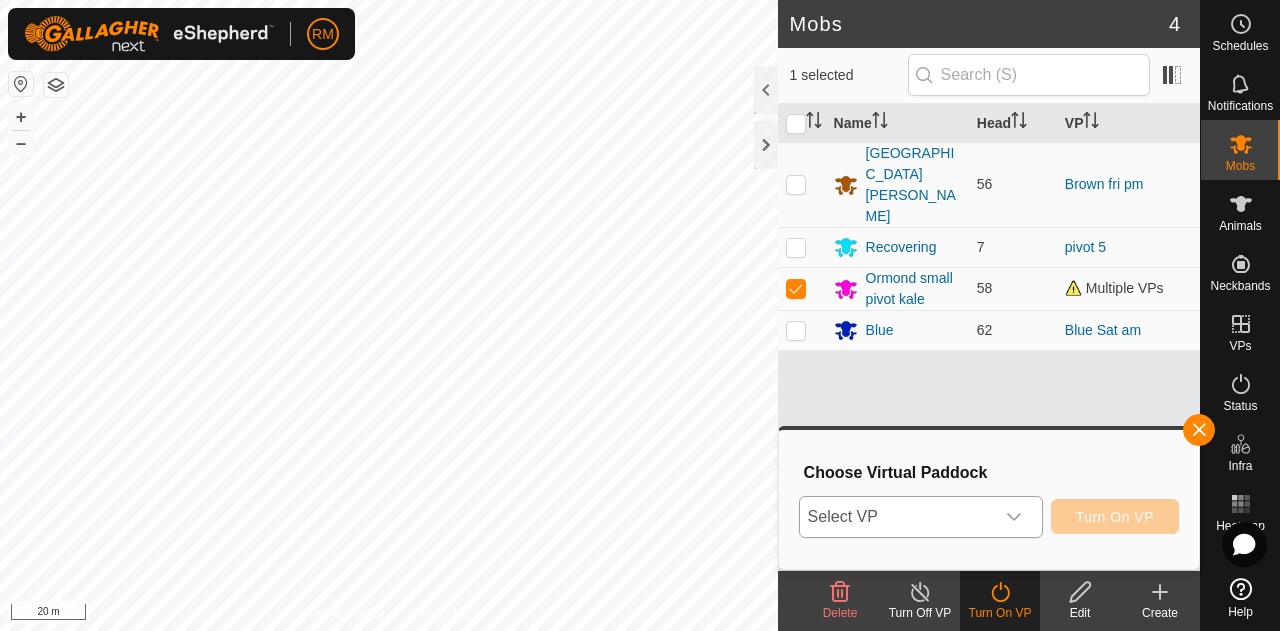 click 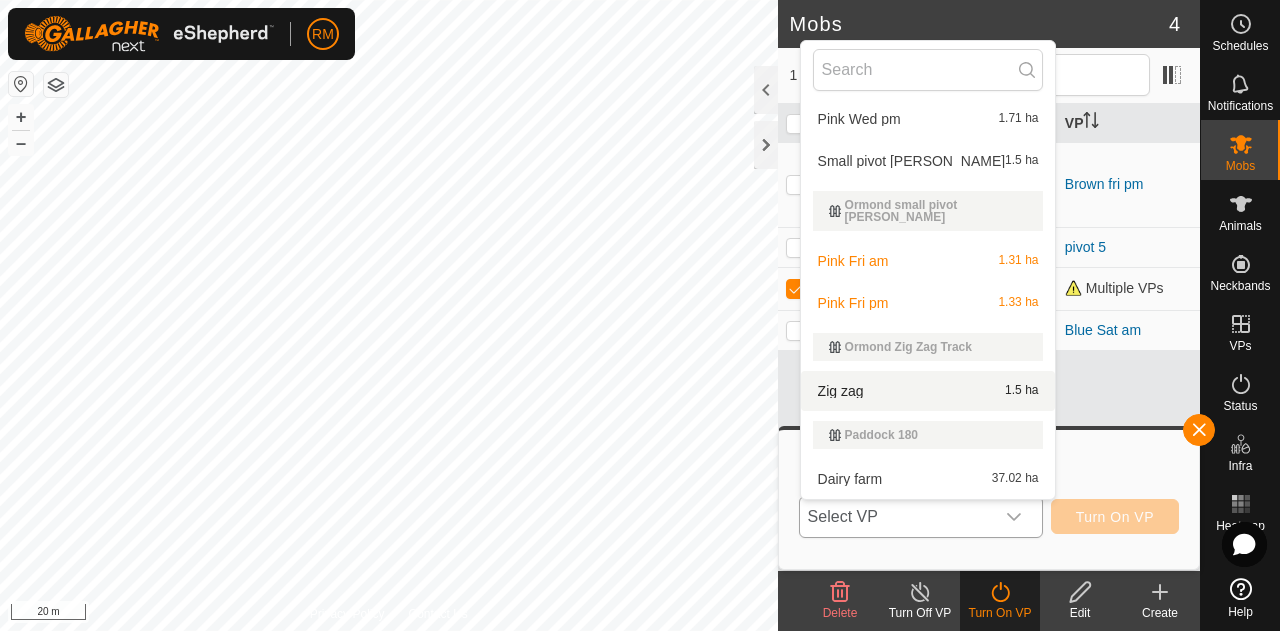 scroll, scrollTop: 2065, scrollLeft: 0, axis: vertical 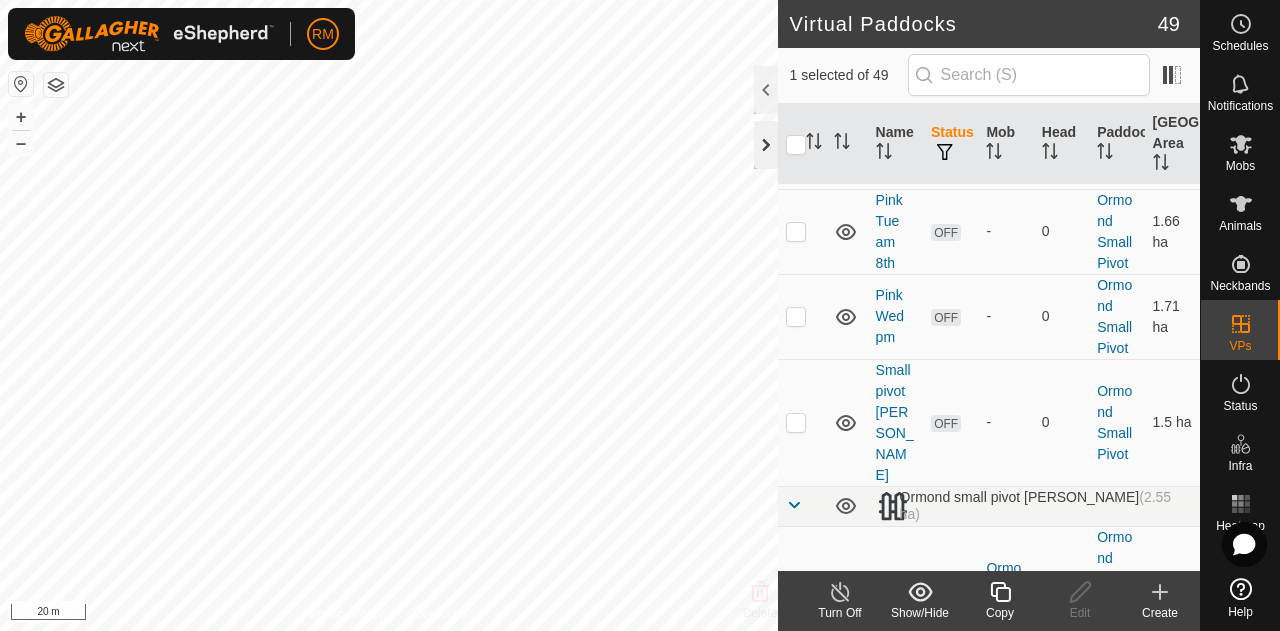 click 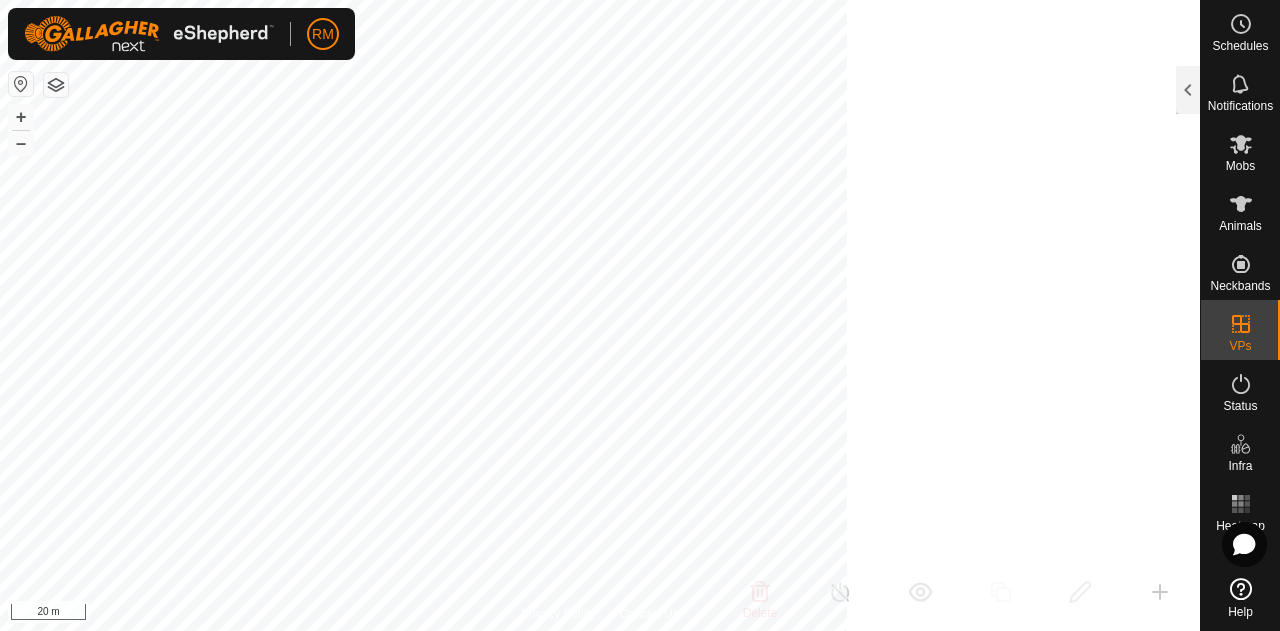 scroll, scrollTop: 21322, scrollLeft: 0, axis: vertical 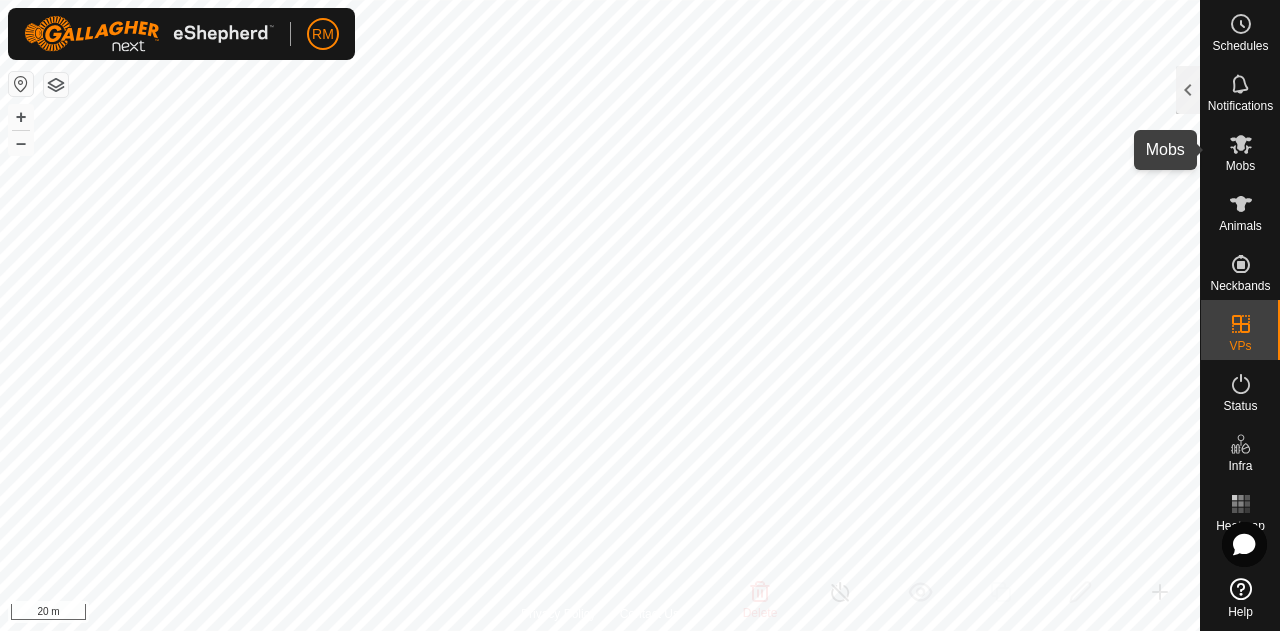 click at bounding box center (1241, 144) 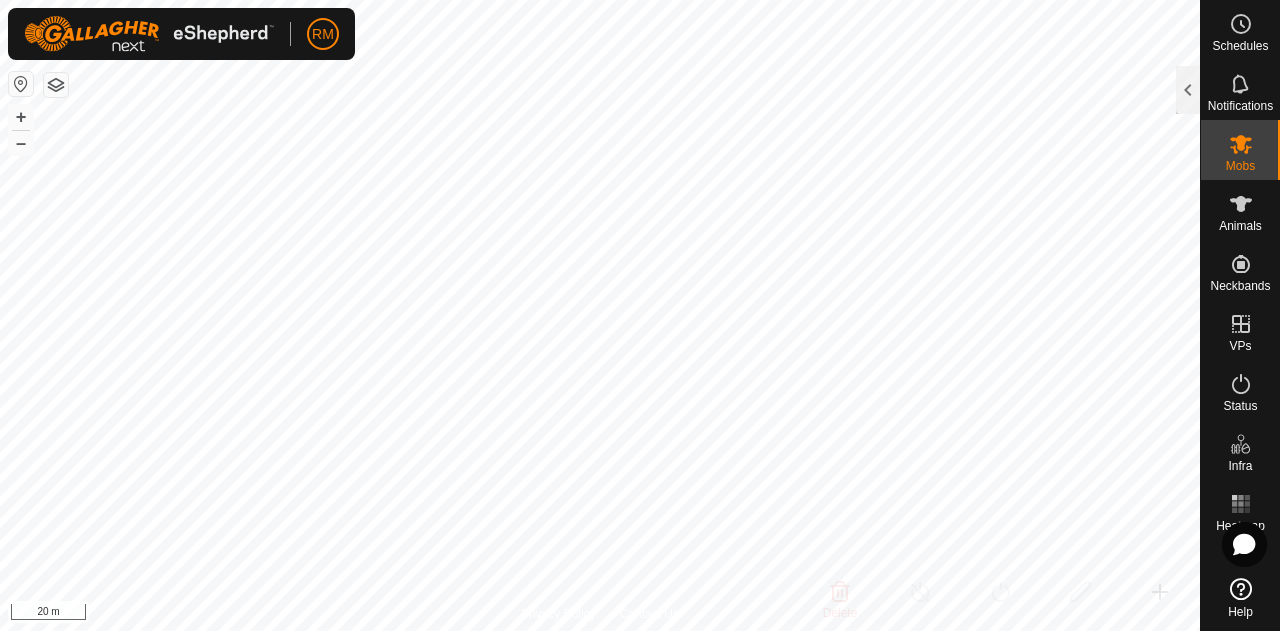 click 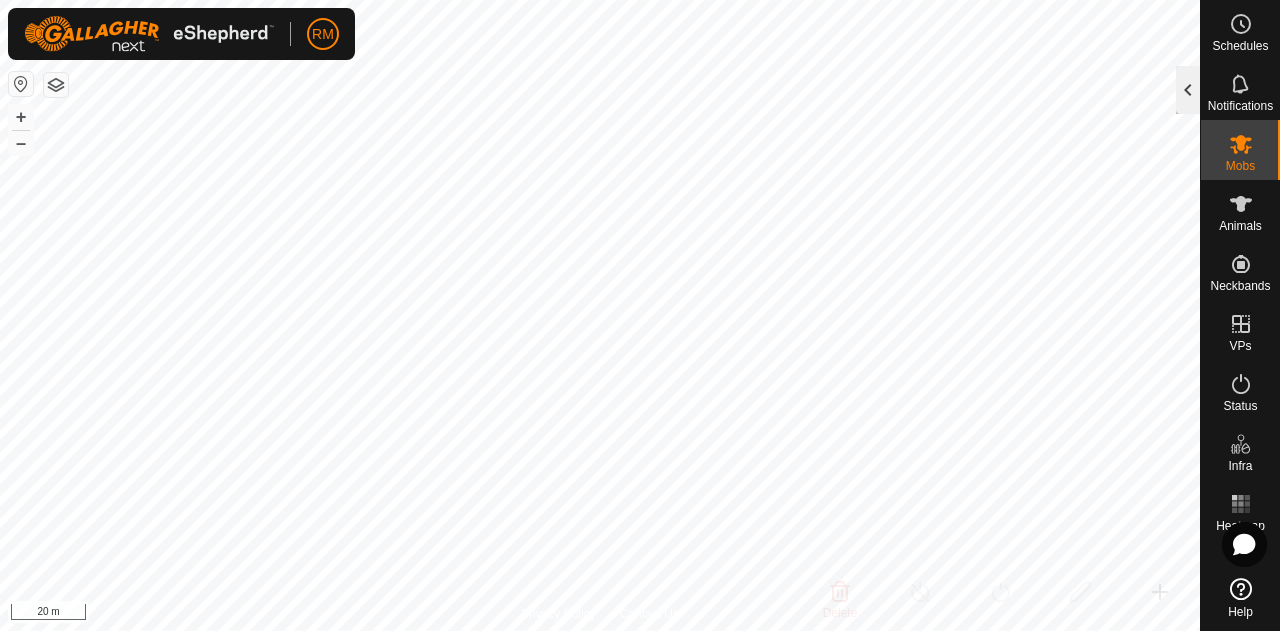 click 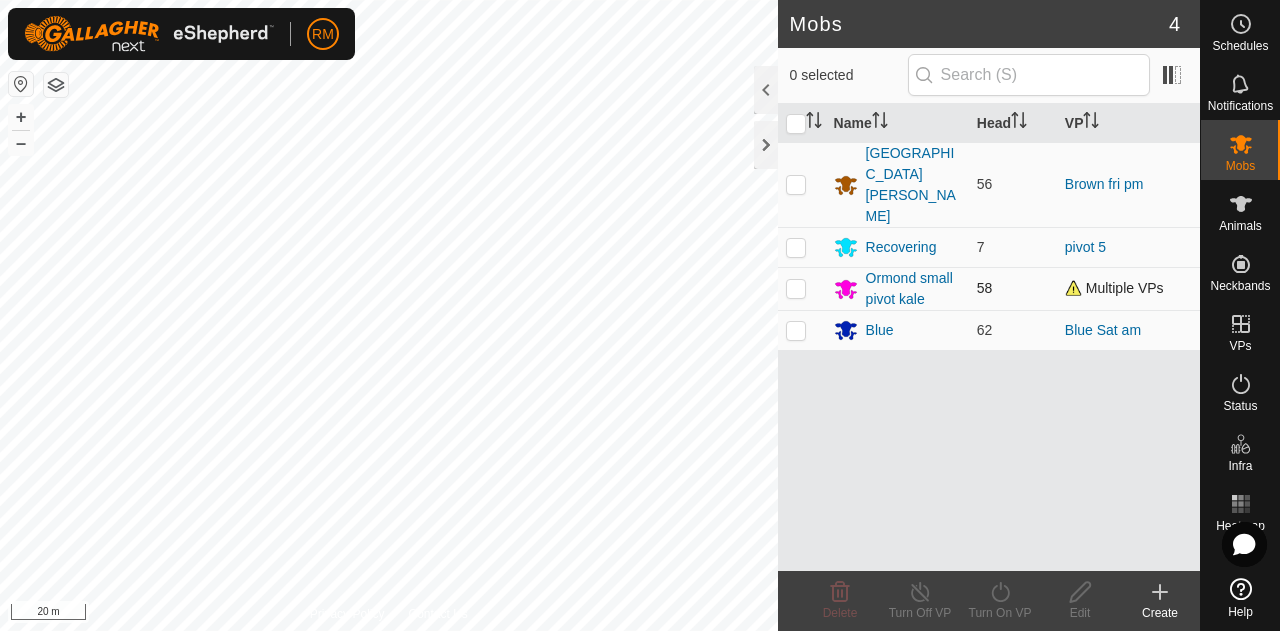 click at bounding box center (796, 288) 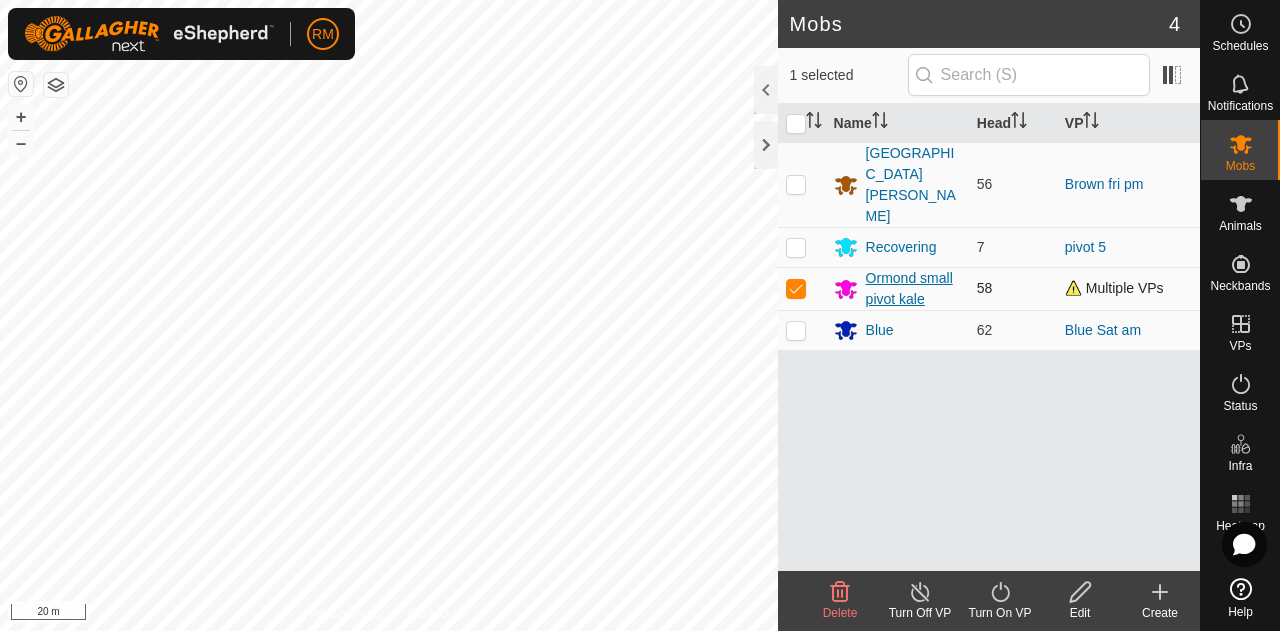 checkbox on "true" 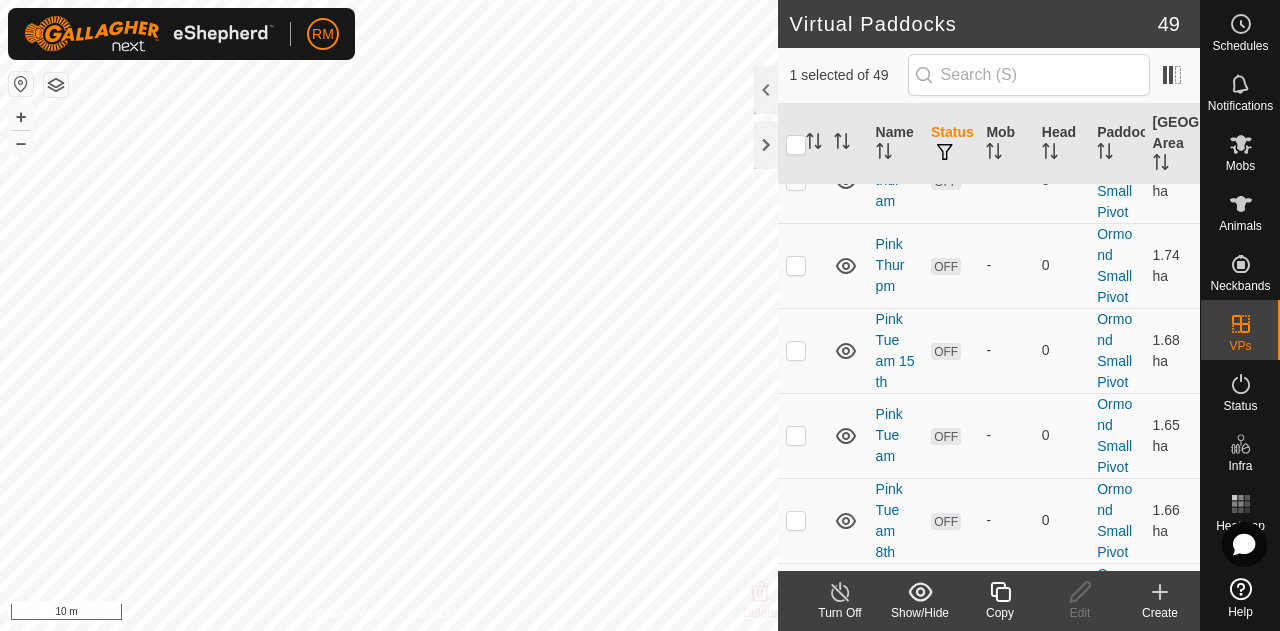 scroll, scrollTop: 4934, scrollLeft: 0, axis: vertical 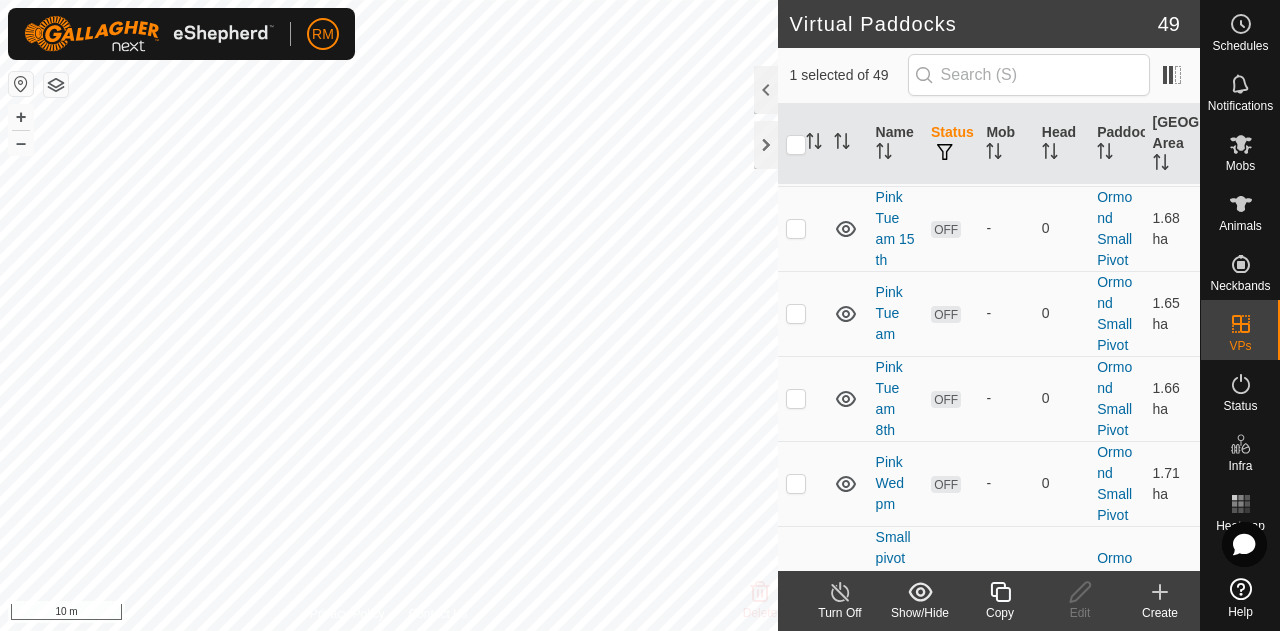 click 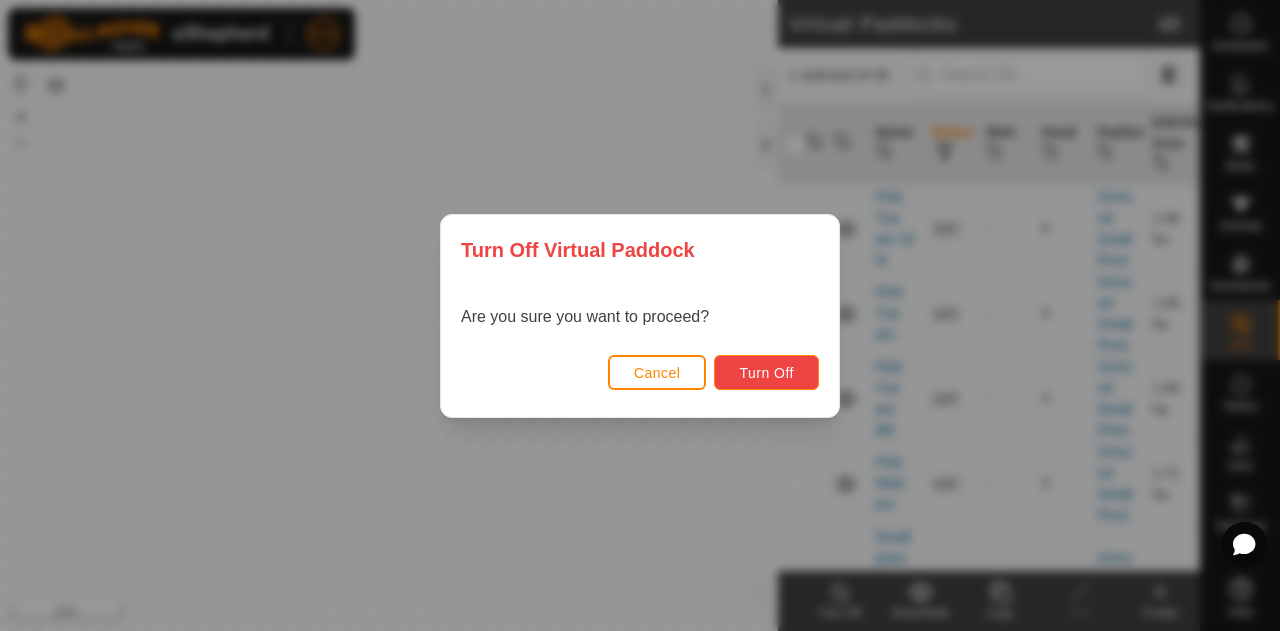 click on "Turn Off" at bounding box center [766, 373] 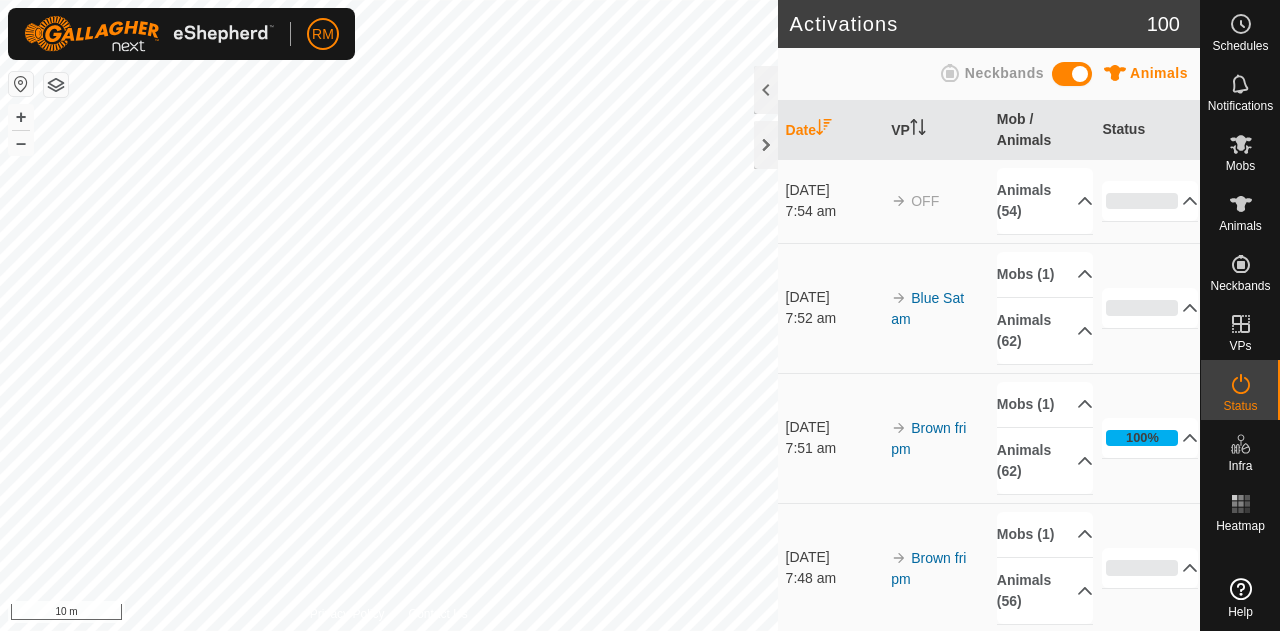 scroll, scrollTop: 0, scrollLeft: 0, axis: both 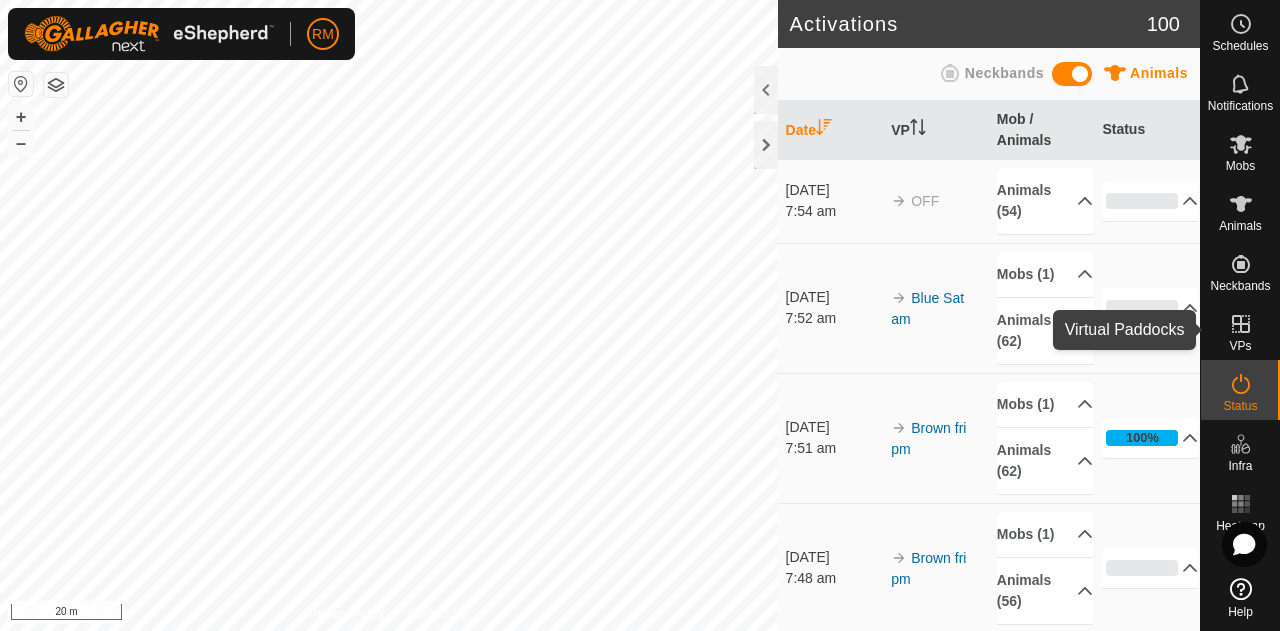 click 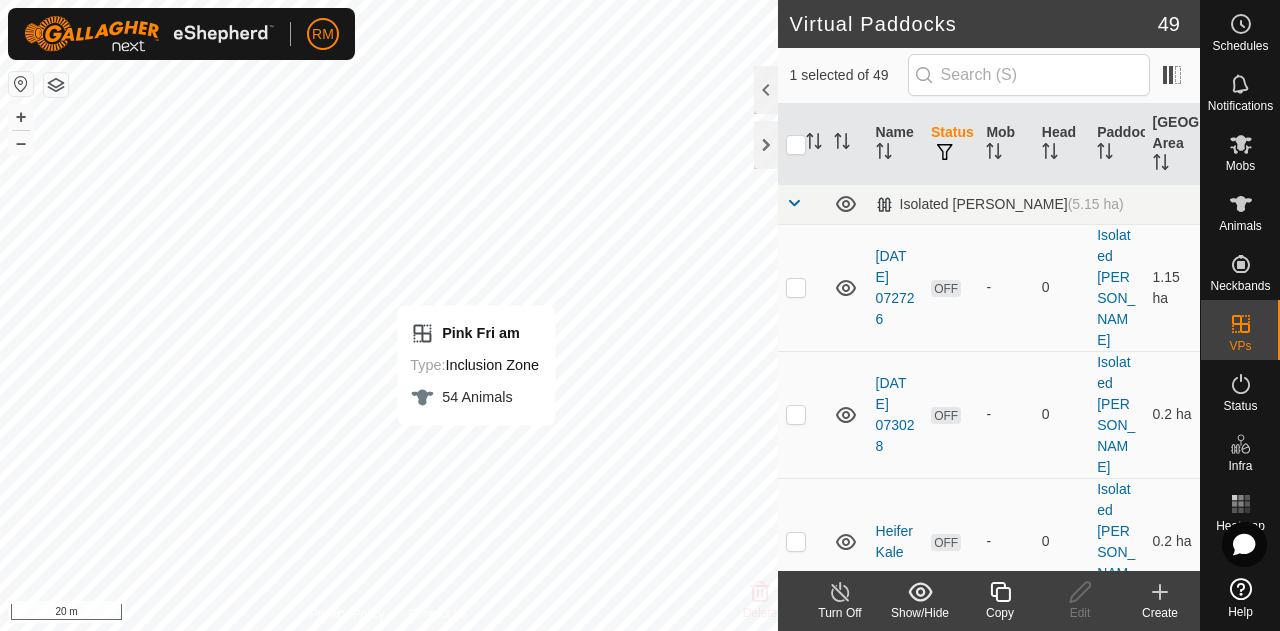 checkbox on "false" 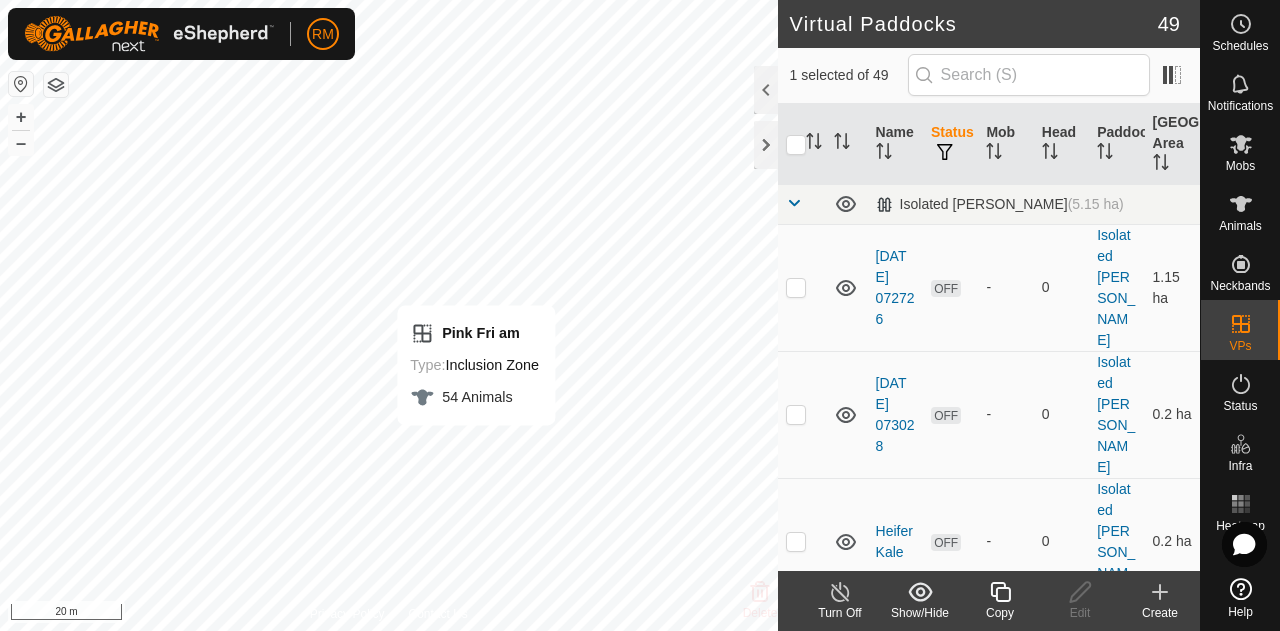 checkbox on "true" 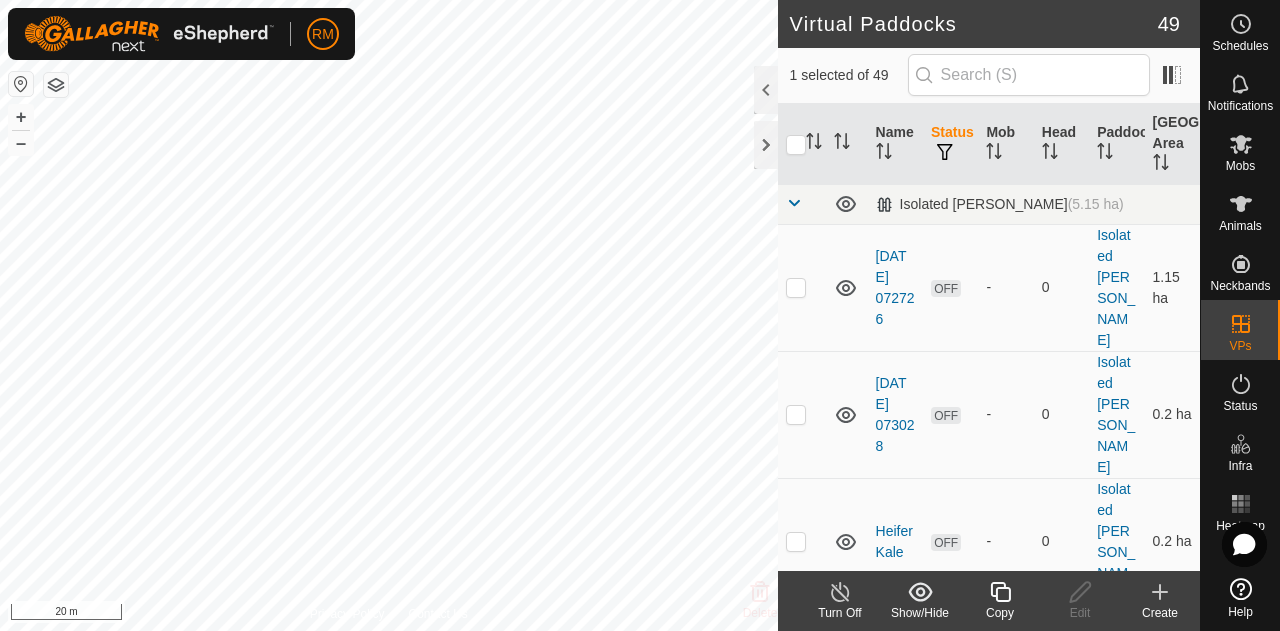 checkbox on "true" 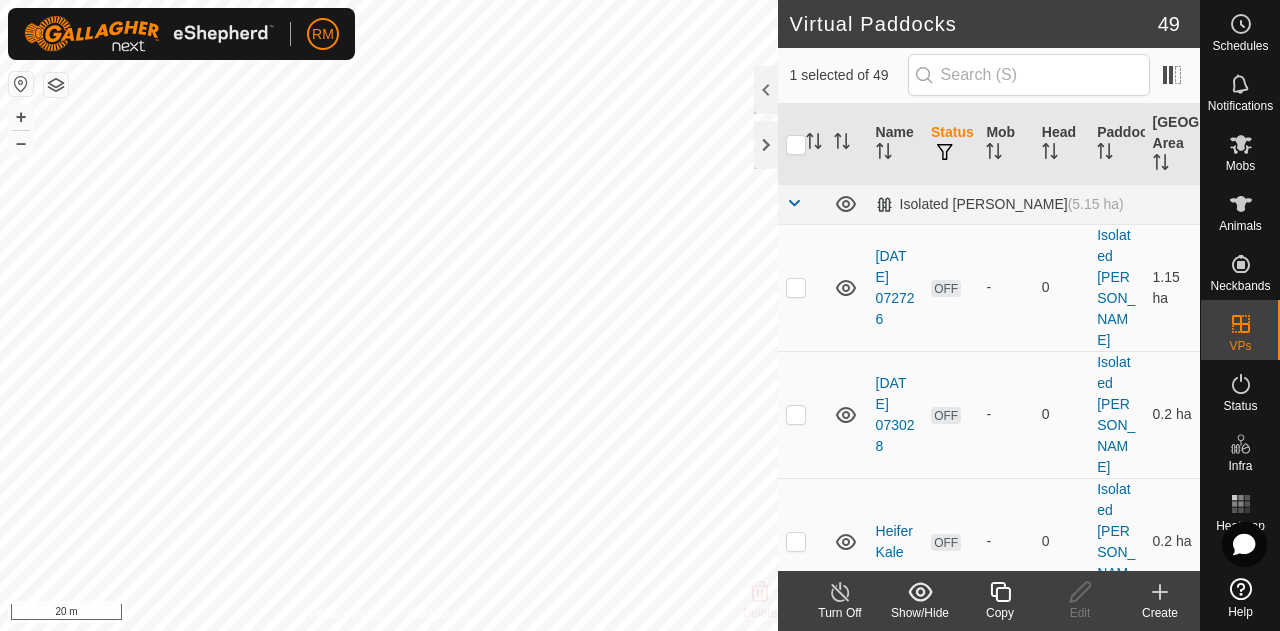 checkbox on "false" 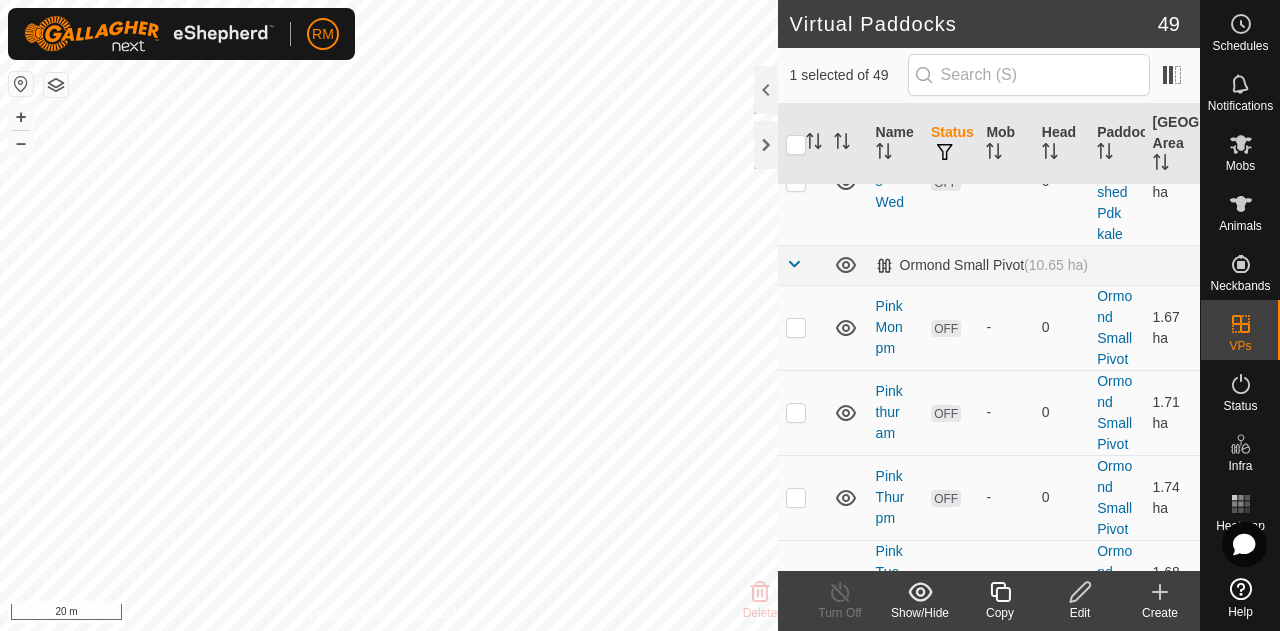 scroll, scrollTop: 4768, scrollLeft: 0, axis: vertical 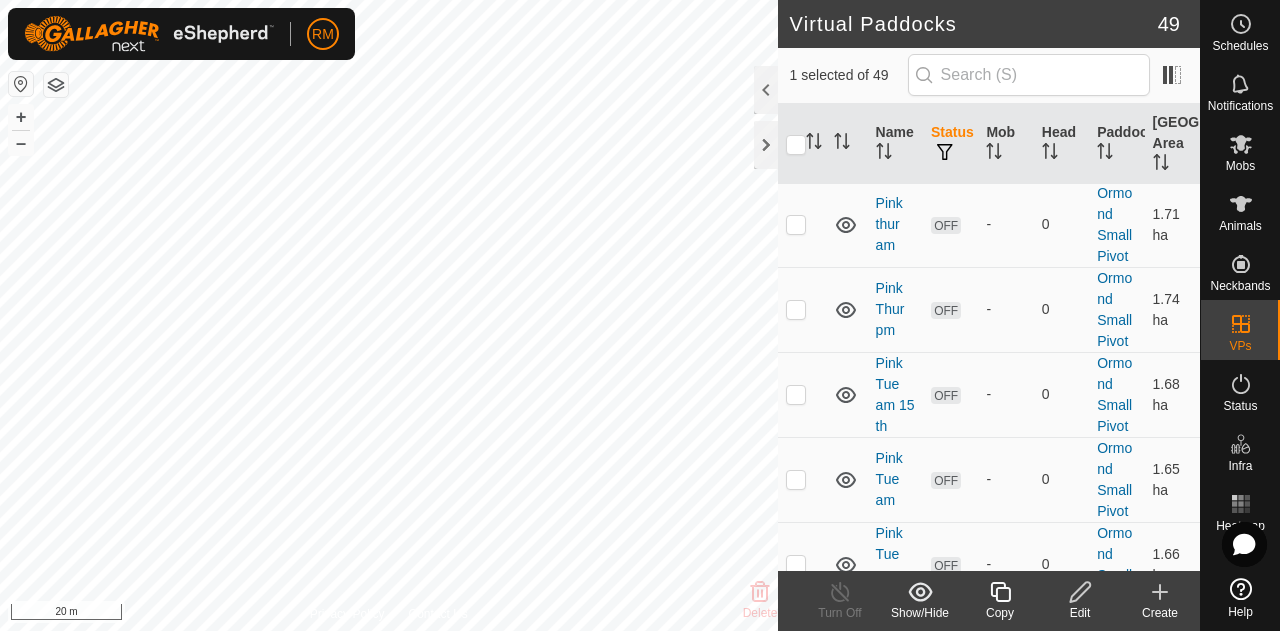 click at bounding box center [796, 650] 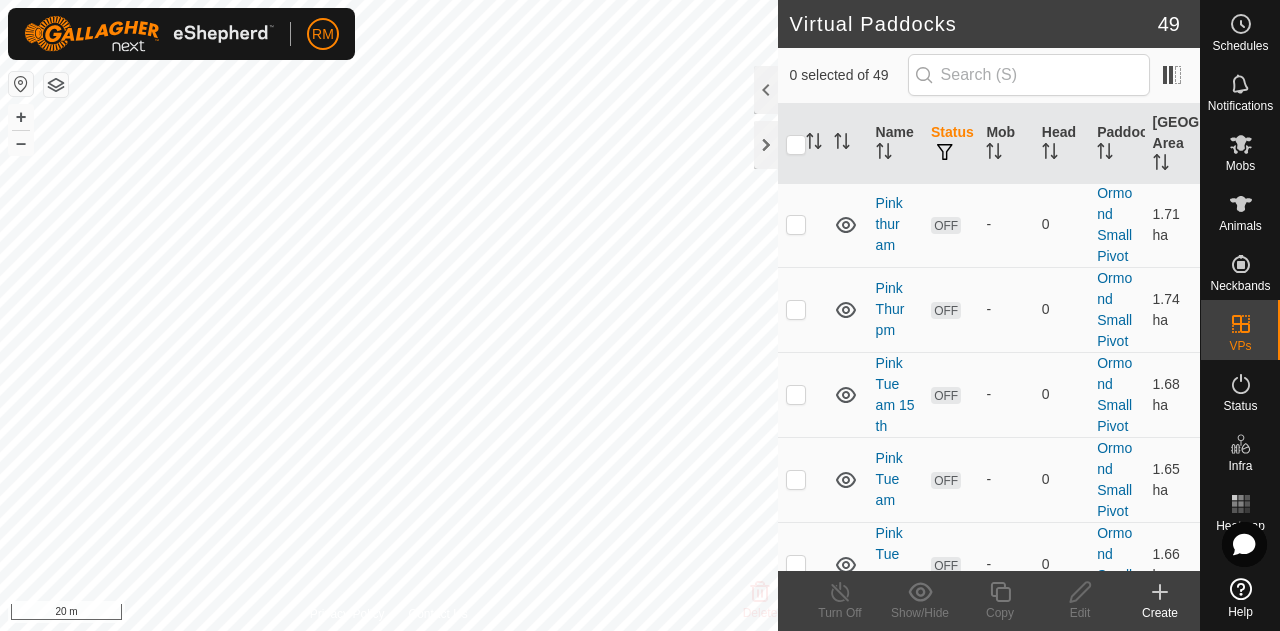 click at bounding box center [796, 650] 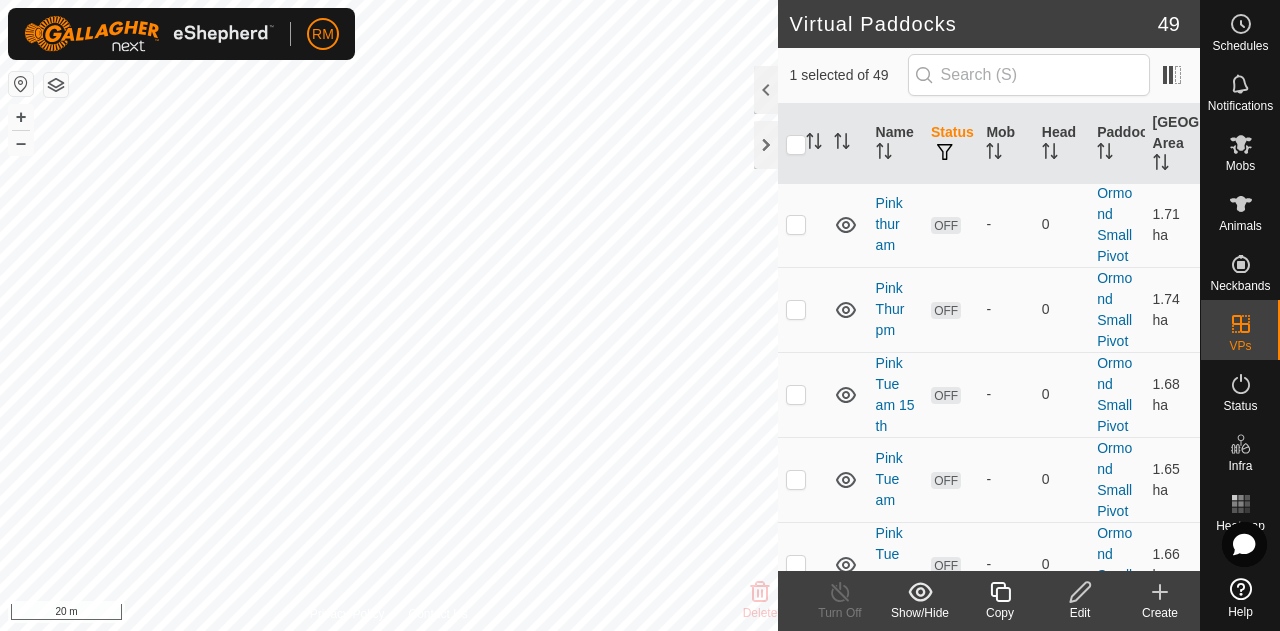 checkbox on "false" 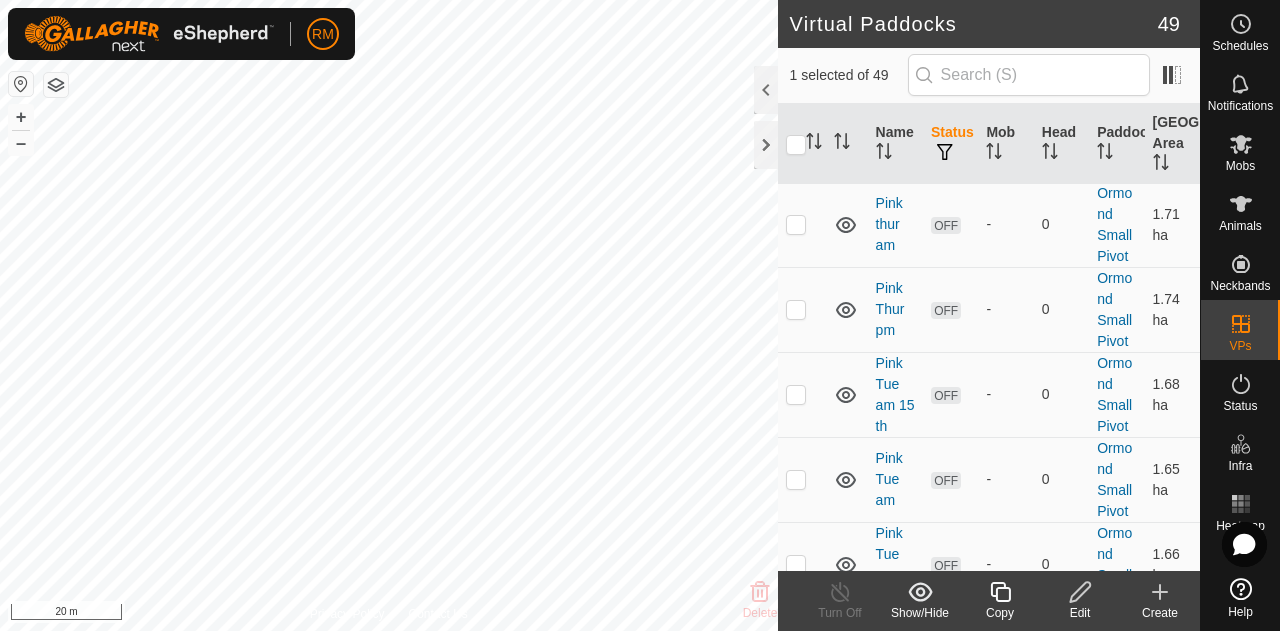 checkbox on "true" 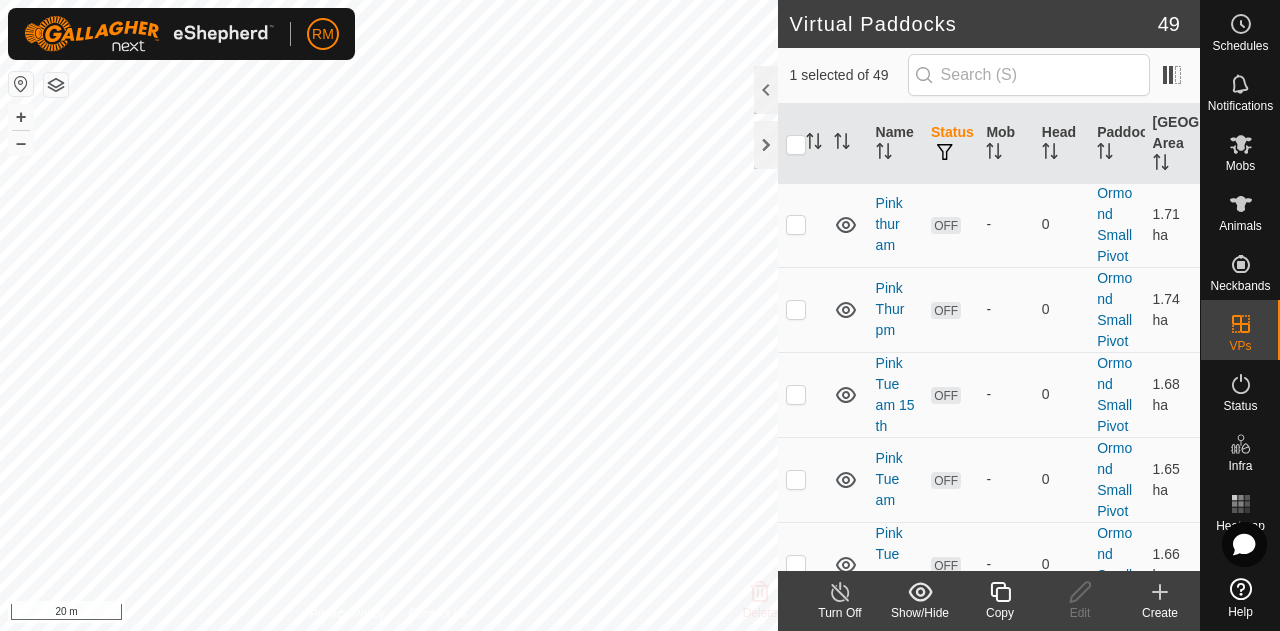 click 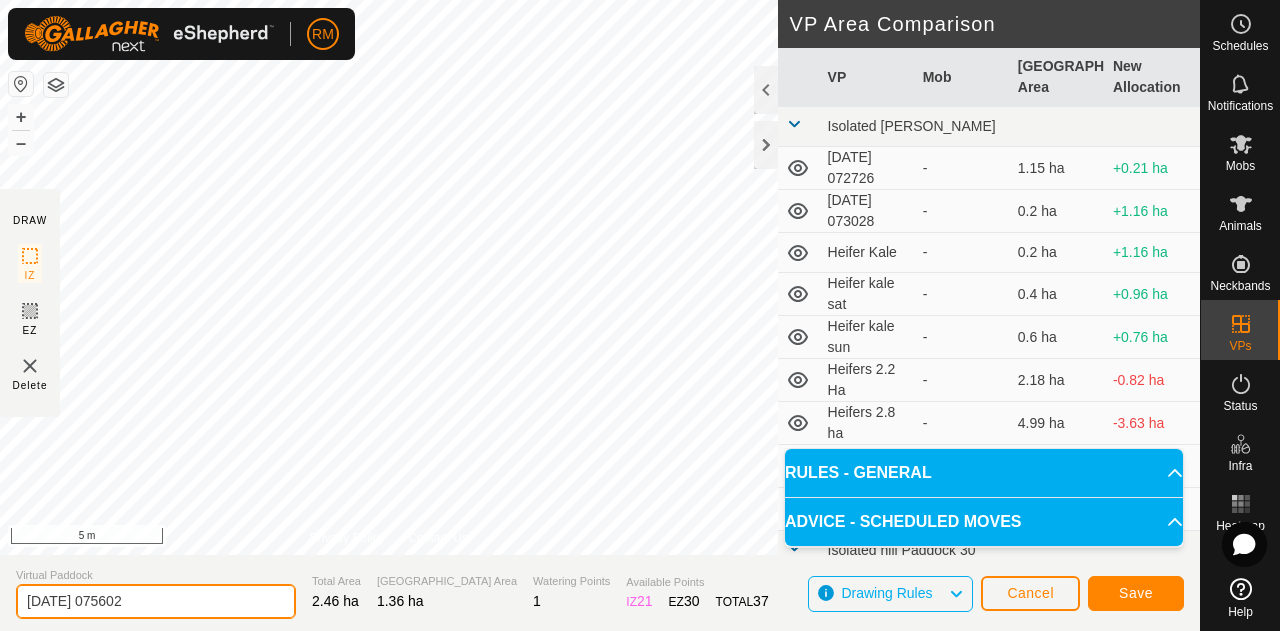 click on "[DATE] 075602" 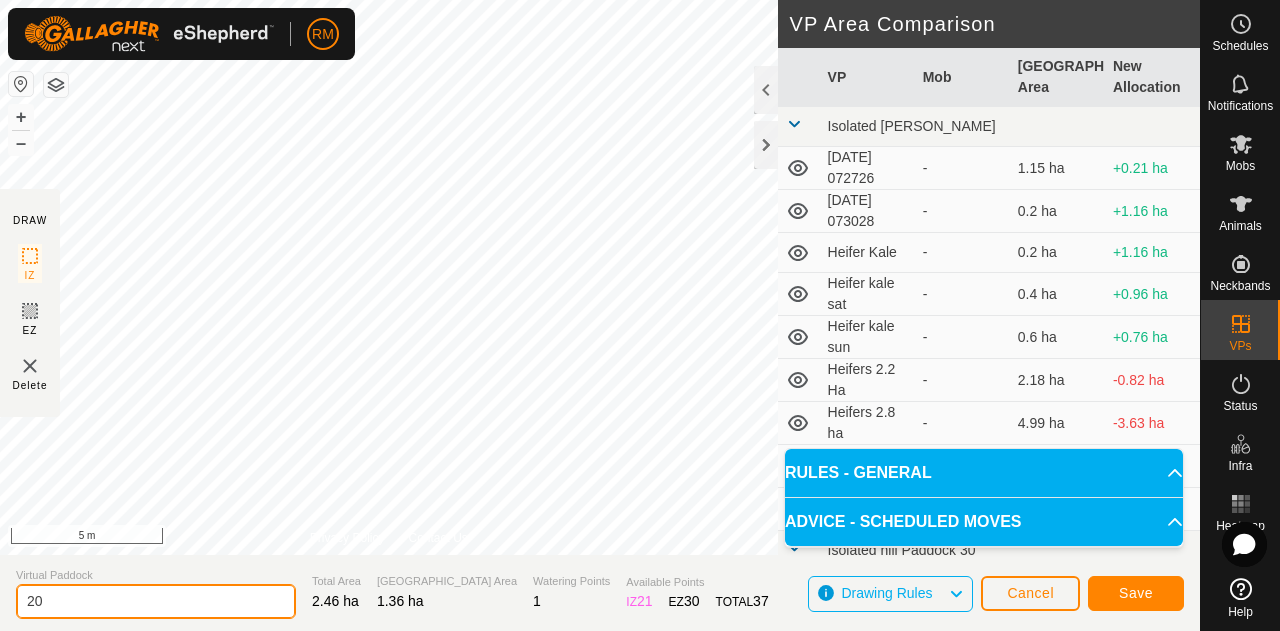 type on "2" 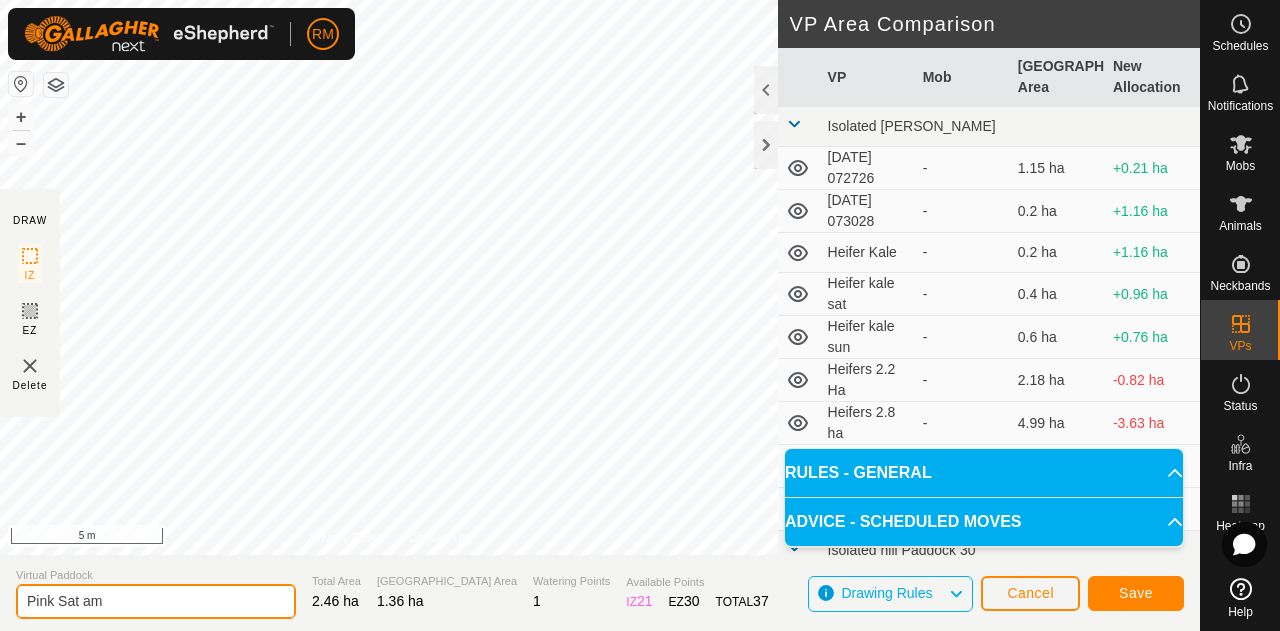 type on "Pink Sat am" 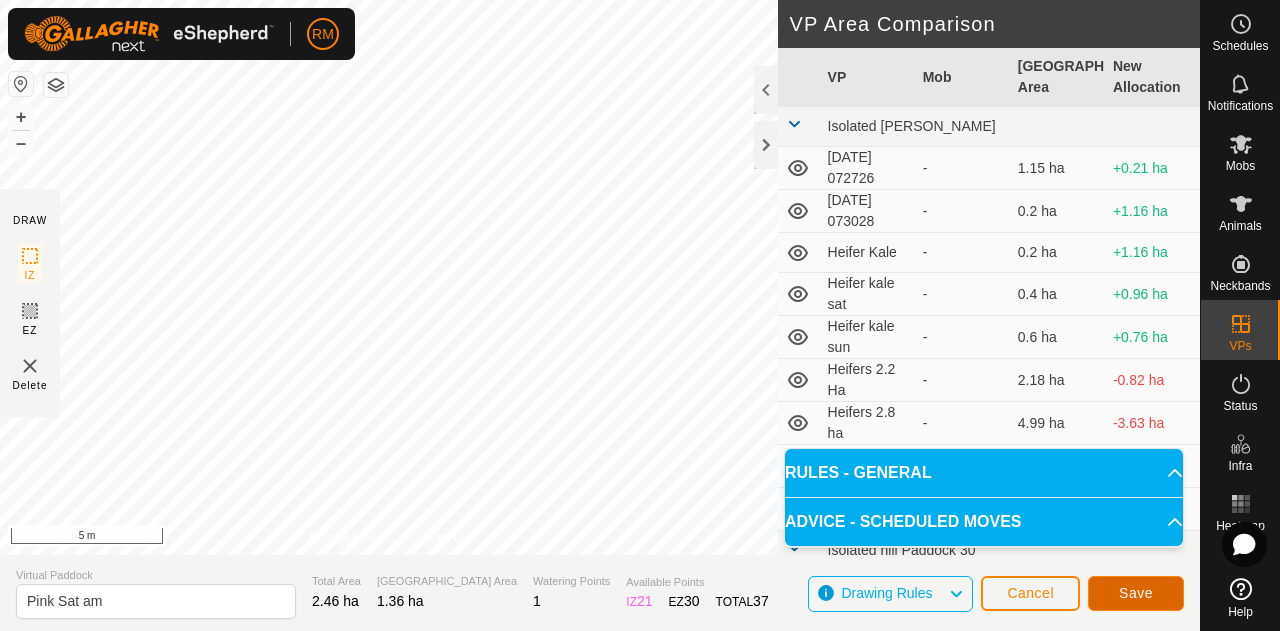drag, startPoint x: 1141, startPoint y: 589, endPoint x: 1150, endPoint y: 594, distance: 10.29563 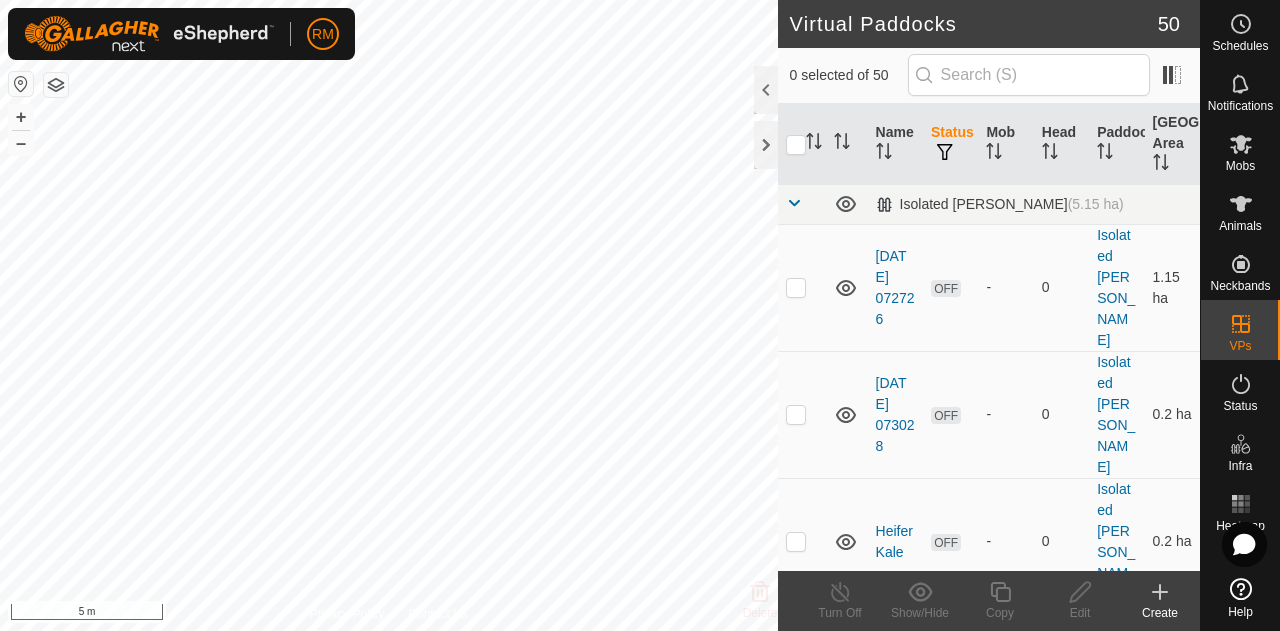checkbox on "true" 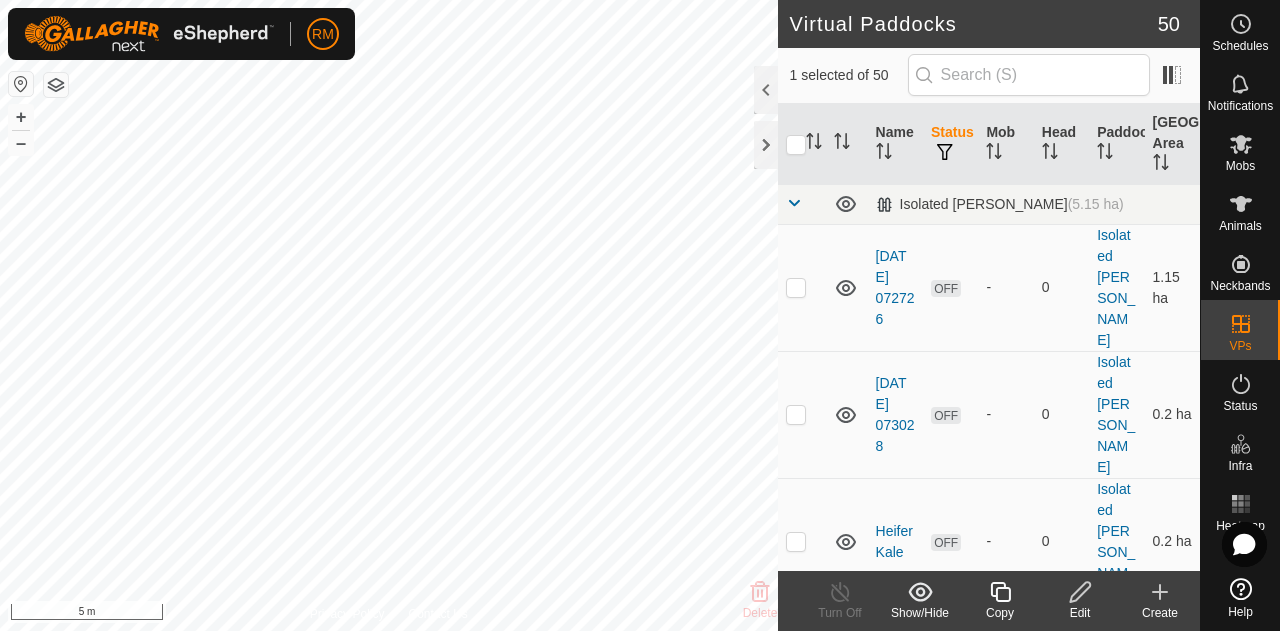 click 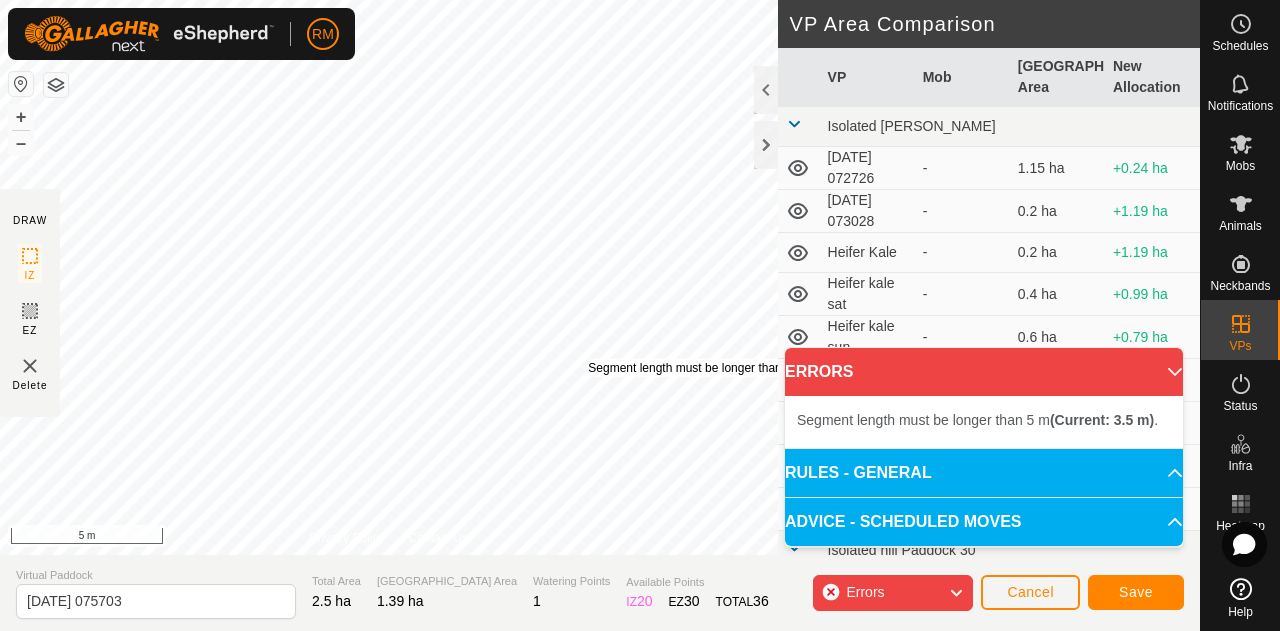 click on "Segment length must be longer than 5 m  (Current: 3.6 m) ." at bounding box center [742, 368] 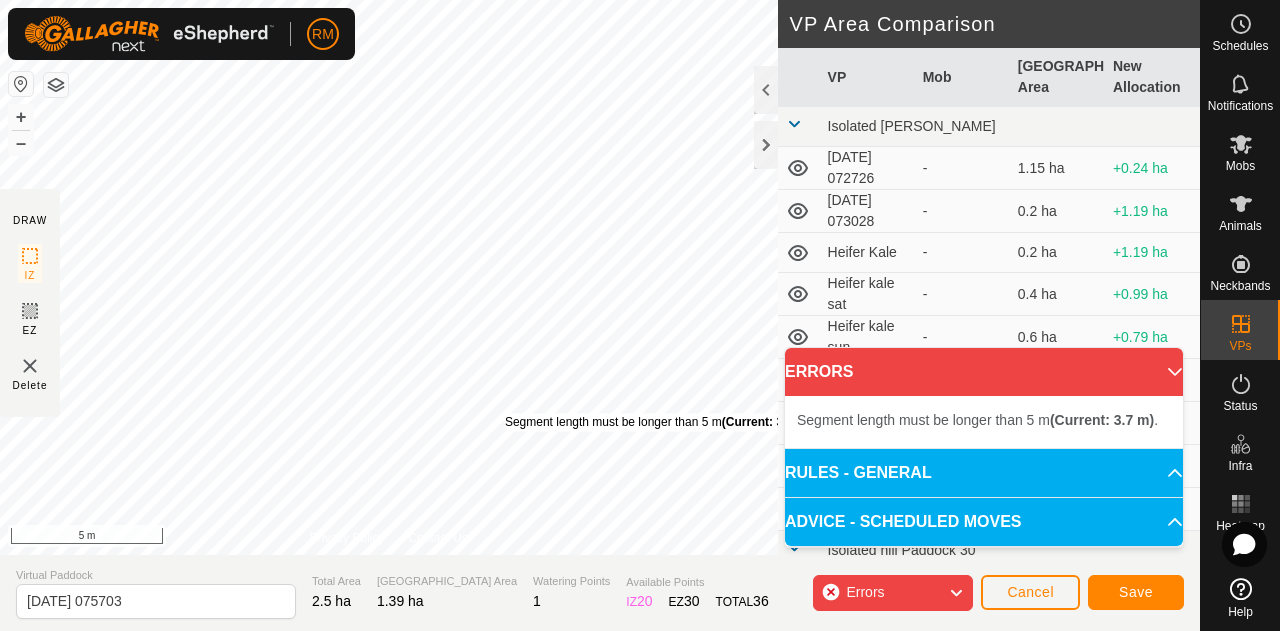 click on "Segment length must be longer than 5 m  (Current: 3.7 m) . + – ⇧ i 5 m" at bounding box center [389, 277] 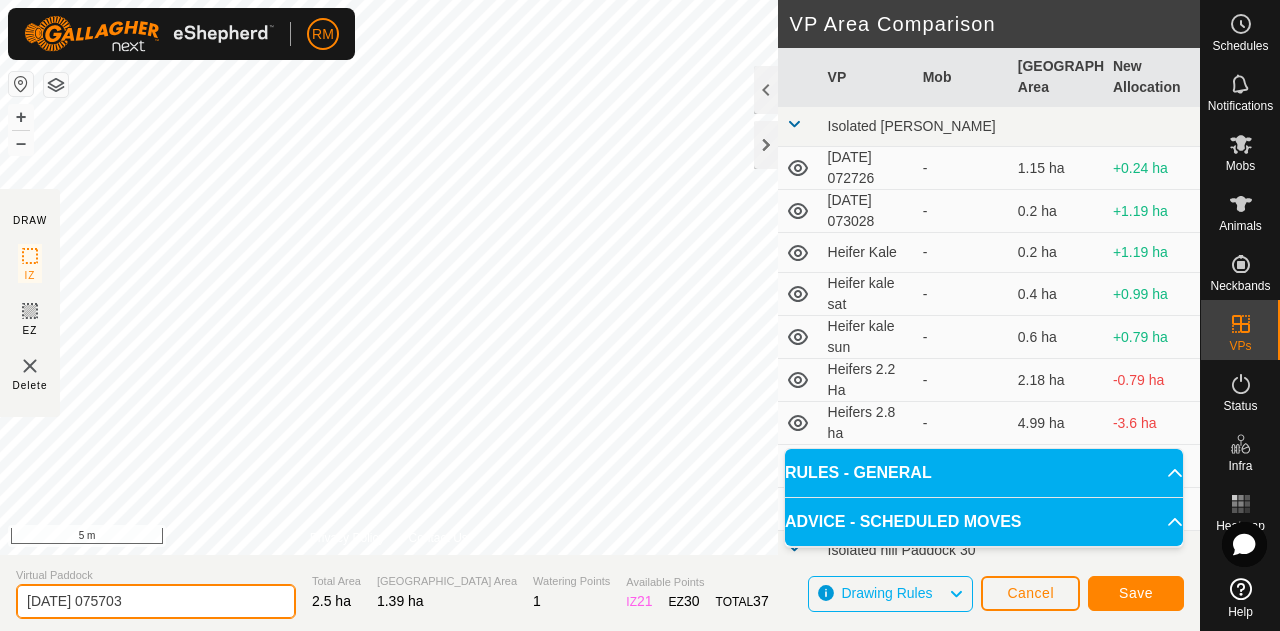 click on "[DATE] 075703" 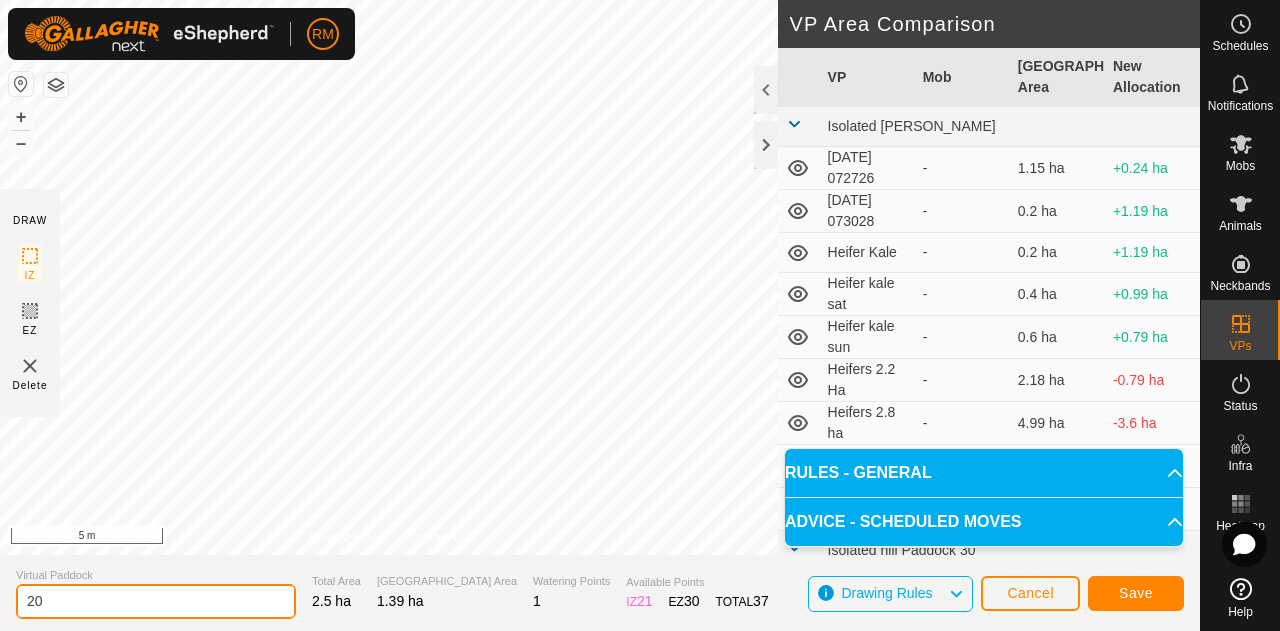 type on "2" 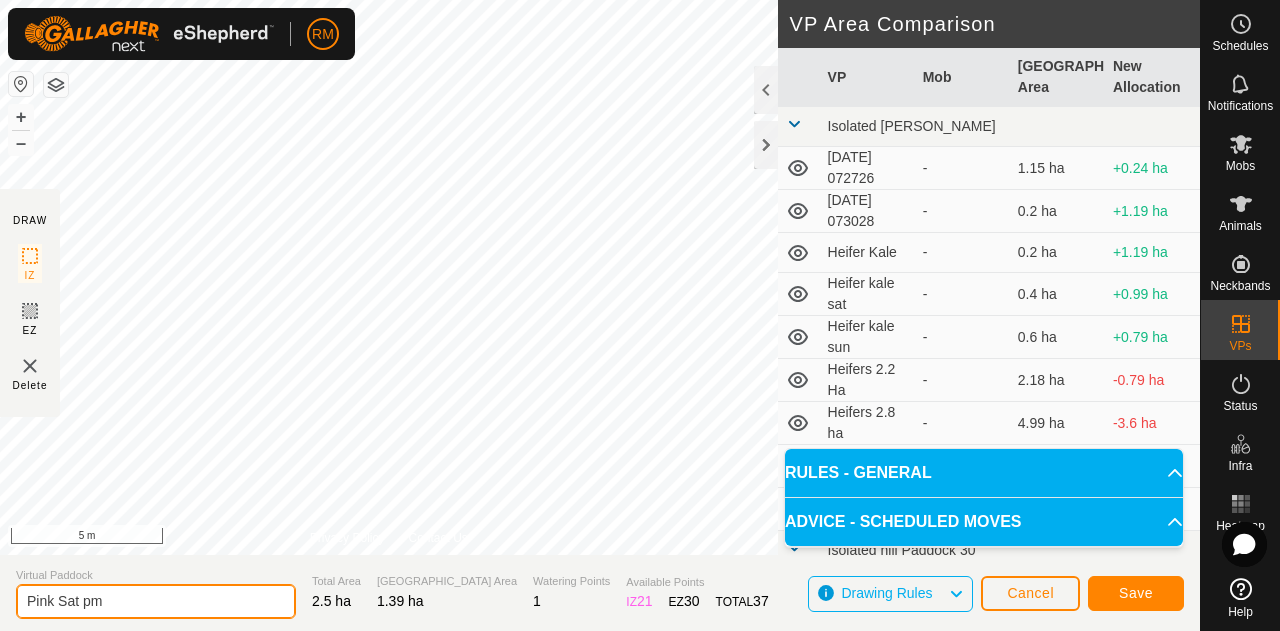 type on "Pink Sat pm" 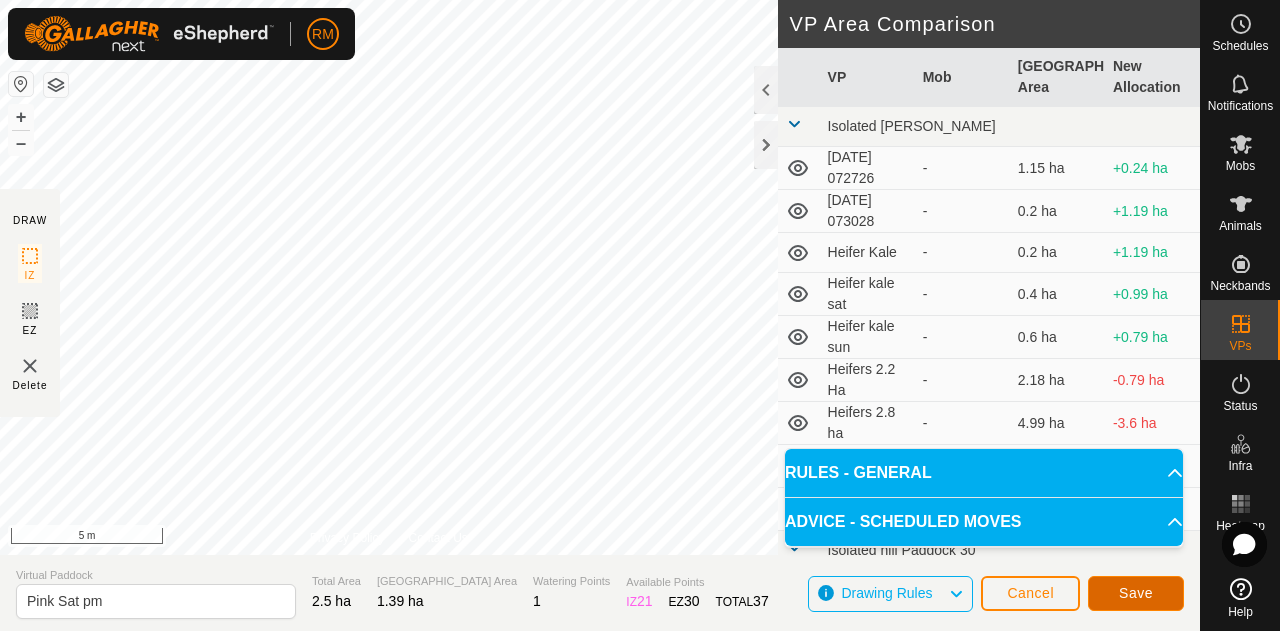 click on "Save" 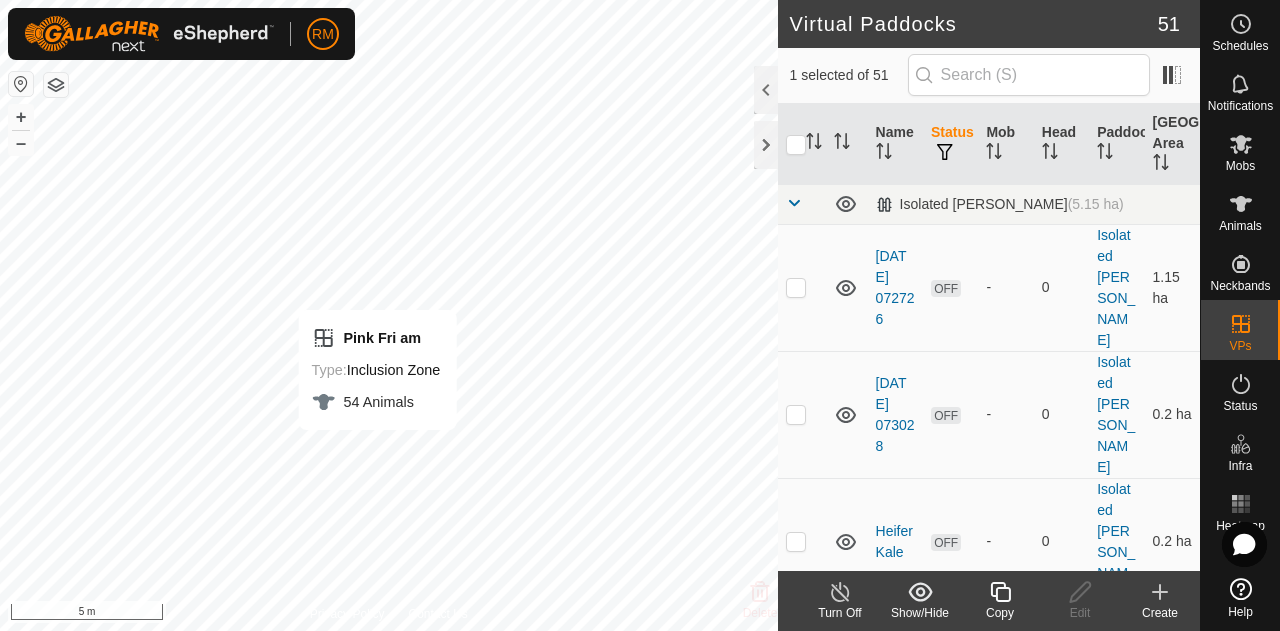 checkbox on "false" 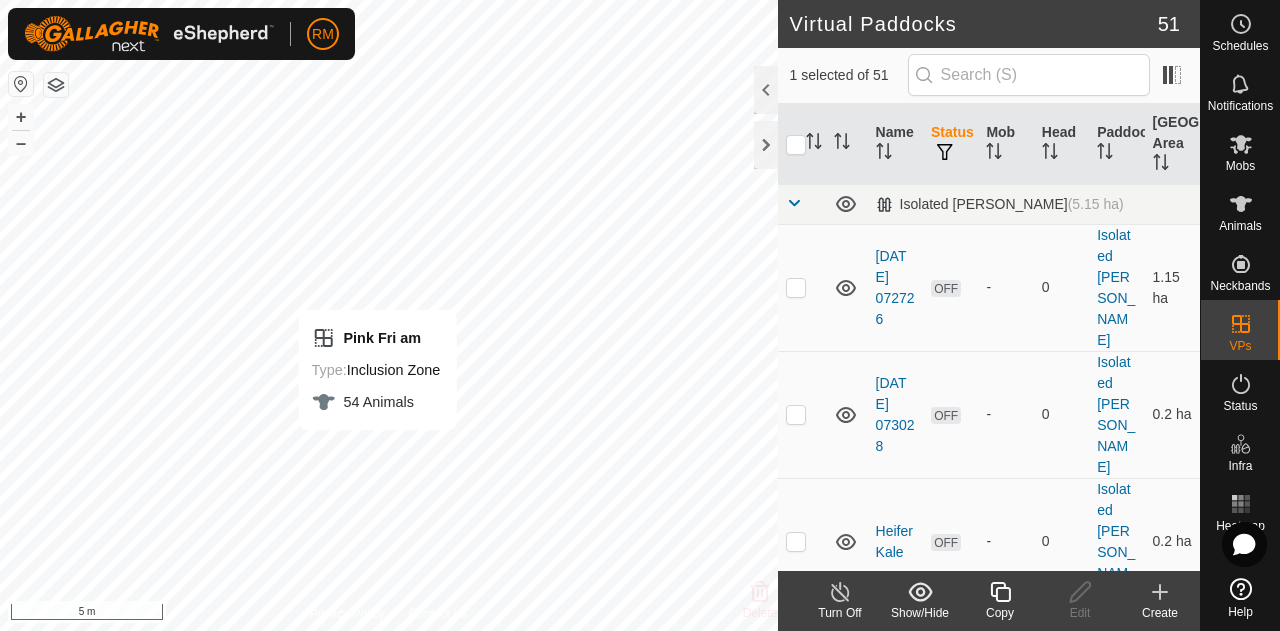 checkbox on "true" 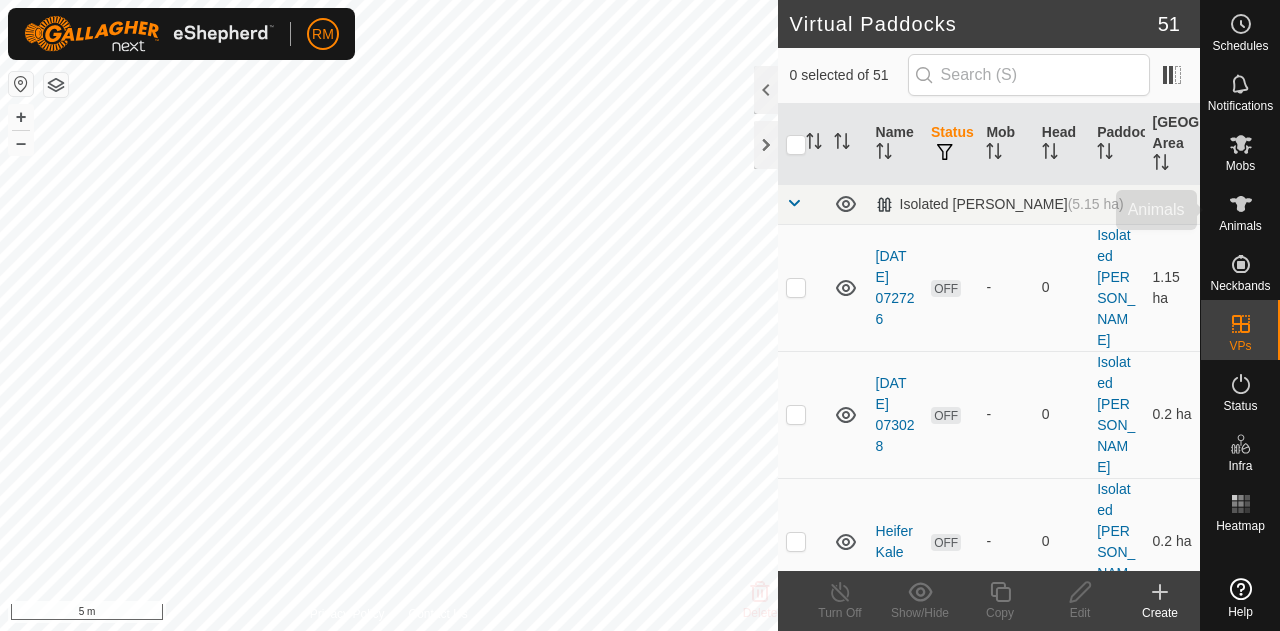 scroll, scrollTop: 0, scrollLeft: 0, axis: both 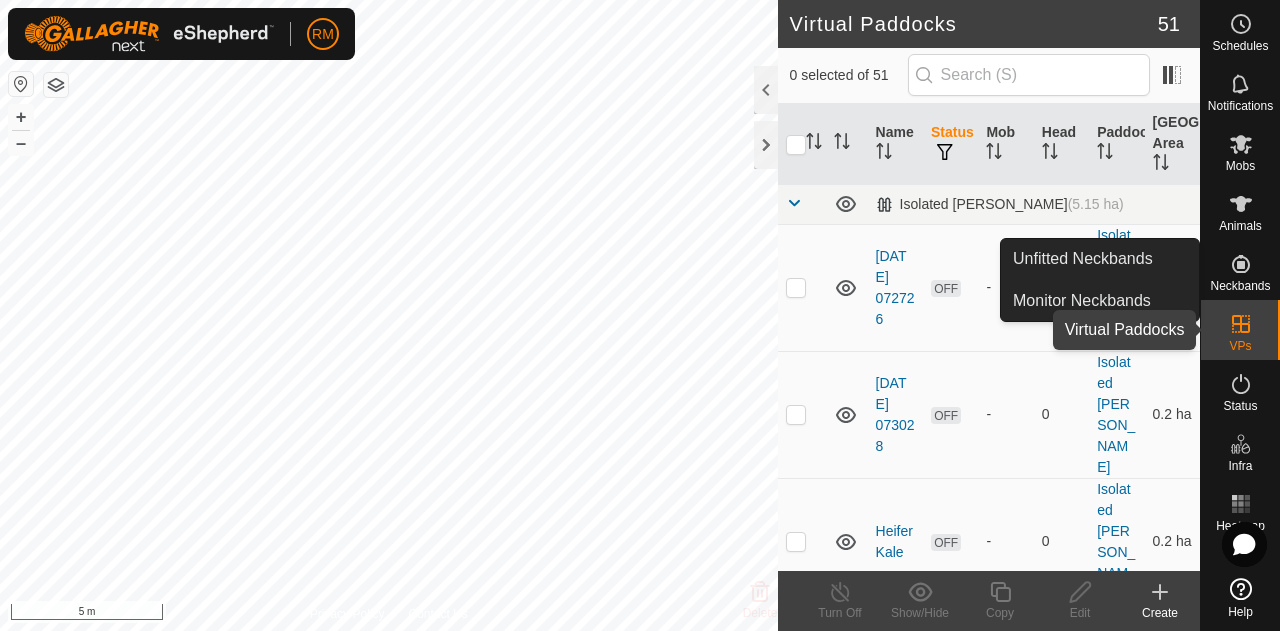 click at bounding box center (1241, 324) 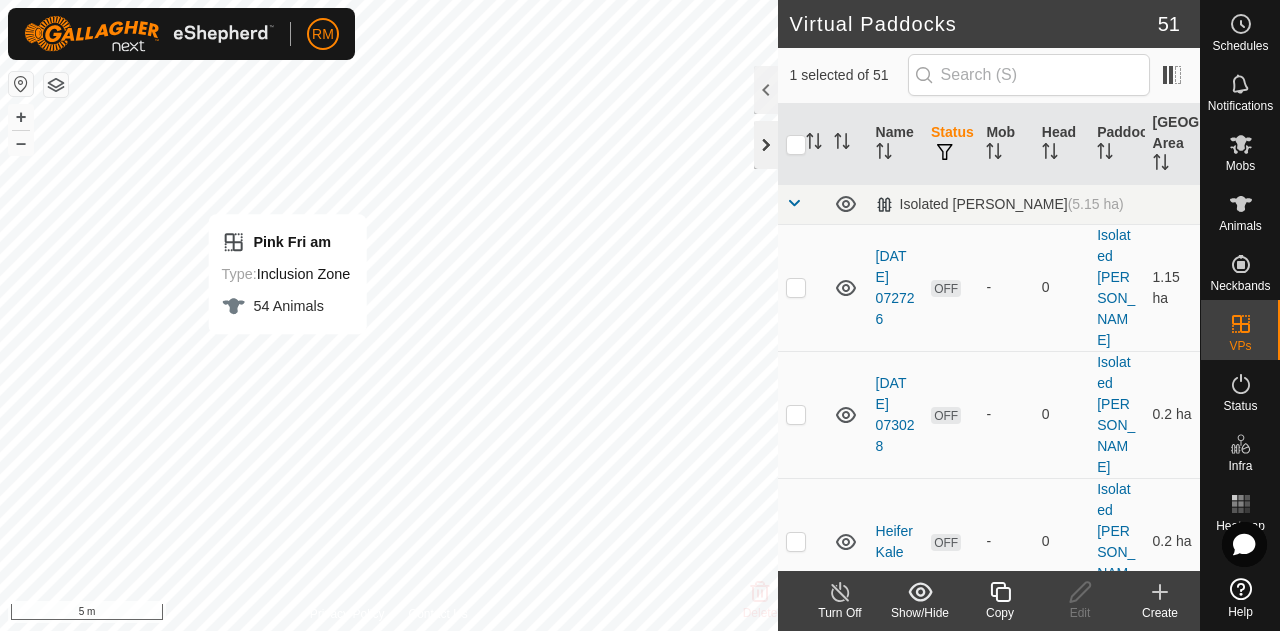 checkbox on "false" 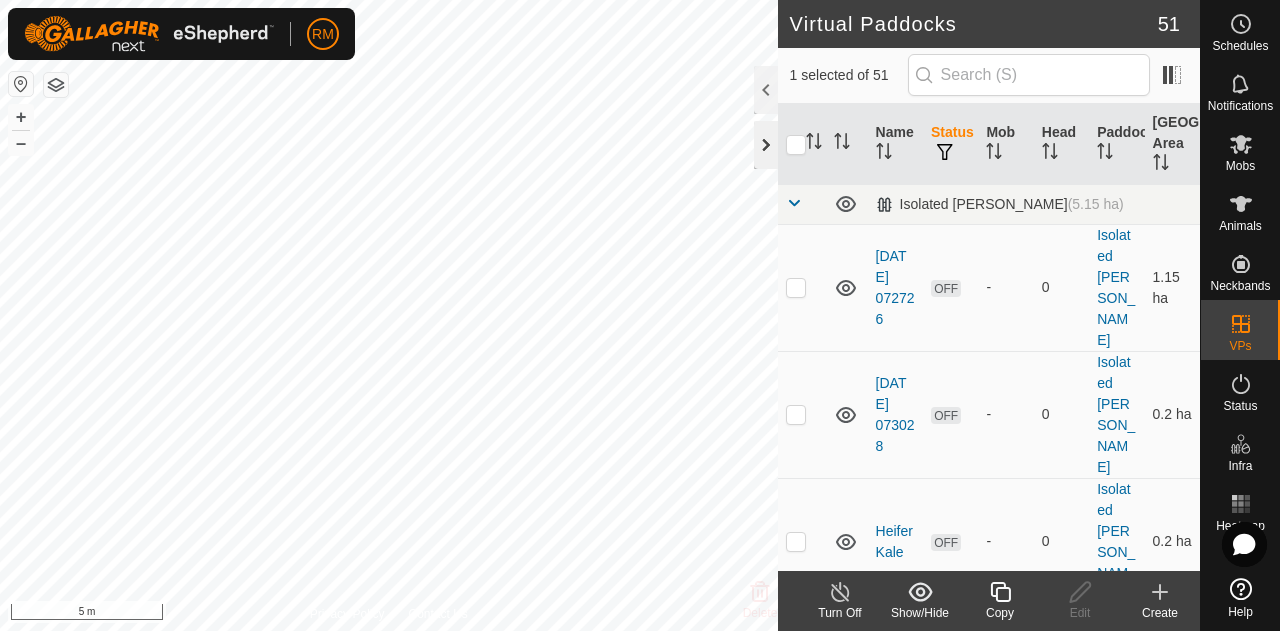 checkbox on "false" 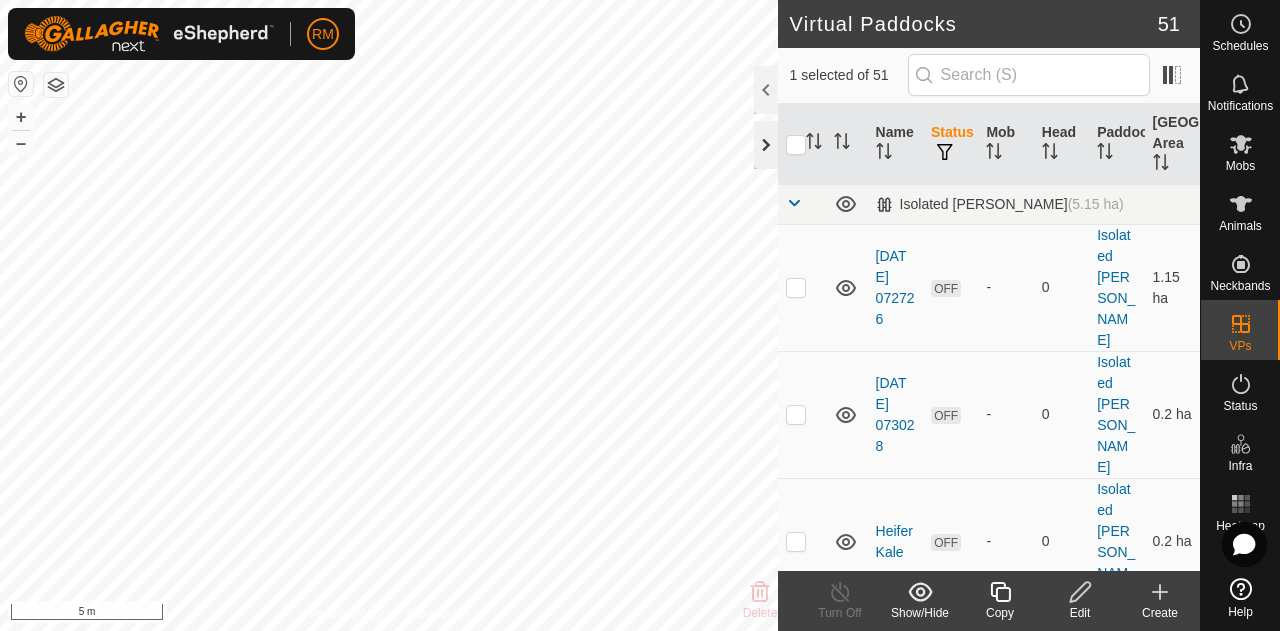 checkbox on "false" 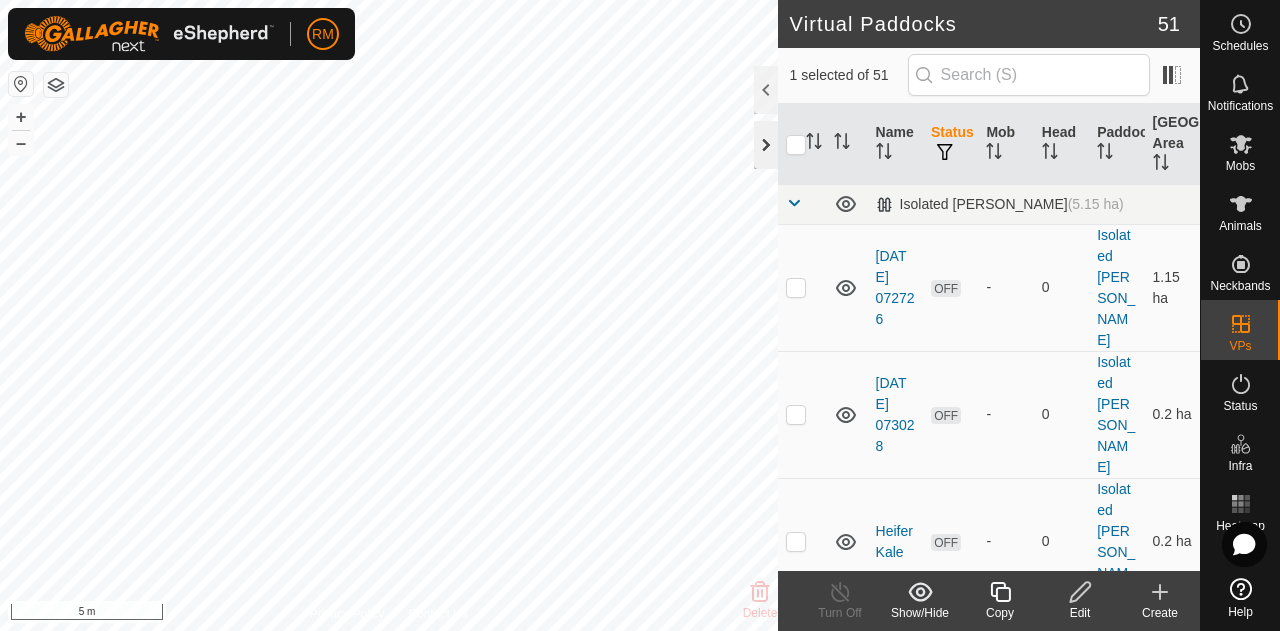 checkbox on "true" 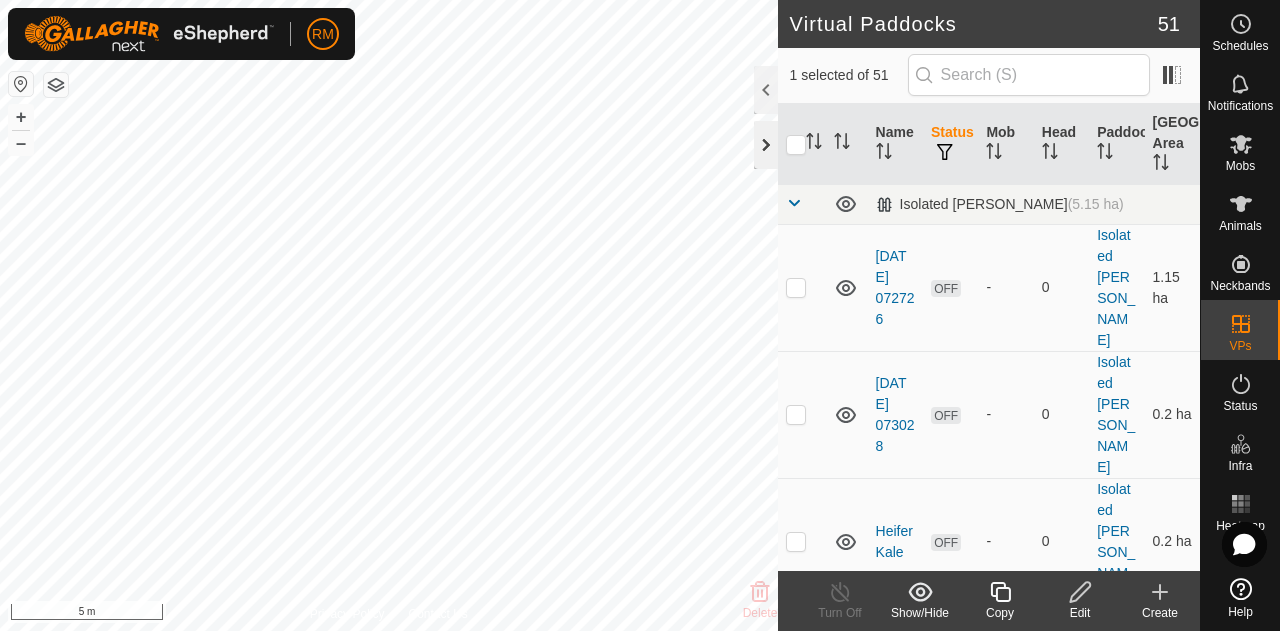 checkbox on "true" 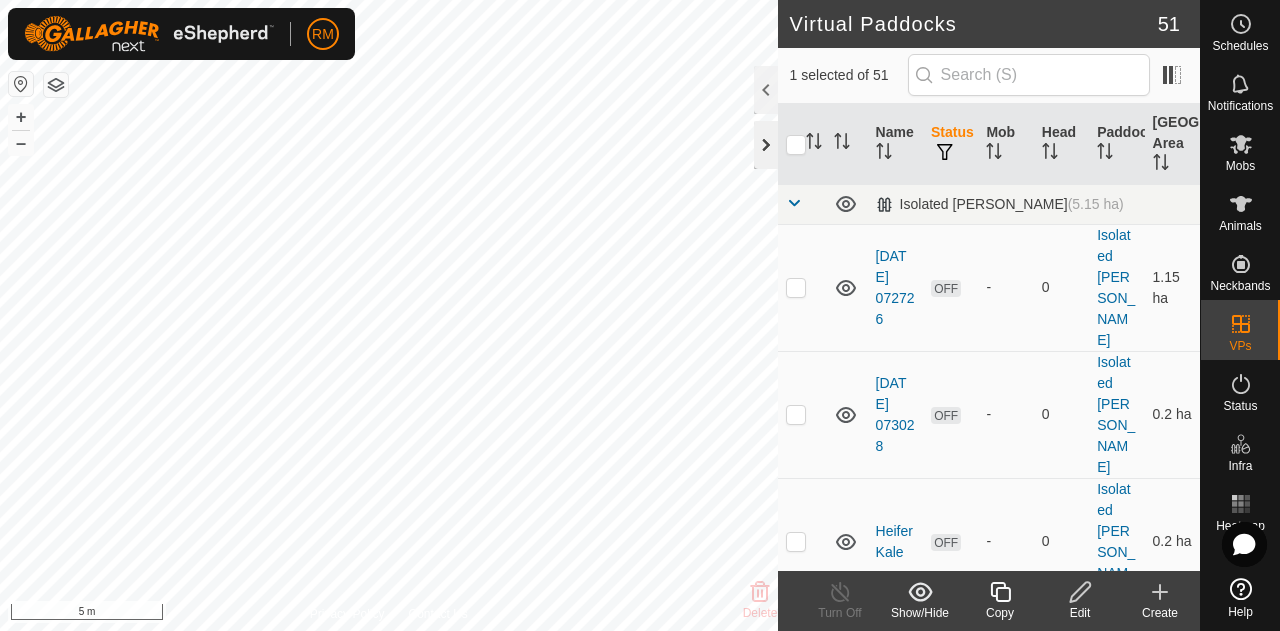 checkbox on "false" 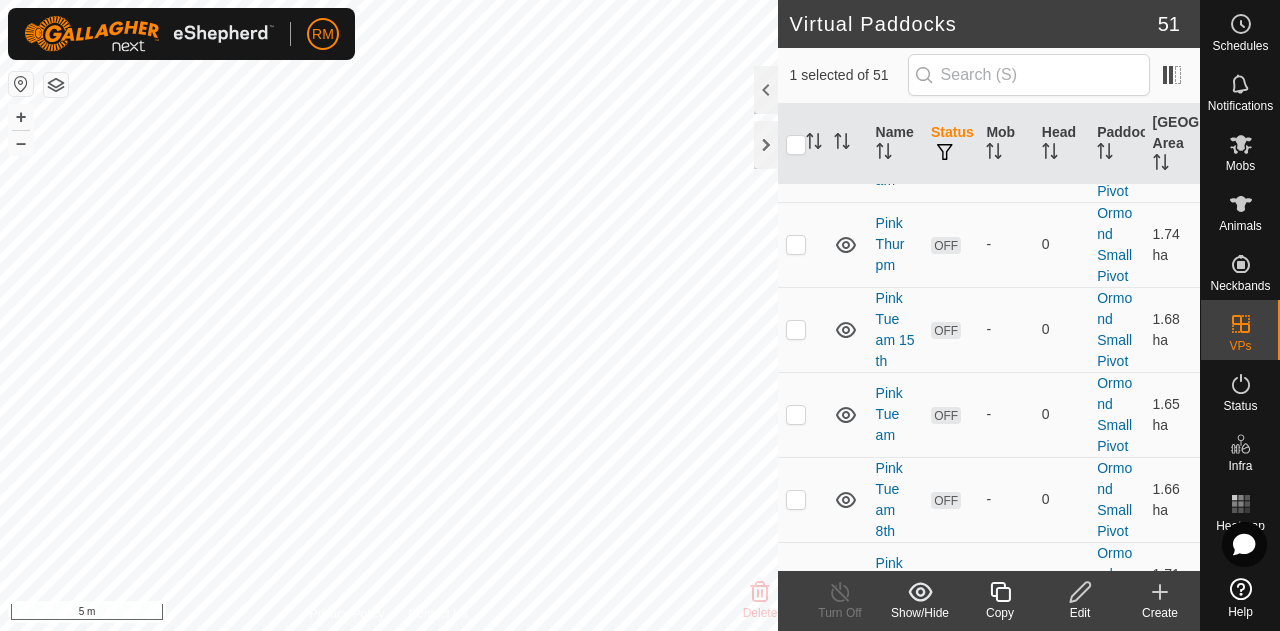 scroll, scrollTop: 4333, scrollLeft: 0, axis: vertical 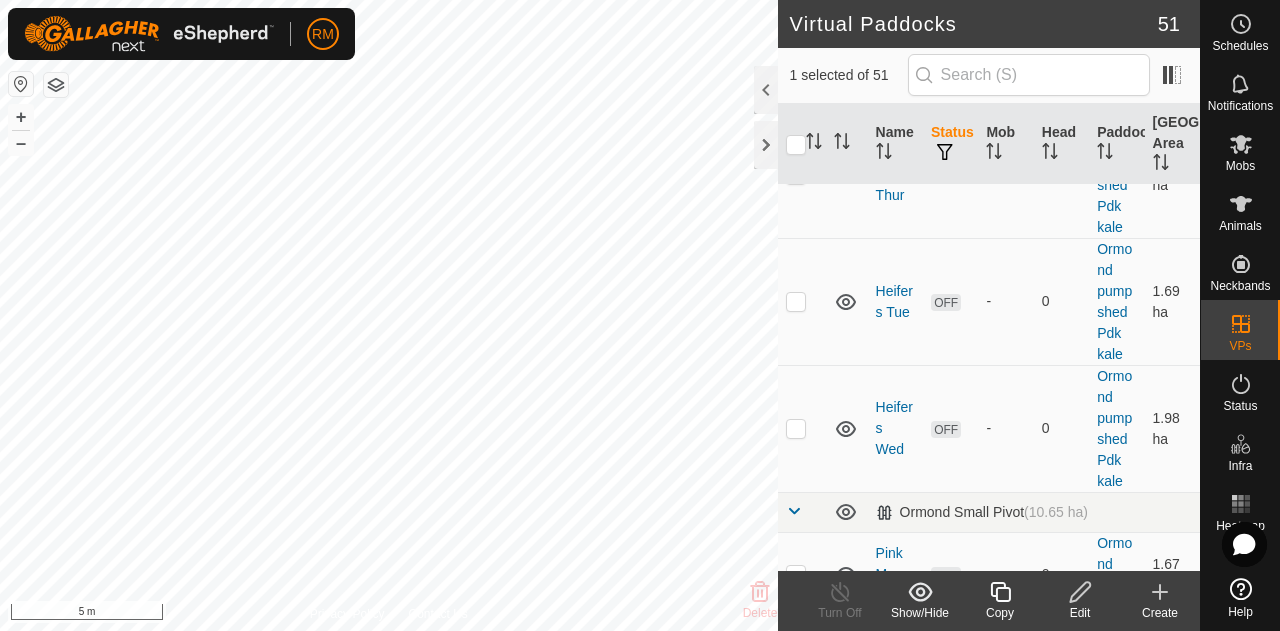 click at bounding box center (796, 660) 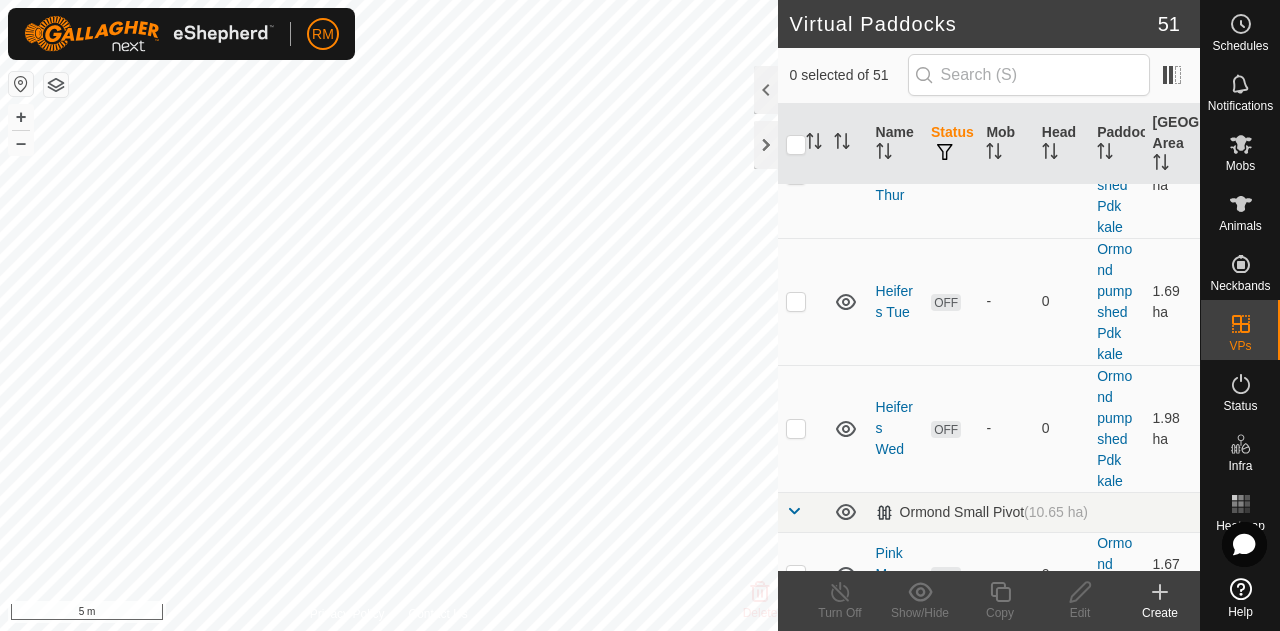 click at bounding box center (796, 660) 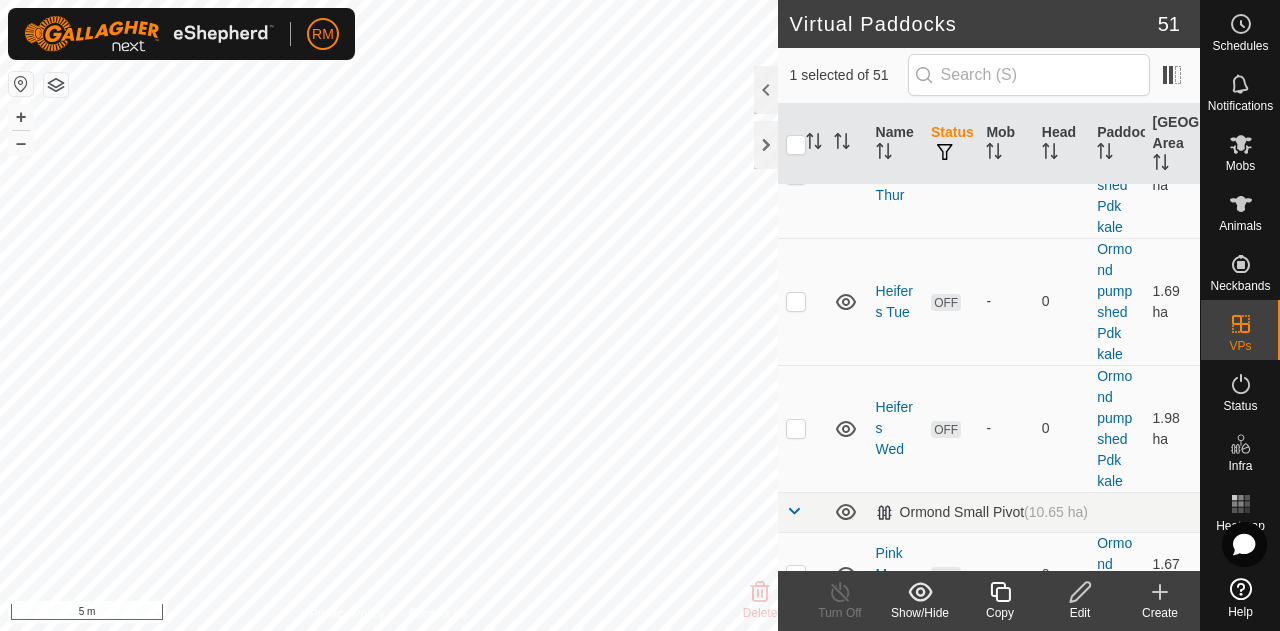 click at bounding box center [796, 660] 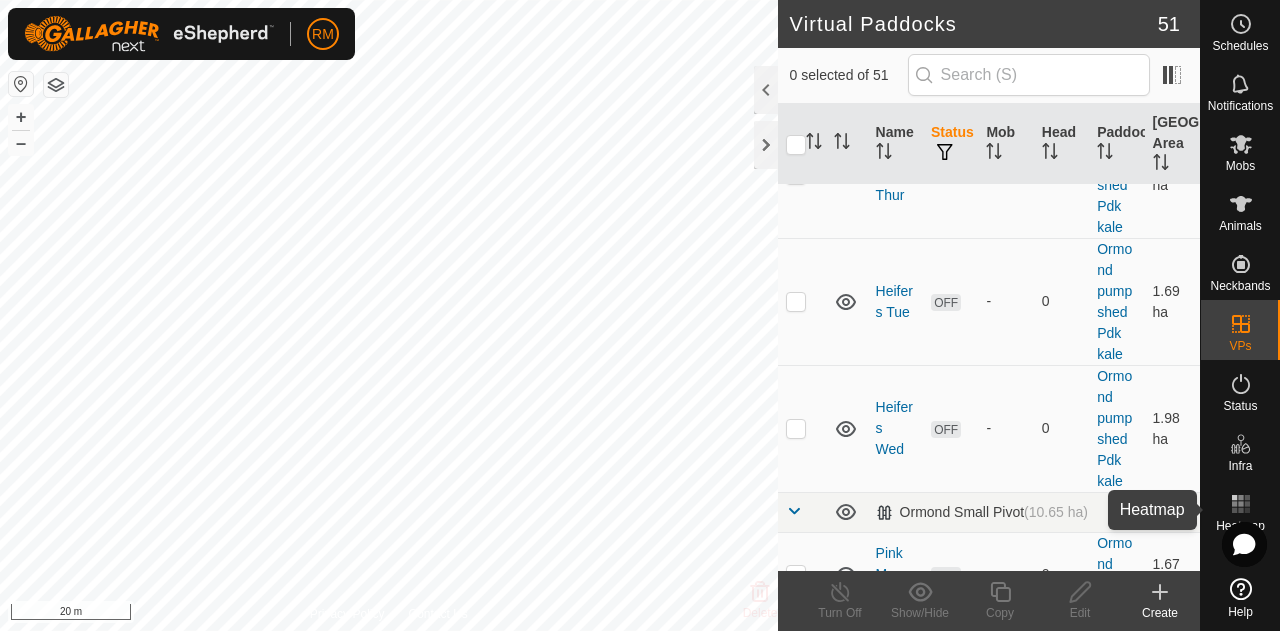 click 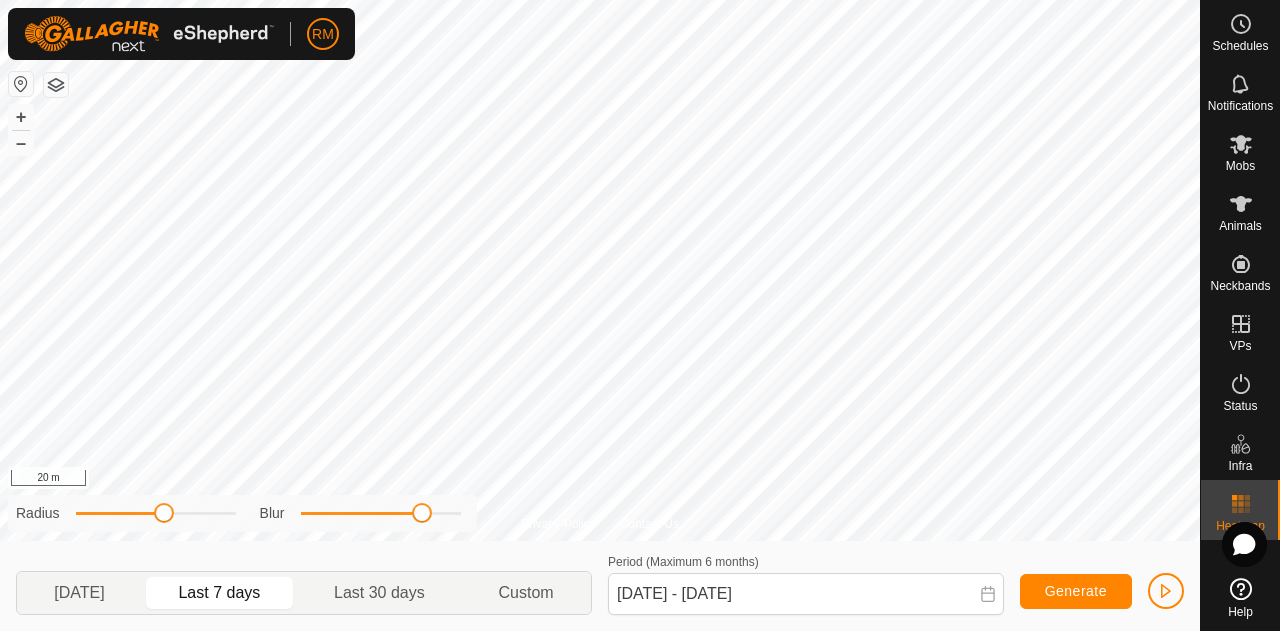 drag, startPoint x: 316, startPoint y: 521, endPoint x: 419, endPoint y: 523, distance: 103.01942 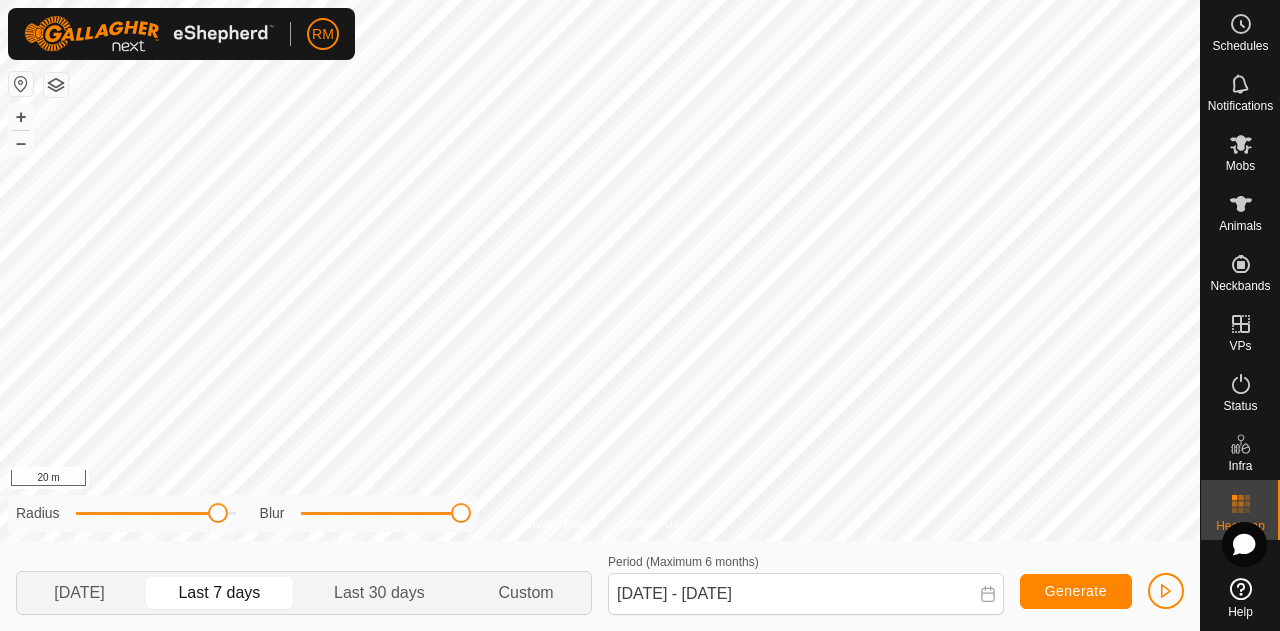 drag, startPoint x: 175, startPoint y: 517, endPoint x: 216, endPoint y: 520, distance: 41.109608 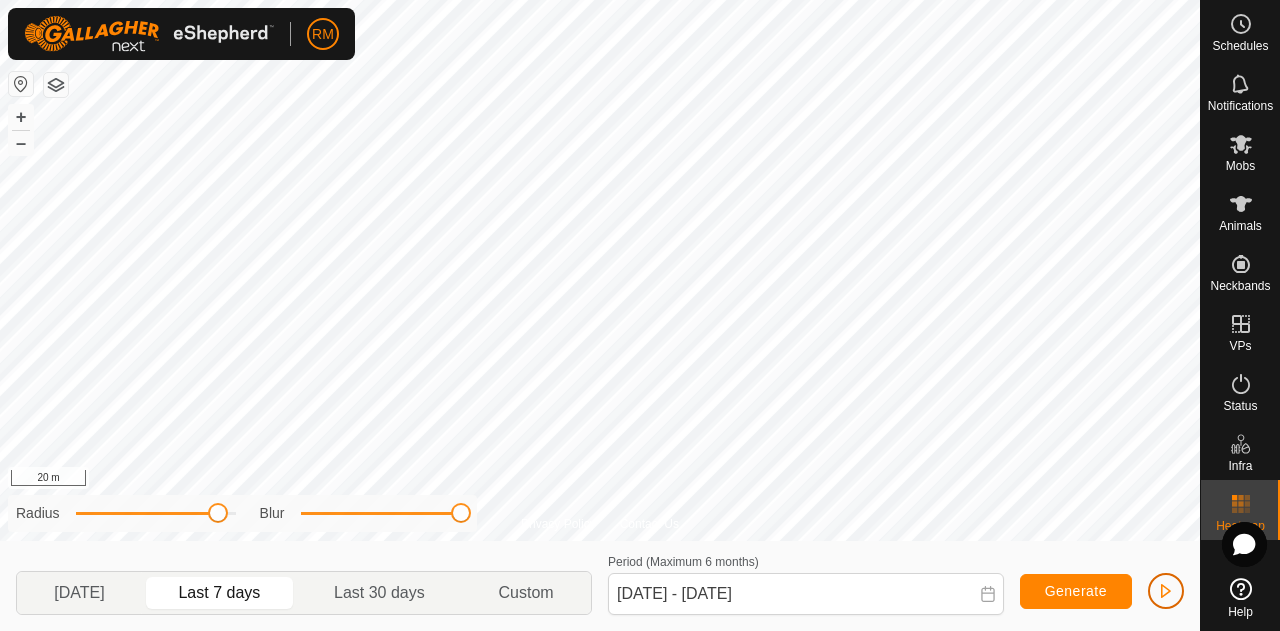 click 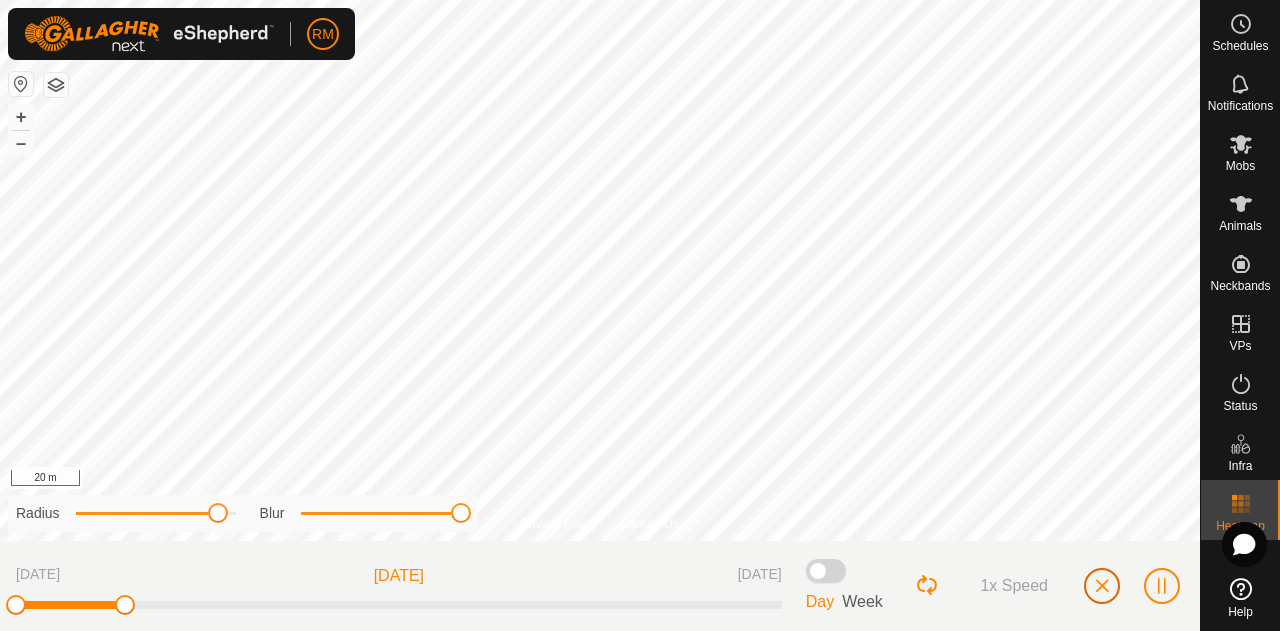 click 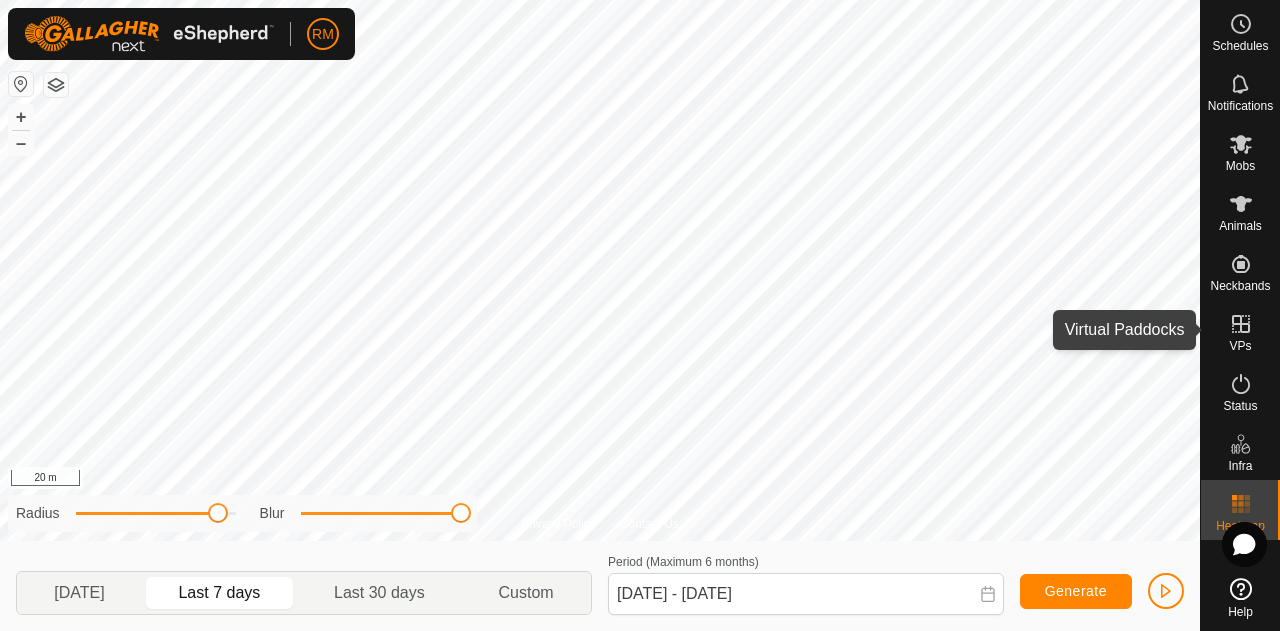 click 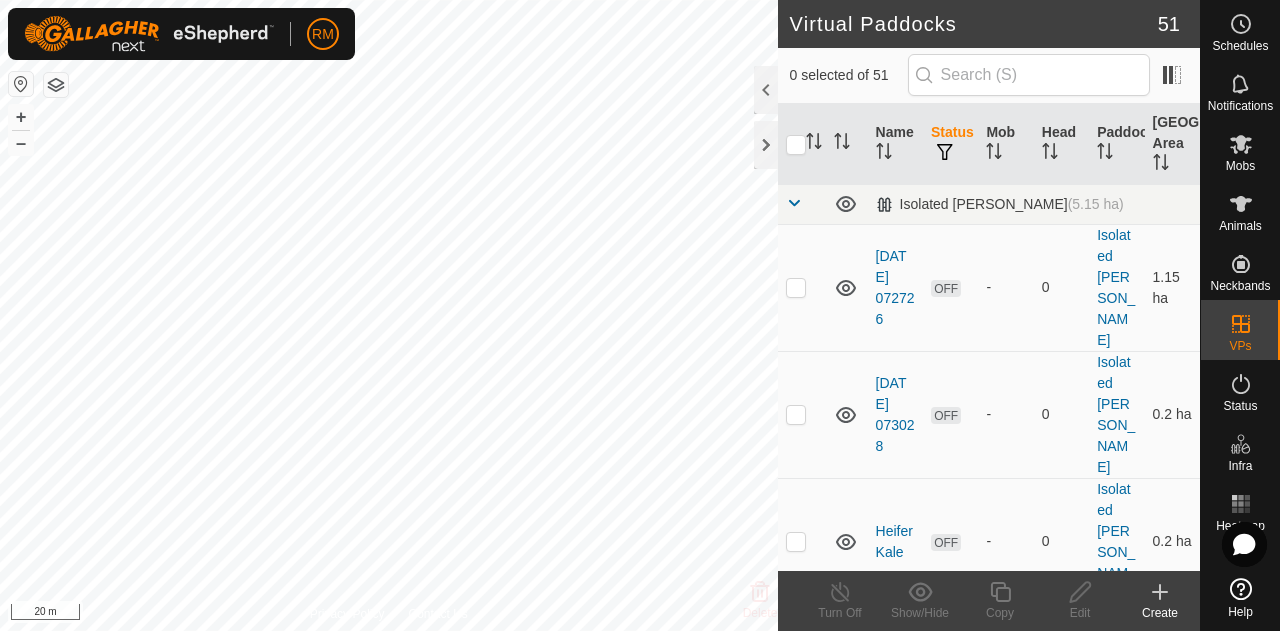 scroll, scrollTop: 166, scrollLeft: 0, axis: vertical 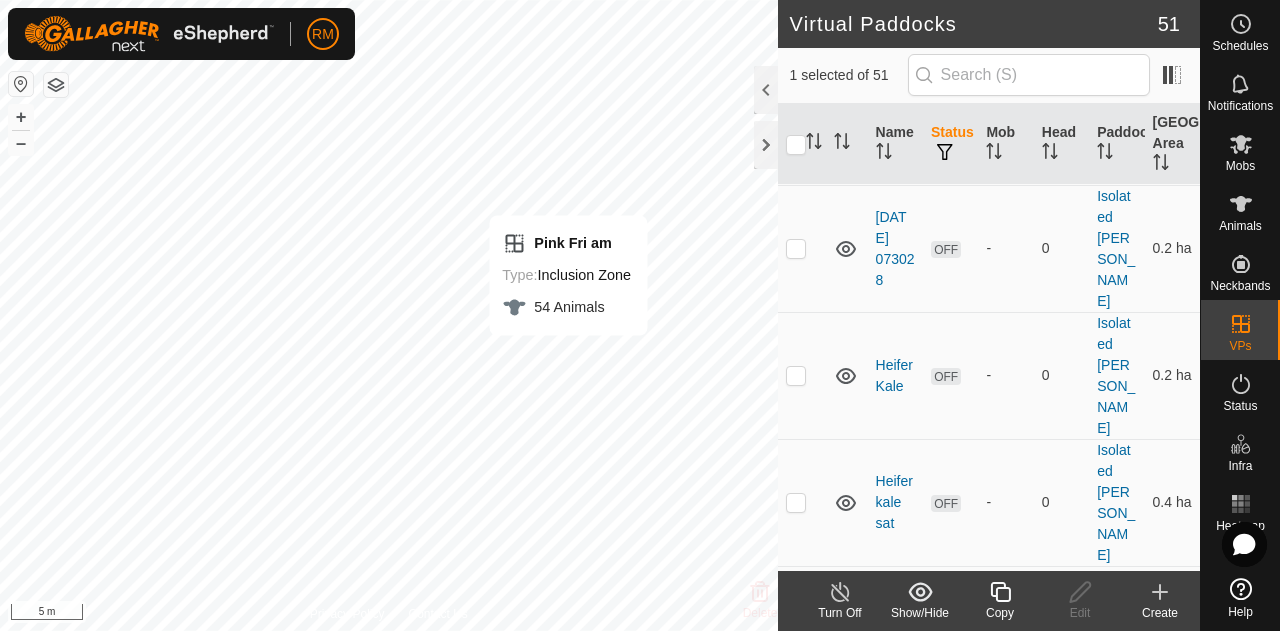 checkbox on "false" 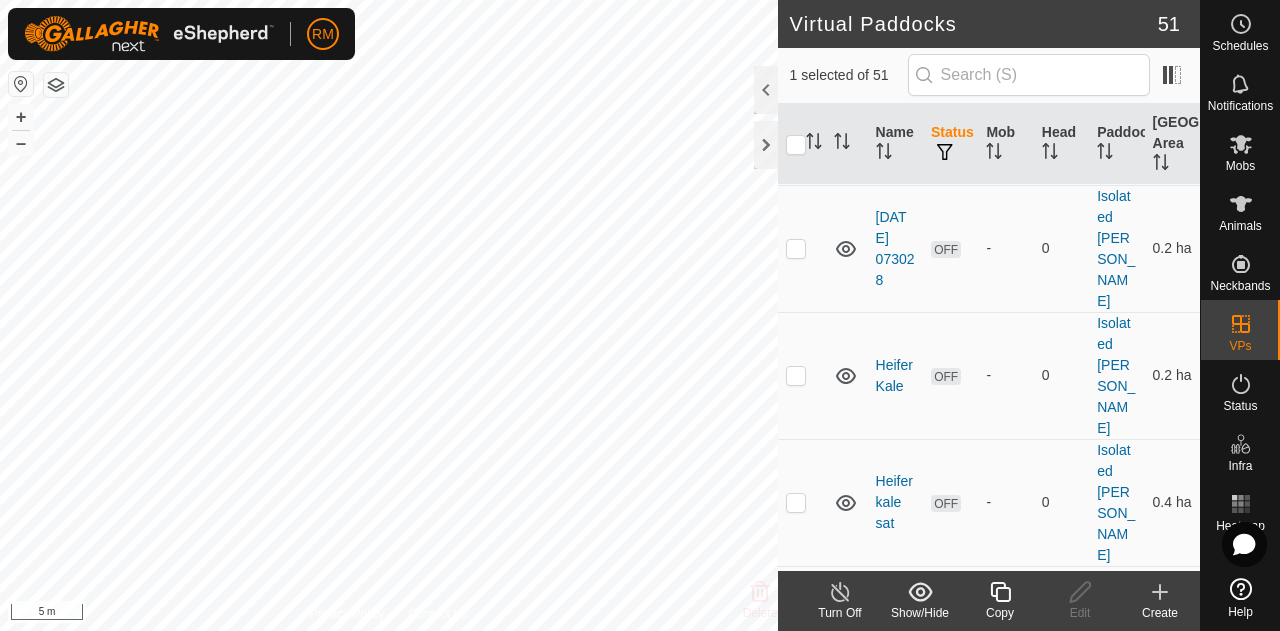 checkbox on "false" 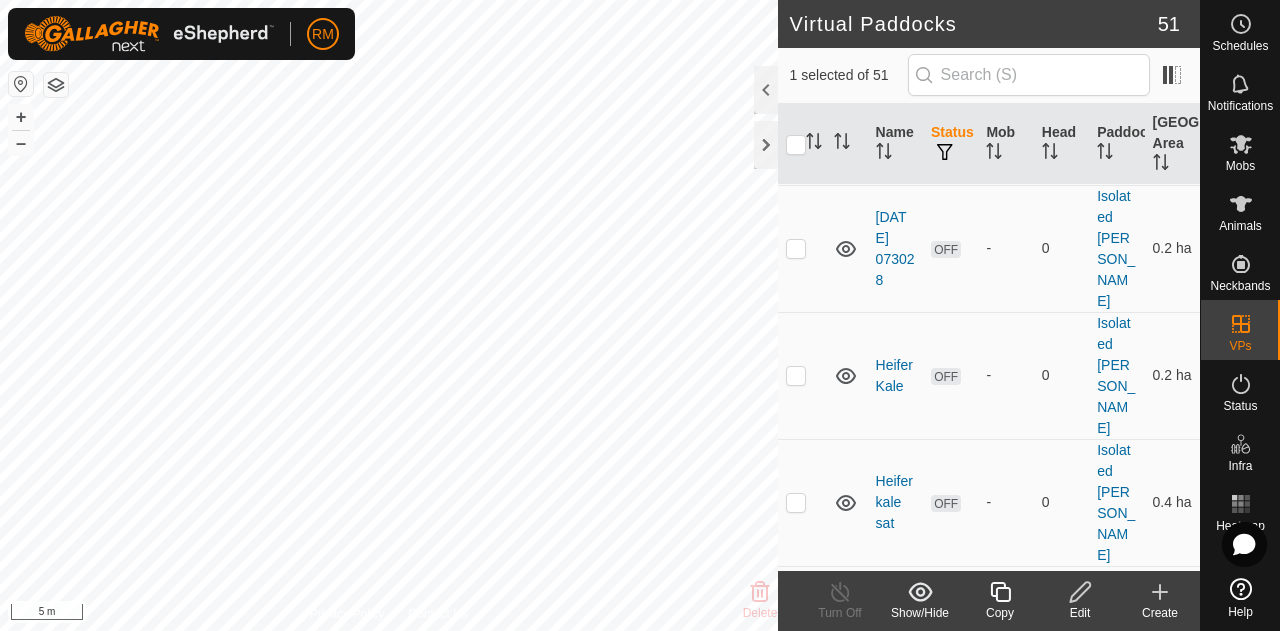 checkbox on "false" 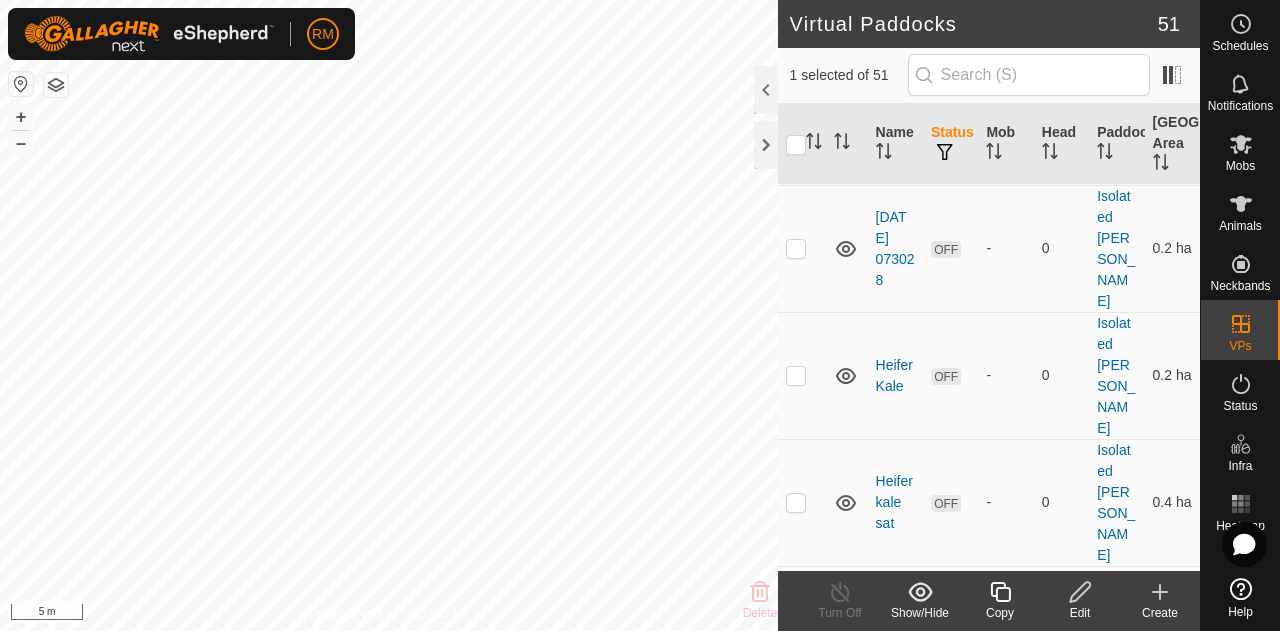checkbox on "true" 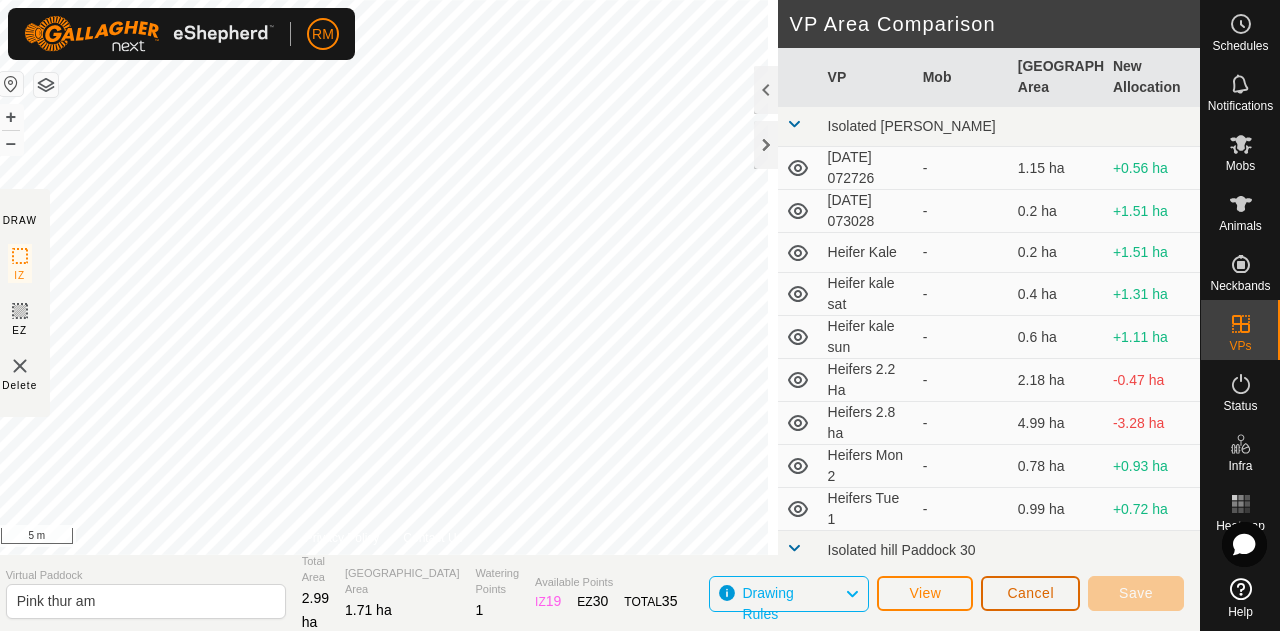 click on "Cancel" 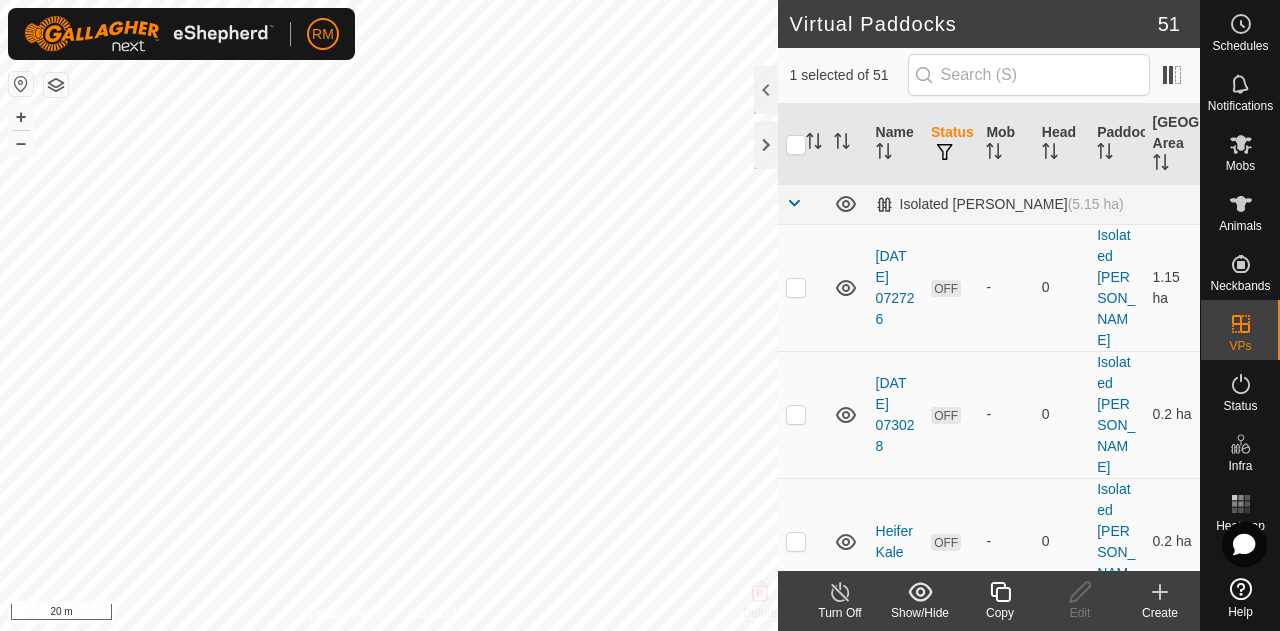 checkbox on "false" 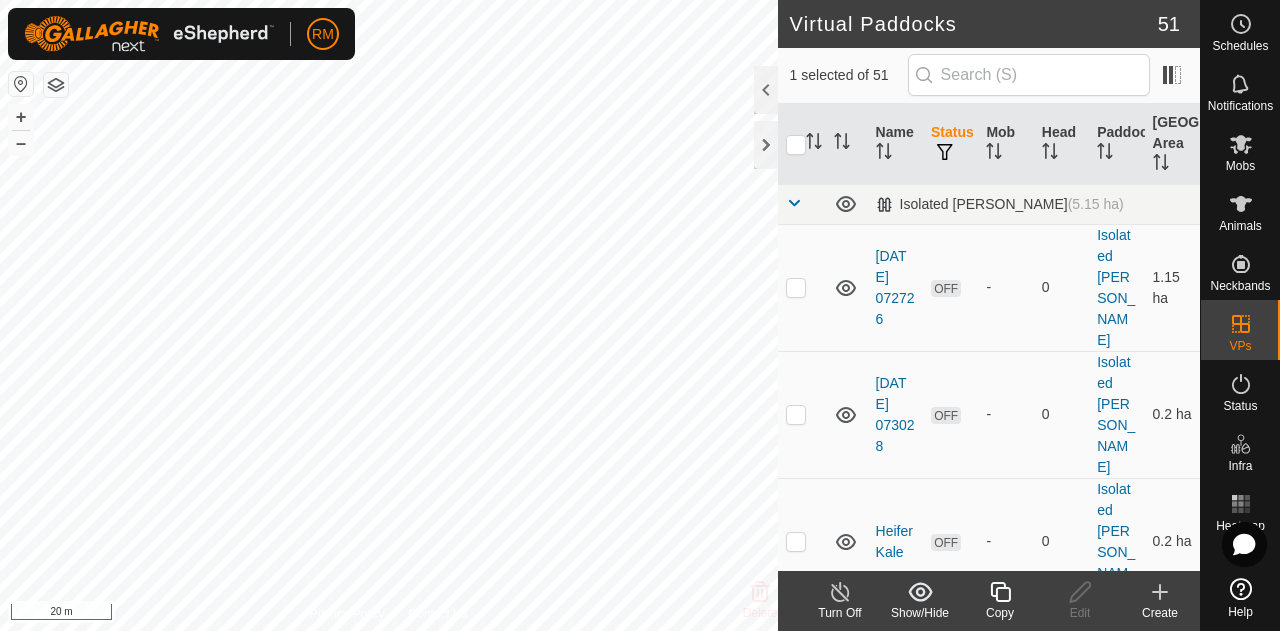 checkbox on "true" 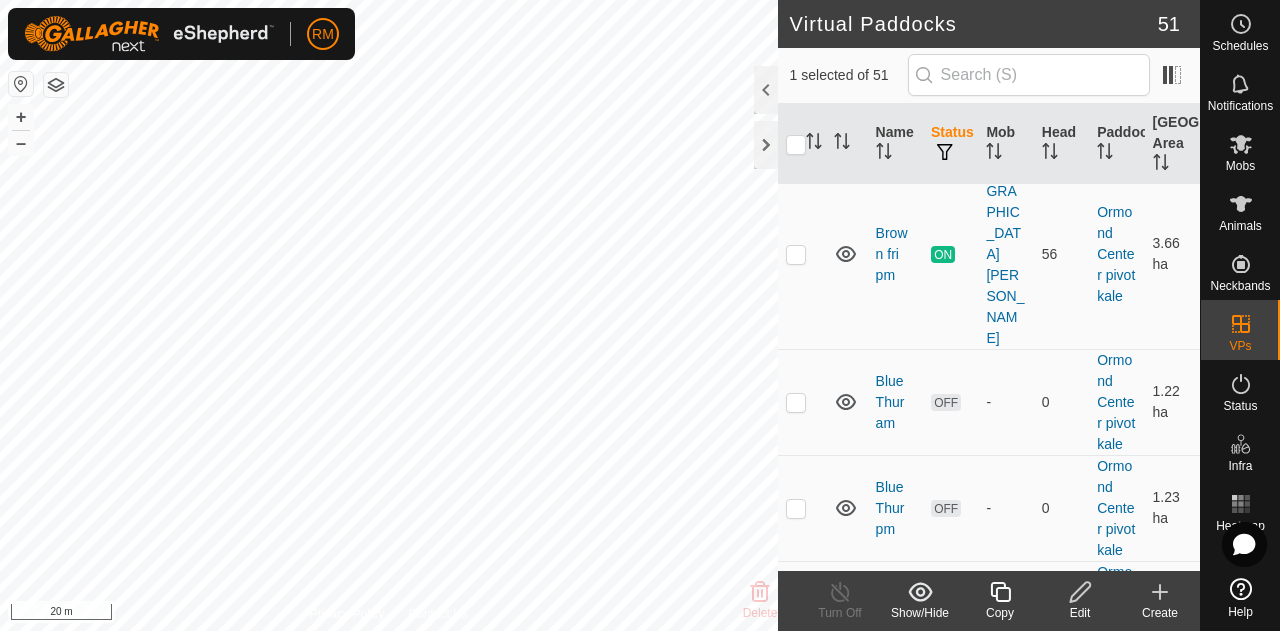 scroll, scrollTop: 2166, scrollLeft: 0, axis: vertical 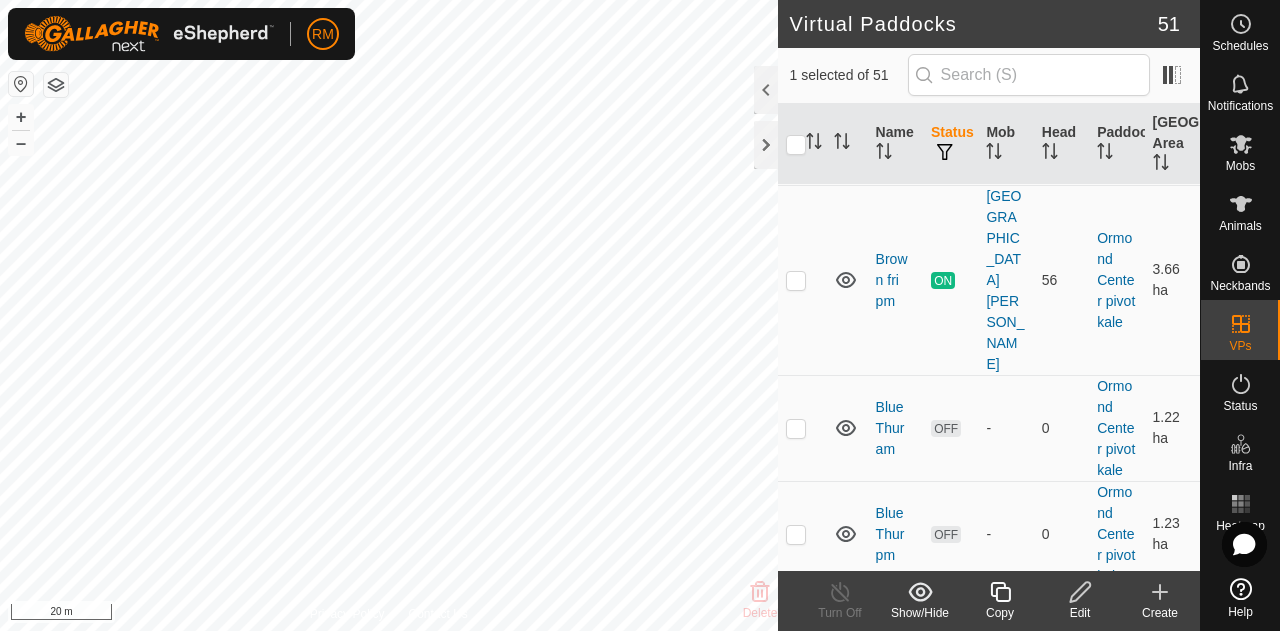 click 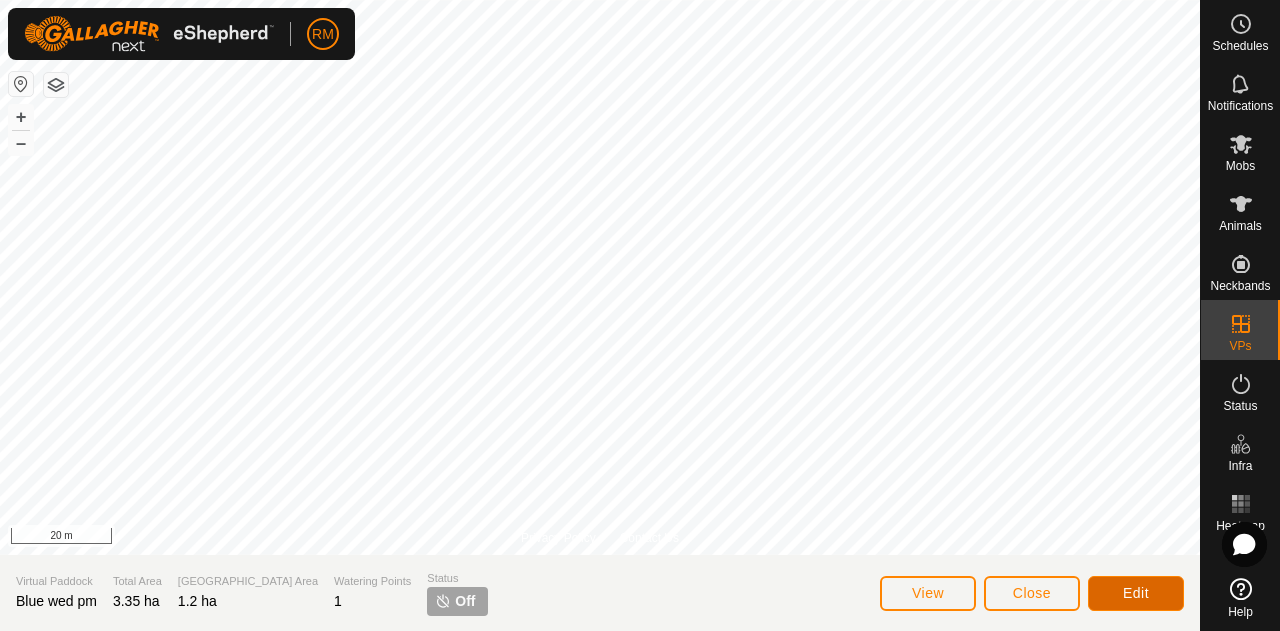 click on "Edit" 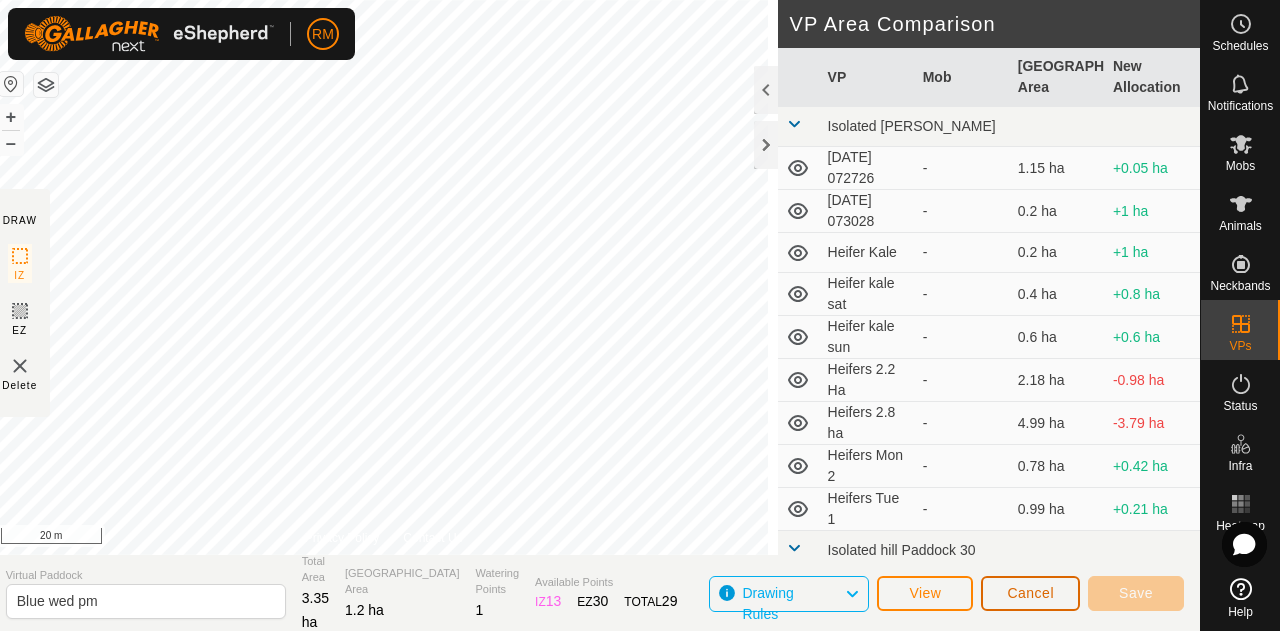 click on "Cancel" 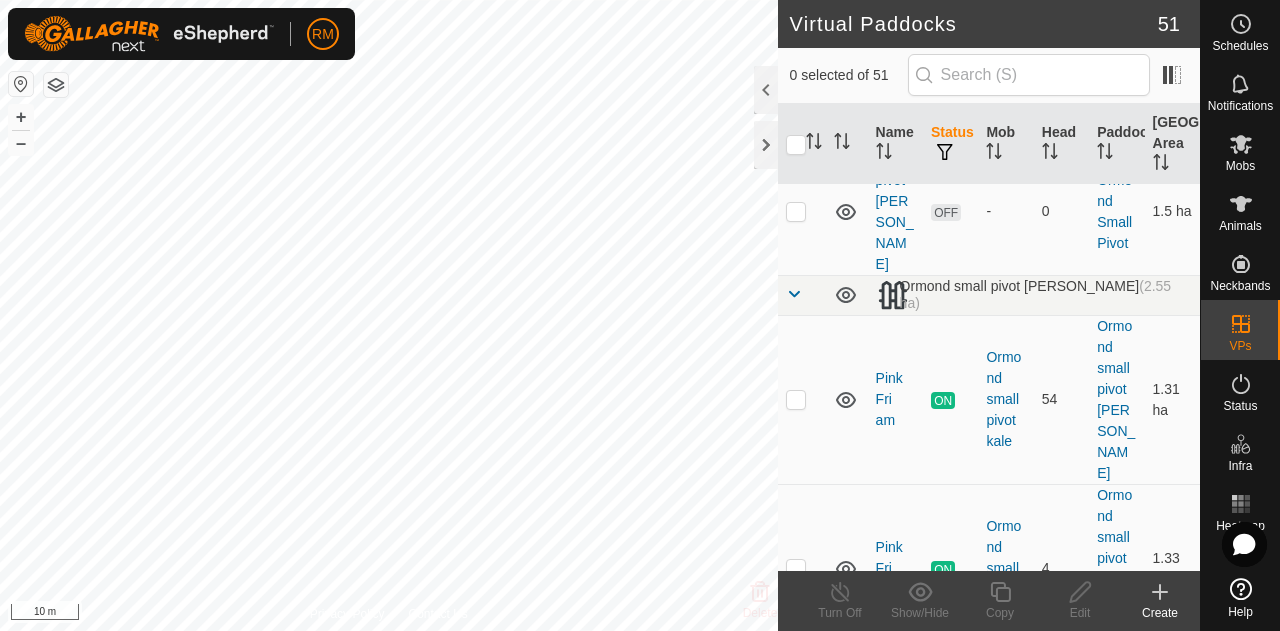 scroll, scrollTop: 5146, scrollLeft: 0, axis: vertical 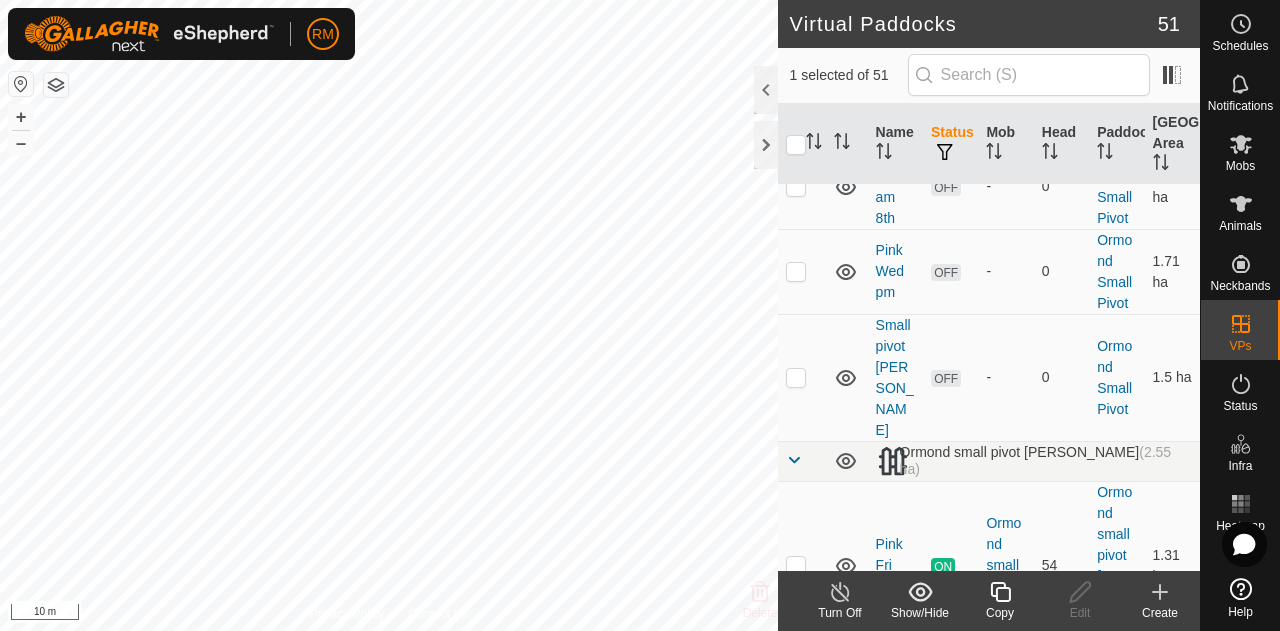 checkbox on "false" 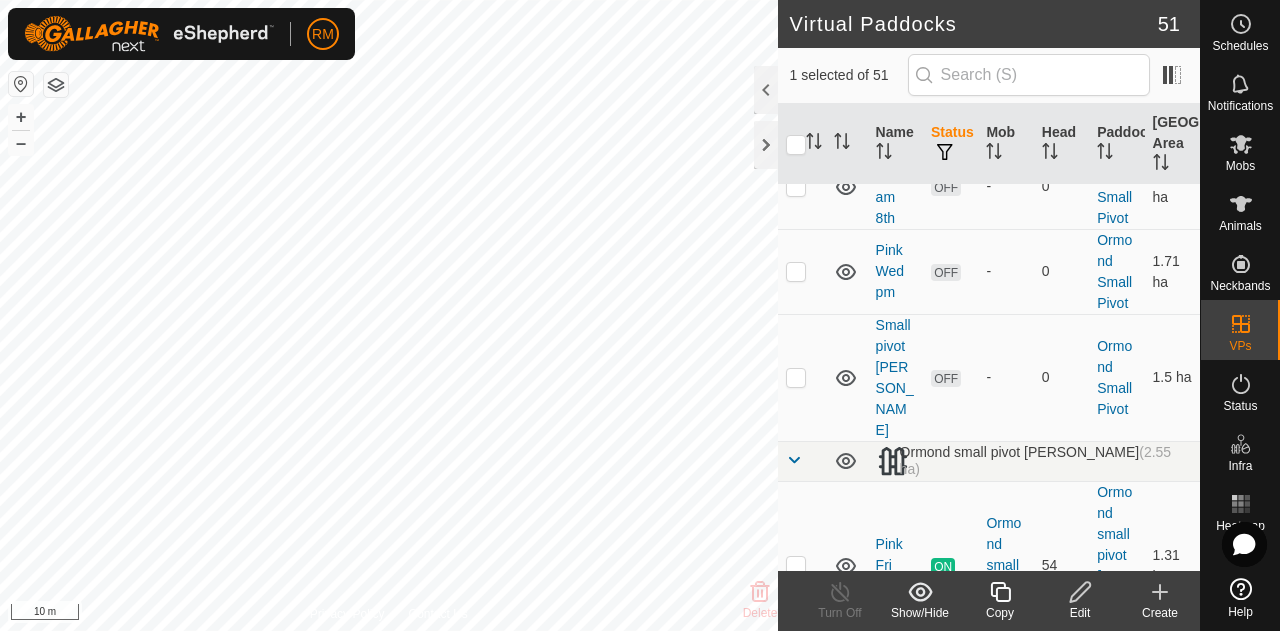 checkbox on "false" 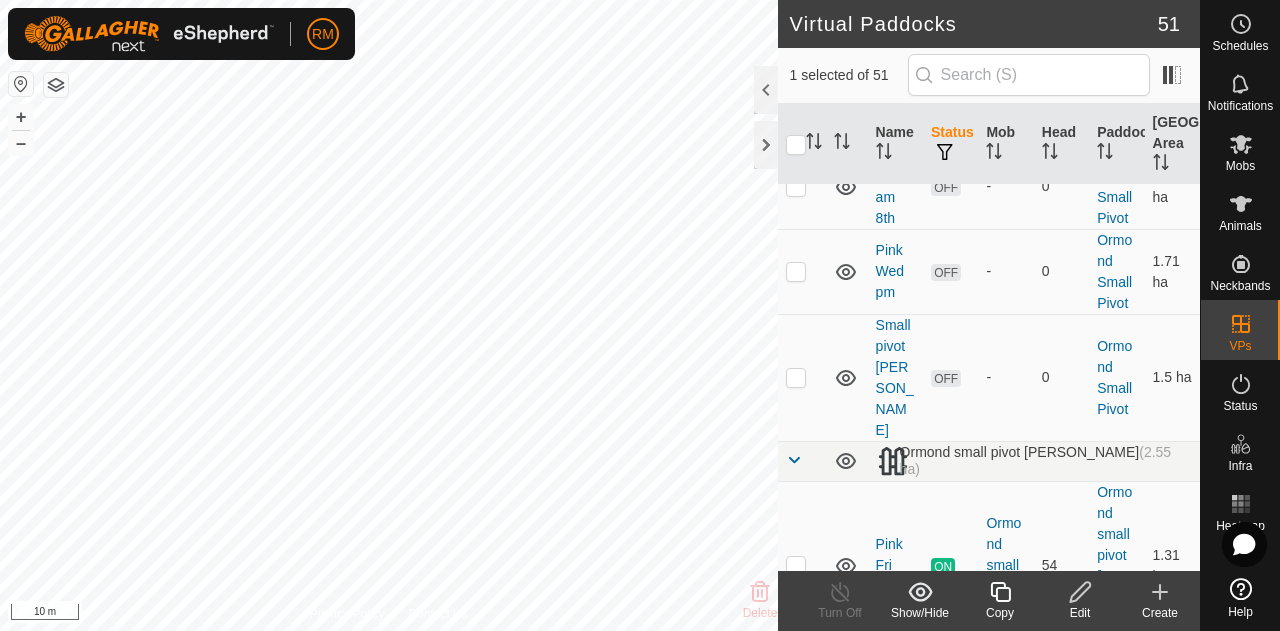 checkbox on "false" 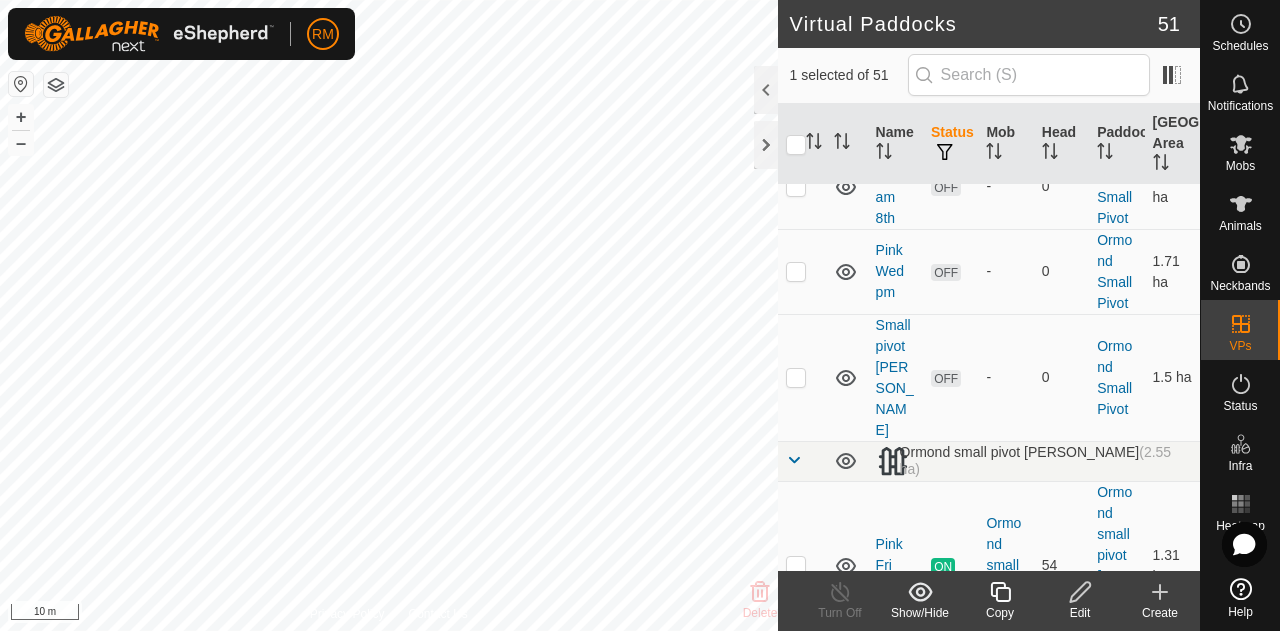 checkbox on "true" 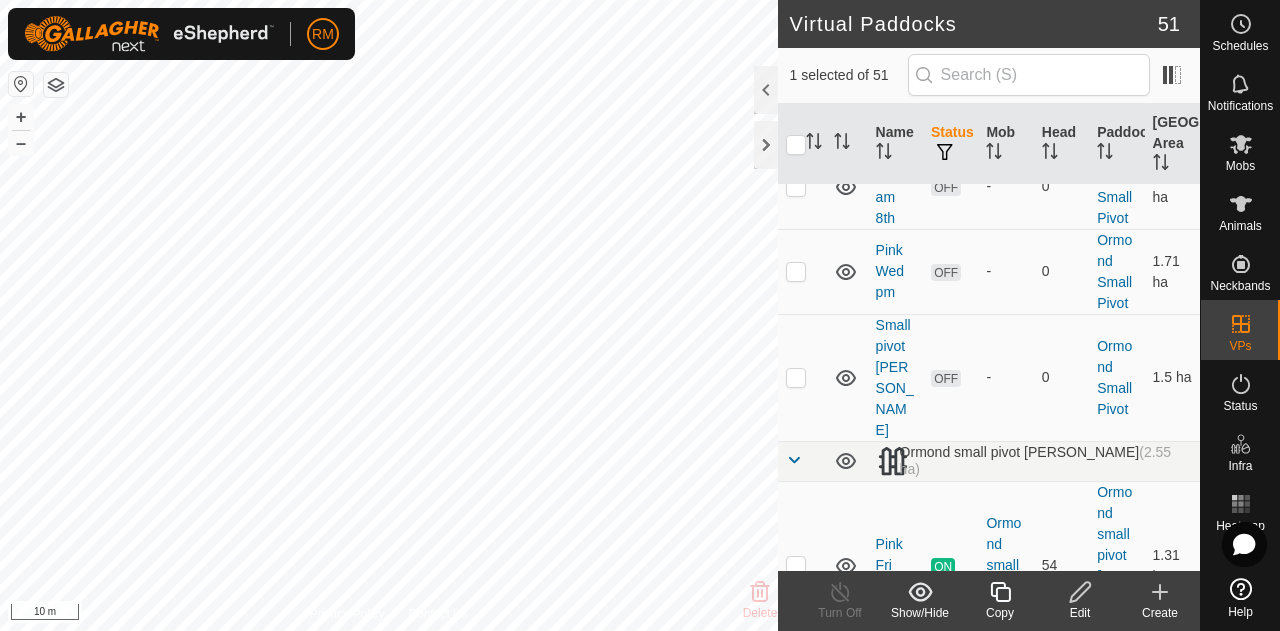 checkbox on "false" 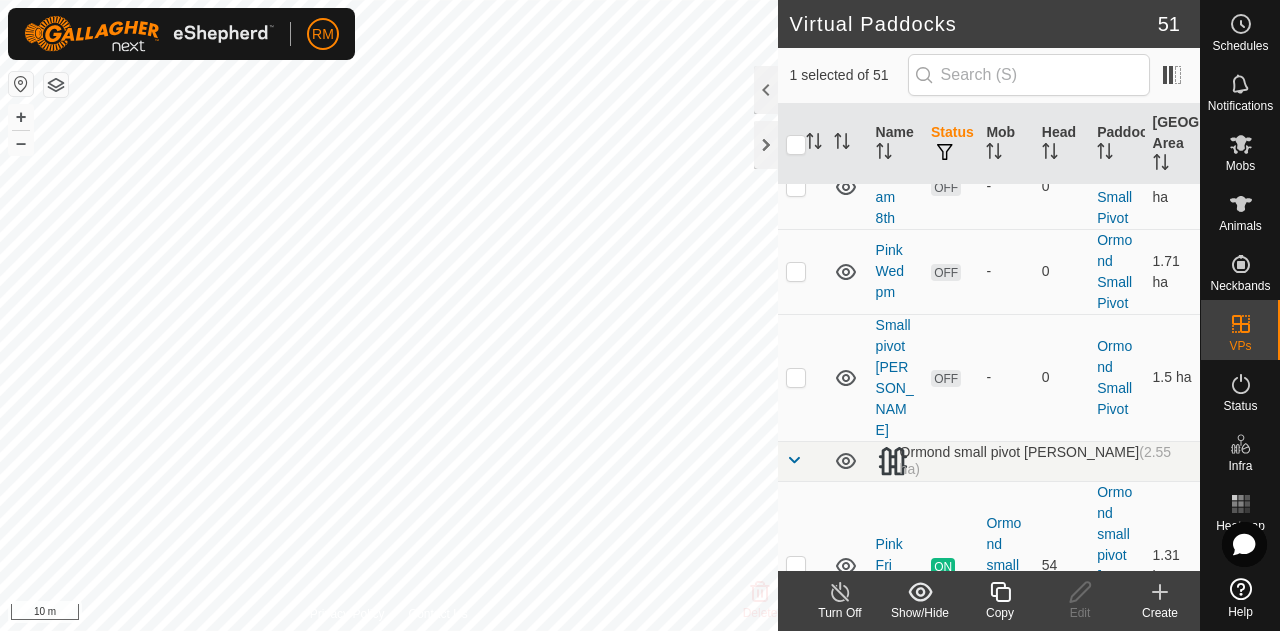 checkbox on "false" 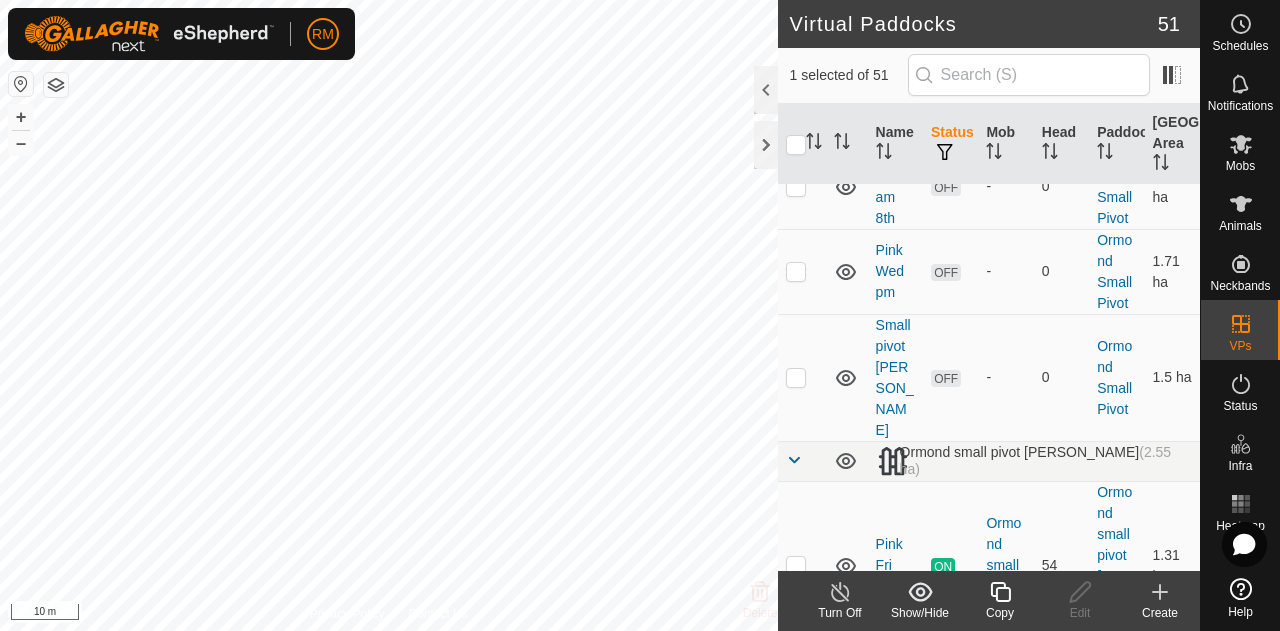 checkbox on "true" 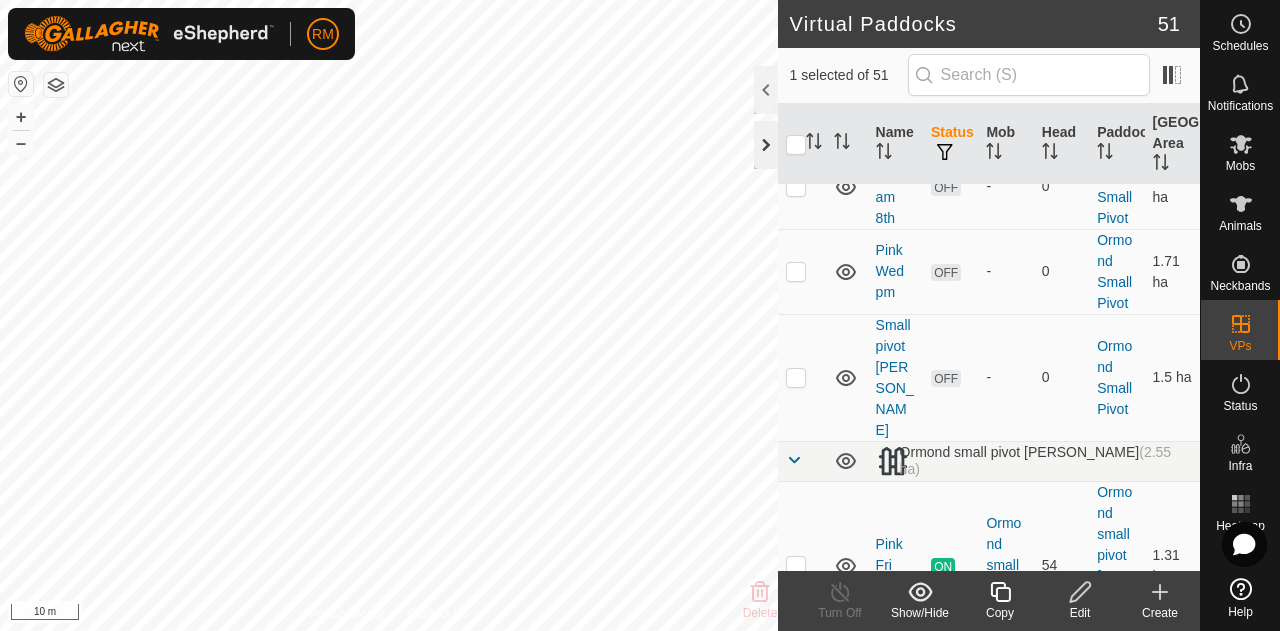 click 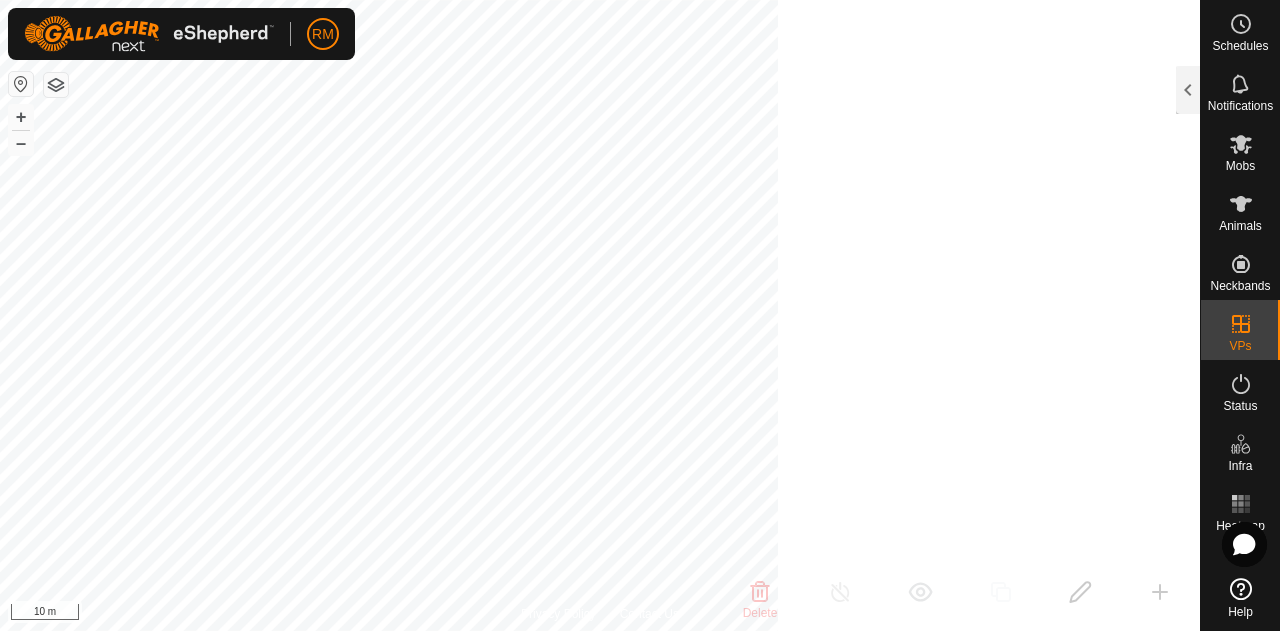 scroll, scrollTop: 21871, scrollLeft: 0, axis: vertical 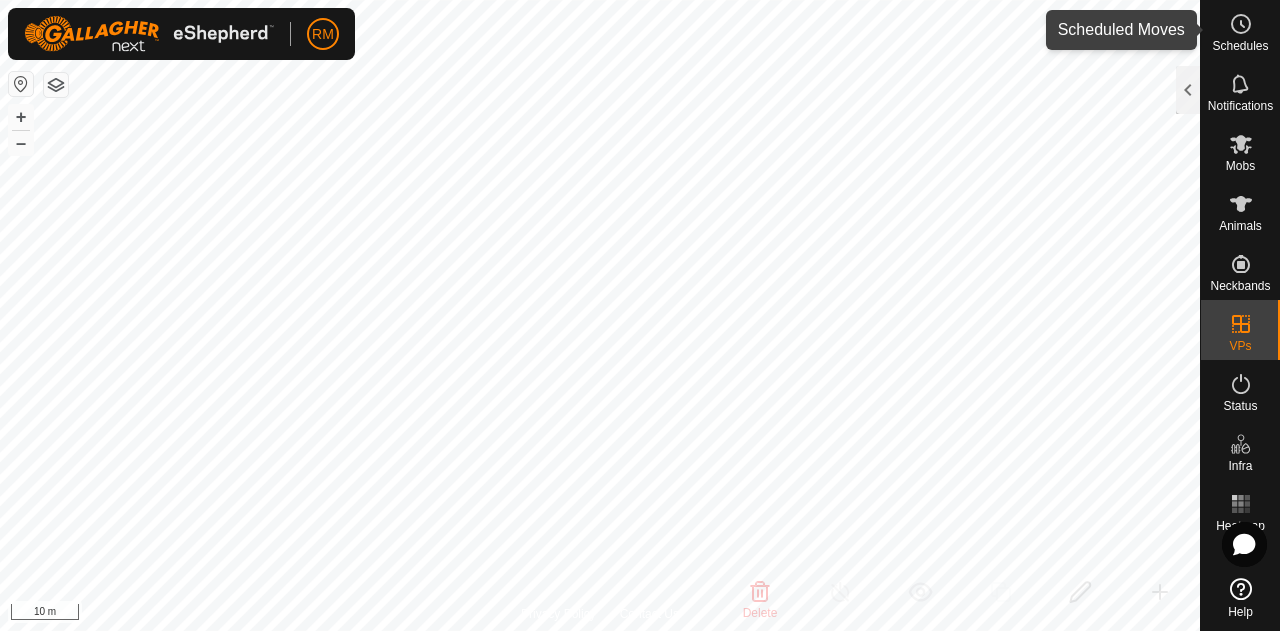 click 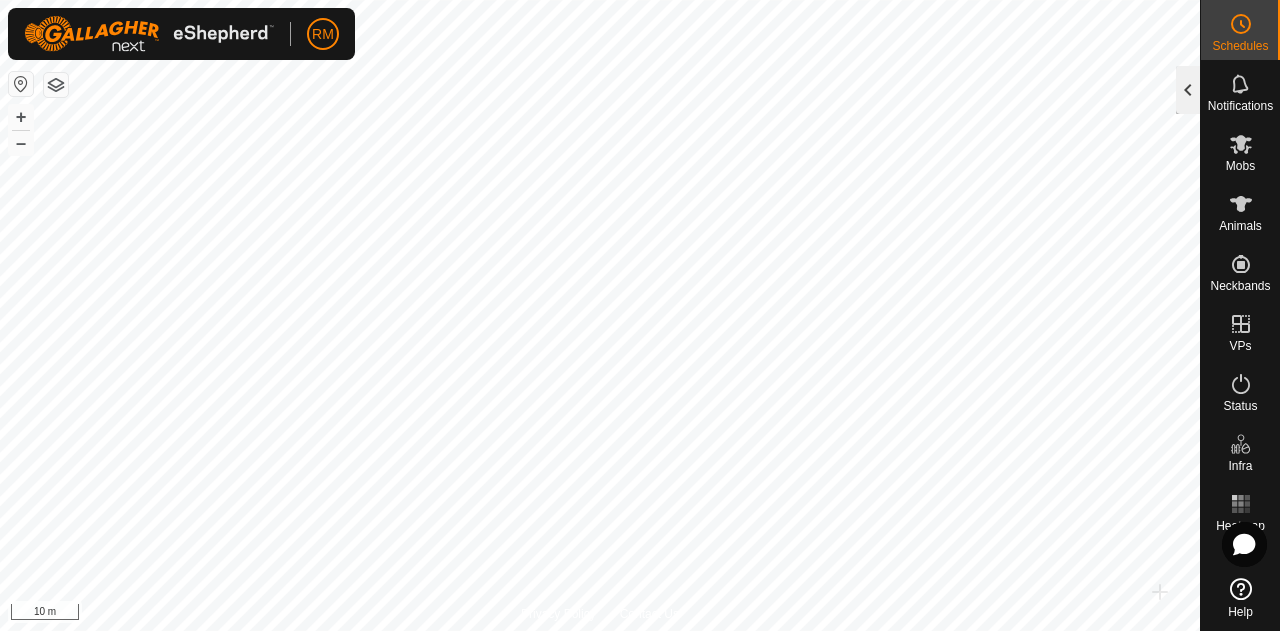 click 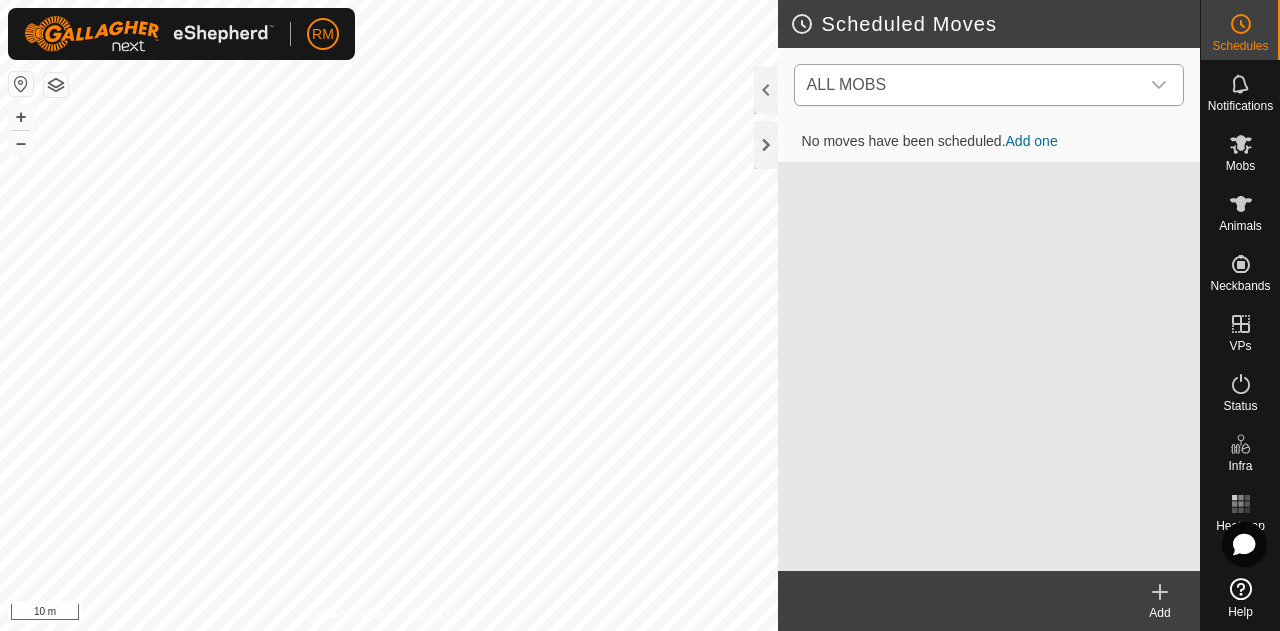 click 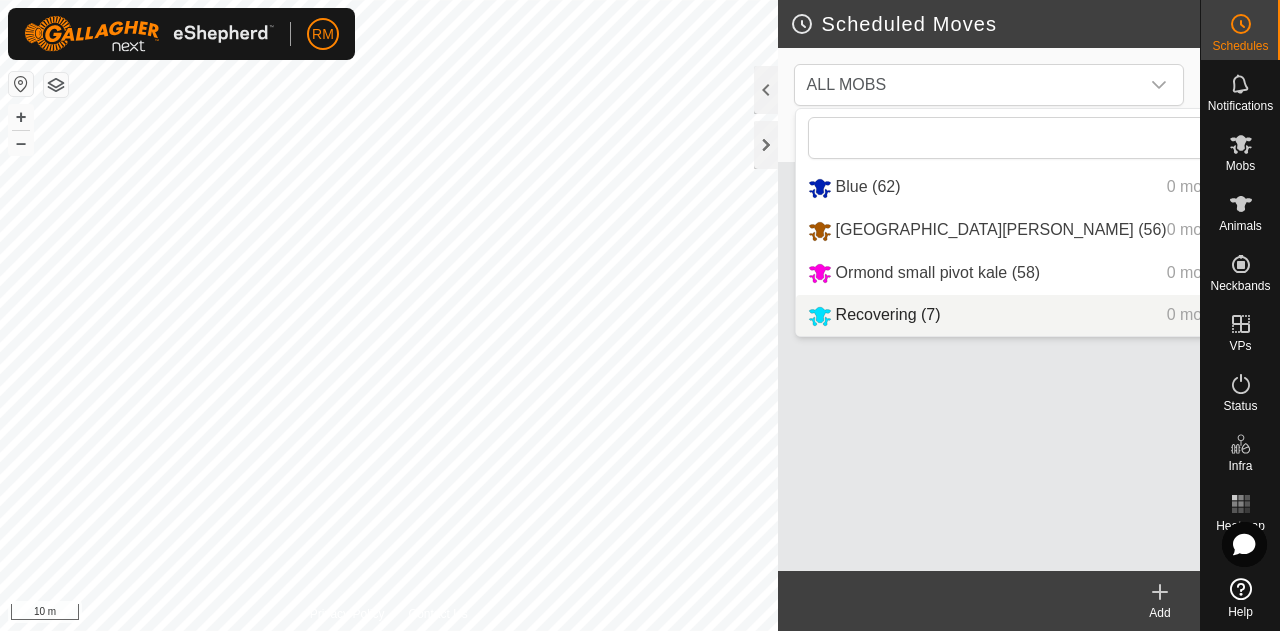 click on "No moves have been scheduled.   Add one" at bounding box center (989, 346) 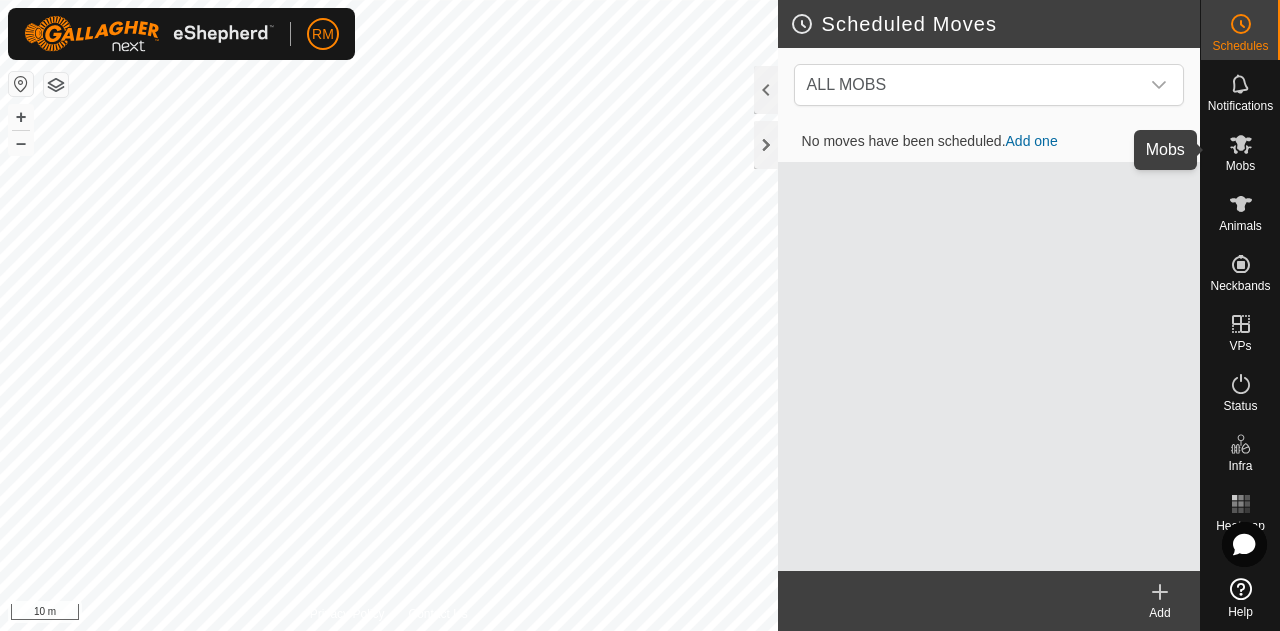 click 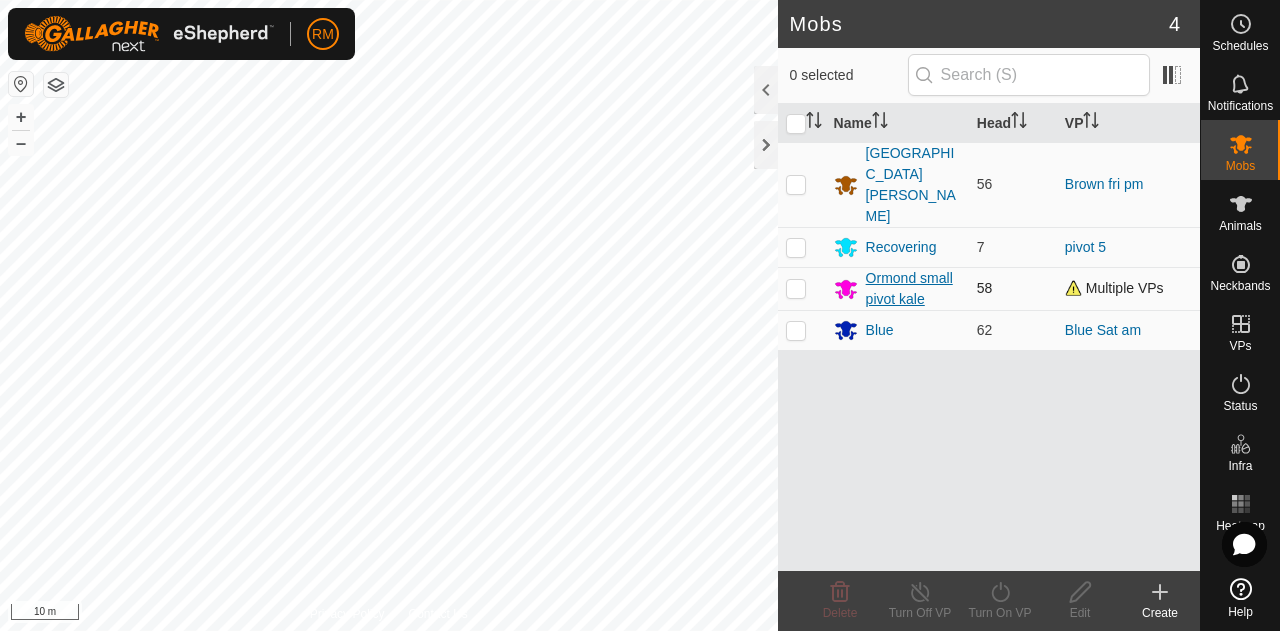 click on "Ormond small pivot kale" at bounding box center [913, 289] 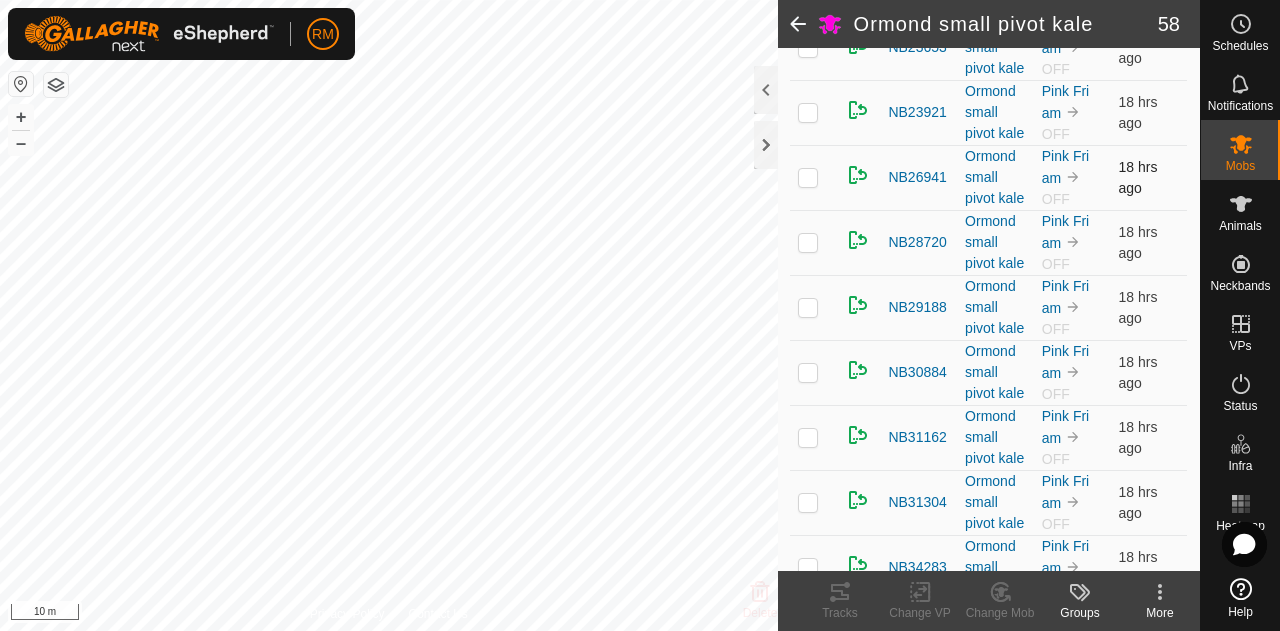 scroll, scrollTop: 14, scrollLeft: 0, axis: vertical 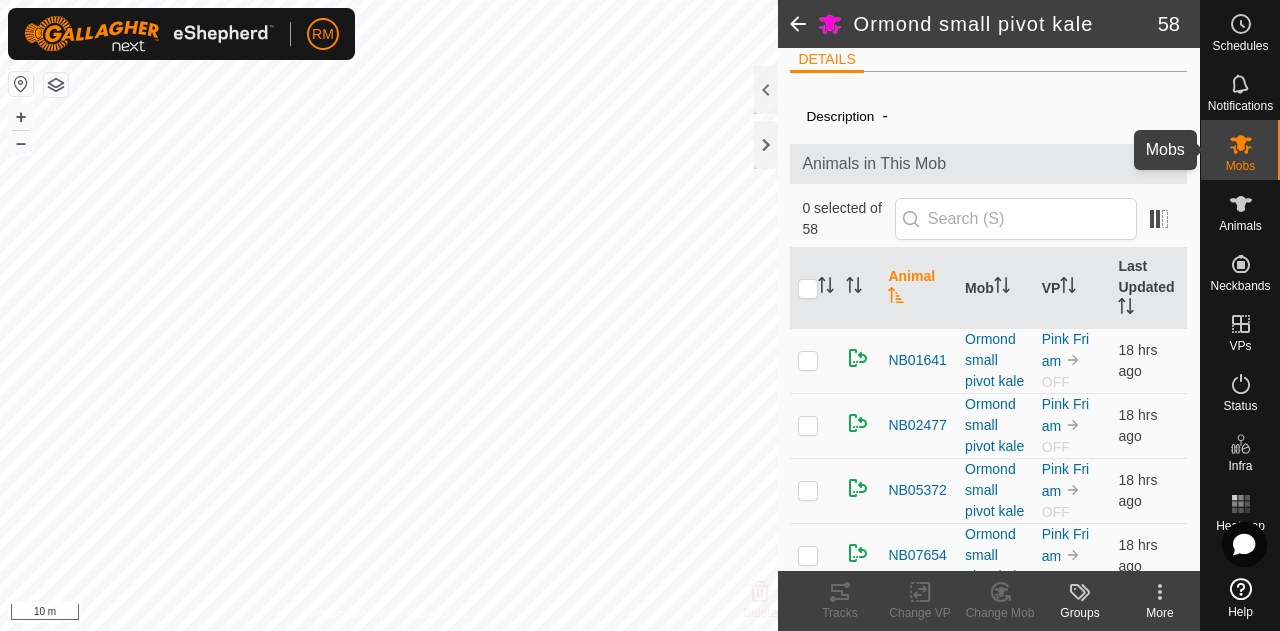 click at bounding box center (1241, 144) 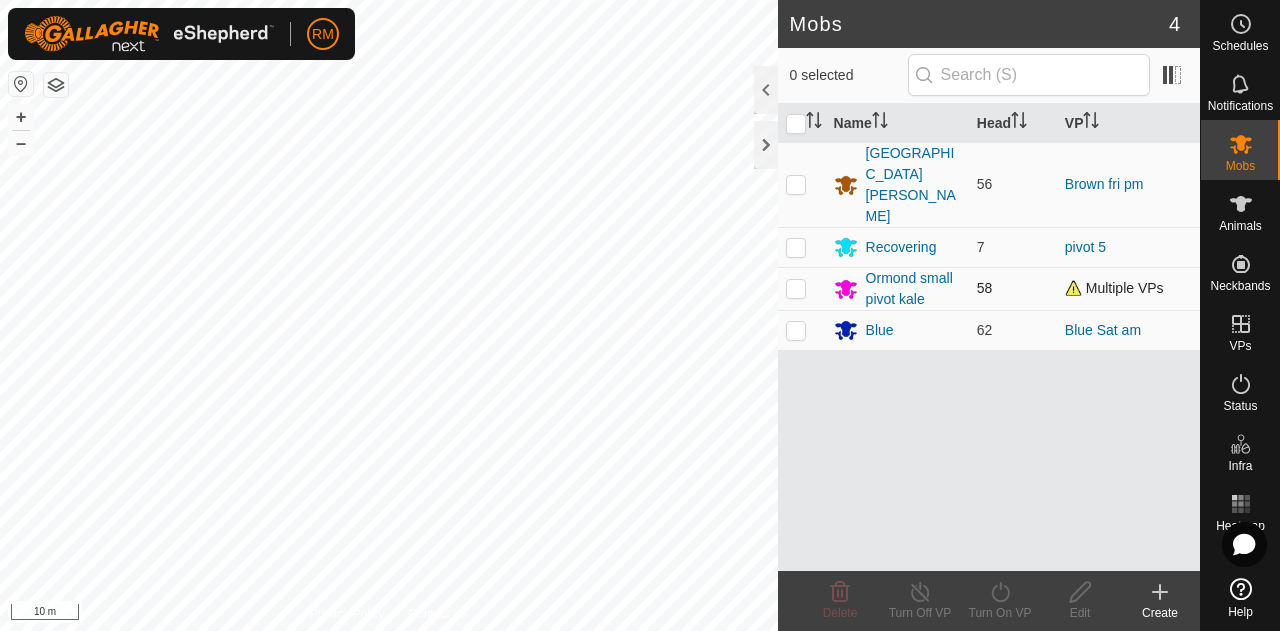 click at bounding box center [796, 288] 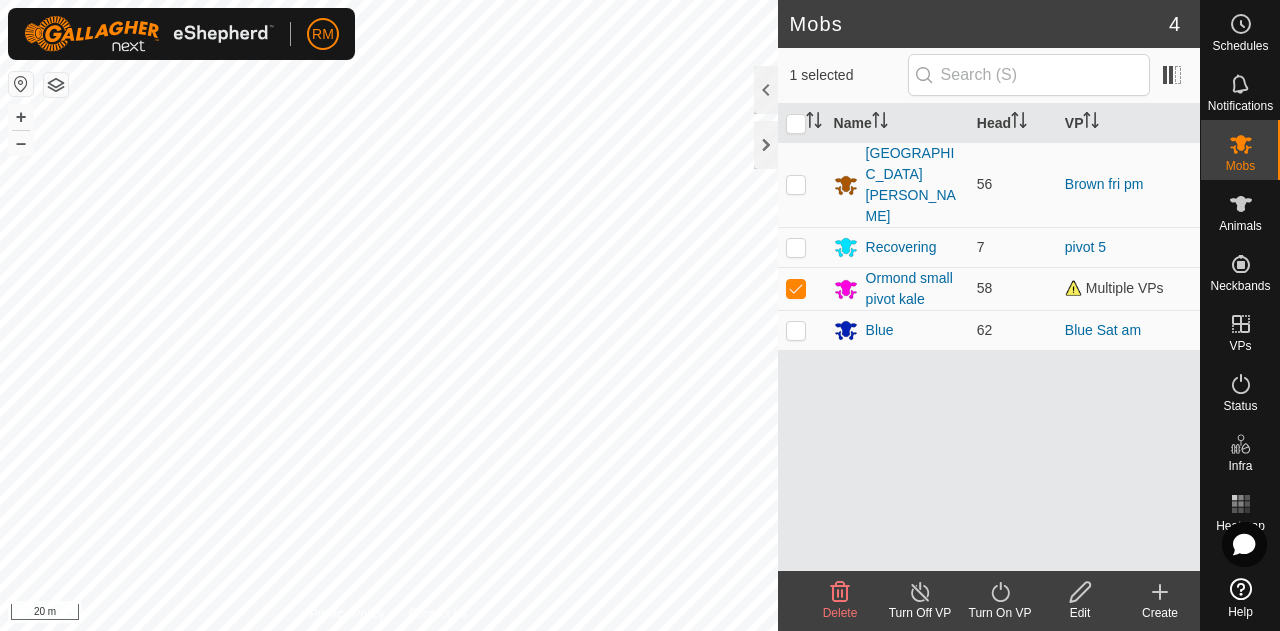 click on "RM Schedules Notifications Mobs Animals Neckbands VPs Status Infra Heatmap Help Mobs 4  1 selected   Name   Head   VP  Isolated hill kale 56 Brown fri pm Recovering 7 pivot 5 Ormond small pivot kale 58 Multiple VPs Blue 62 Blue Sat am Delete  Turn Off VP   Turn On VP   Edit   Create  Privacy Policy Contact Us
NB98121
2328198121
Isolated hill kale
Brown Fri am + – ⇧ i 20 m" at bounding box center [640, 315] 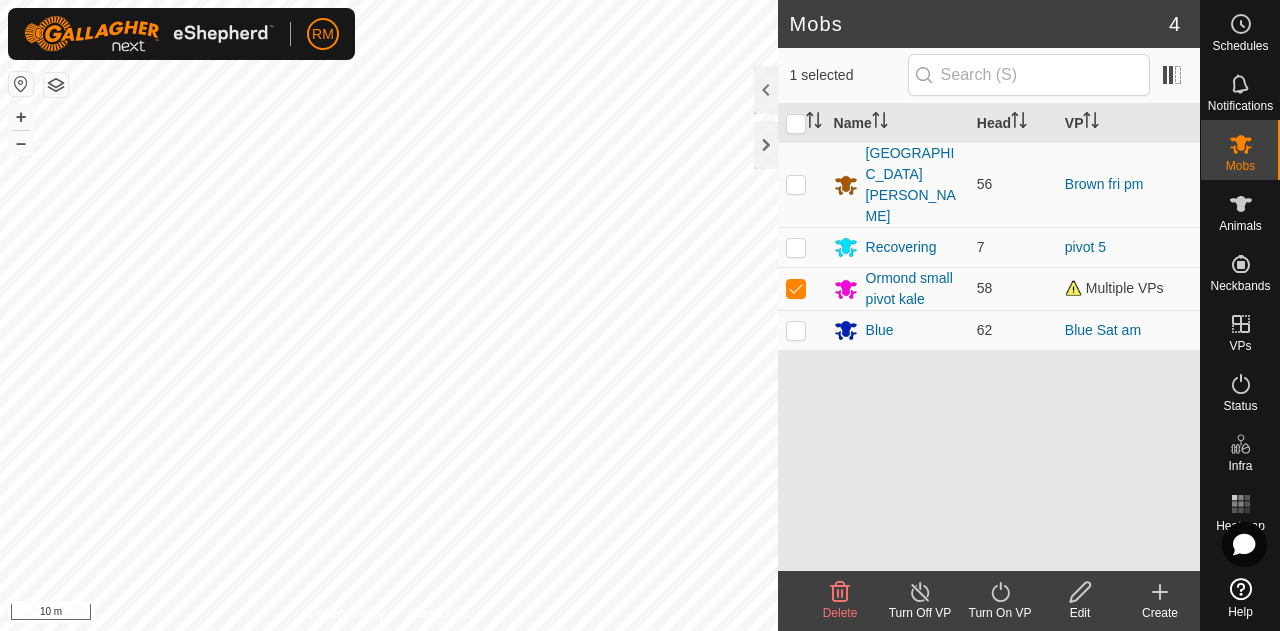 click 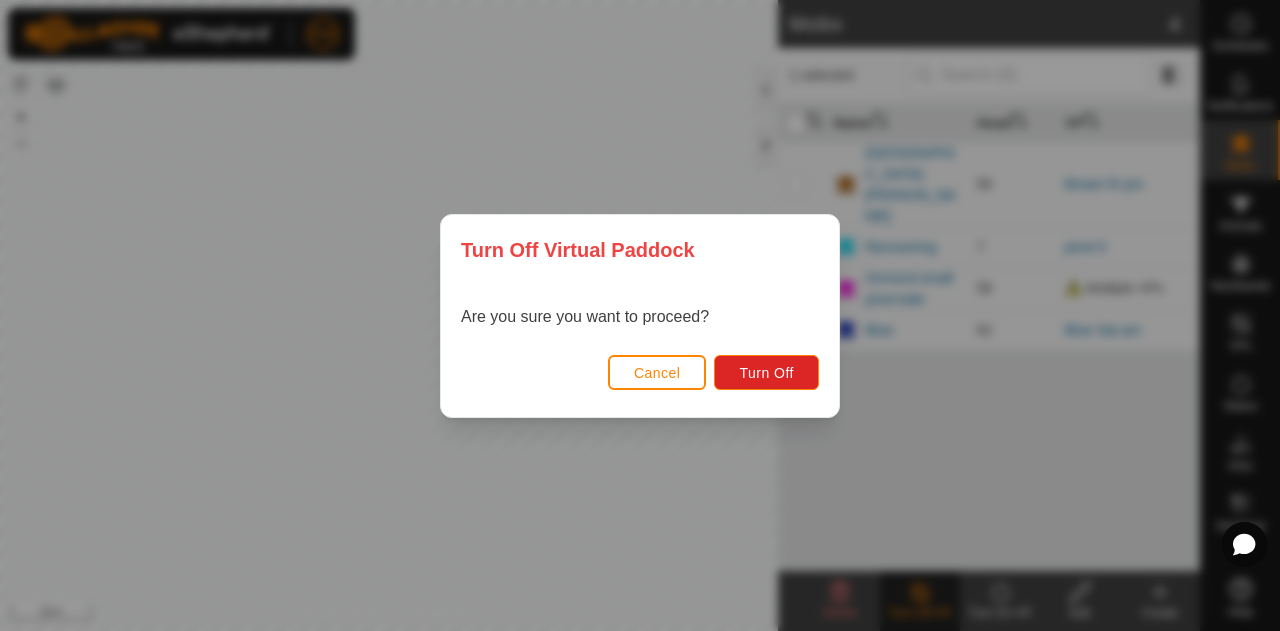 click on "Turn Off Virtual Paddock Are you sure you want to proceed? Cancel Turn Off" at bounding box center [640, 315] 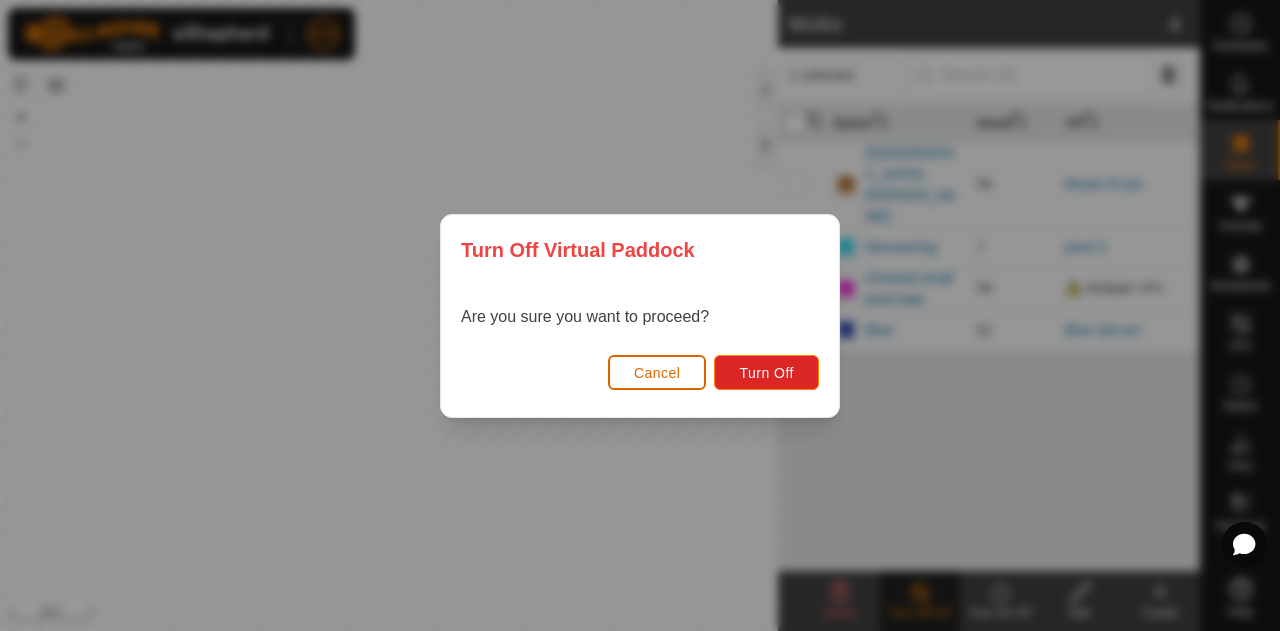 click on "Cancel" at bounding box center (657, 373) 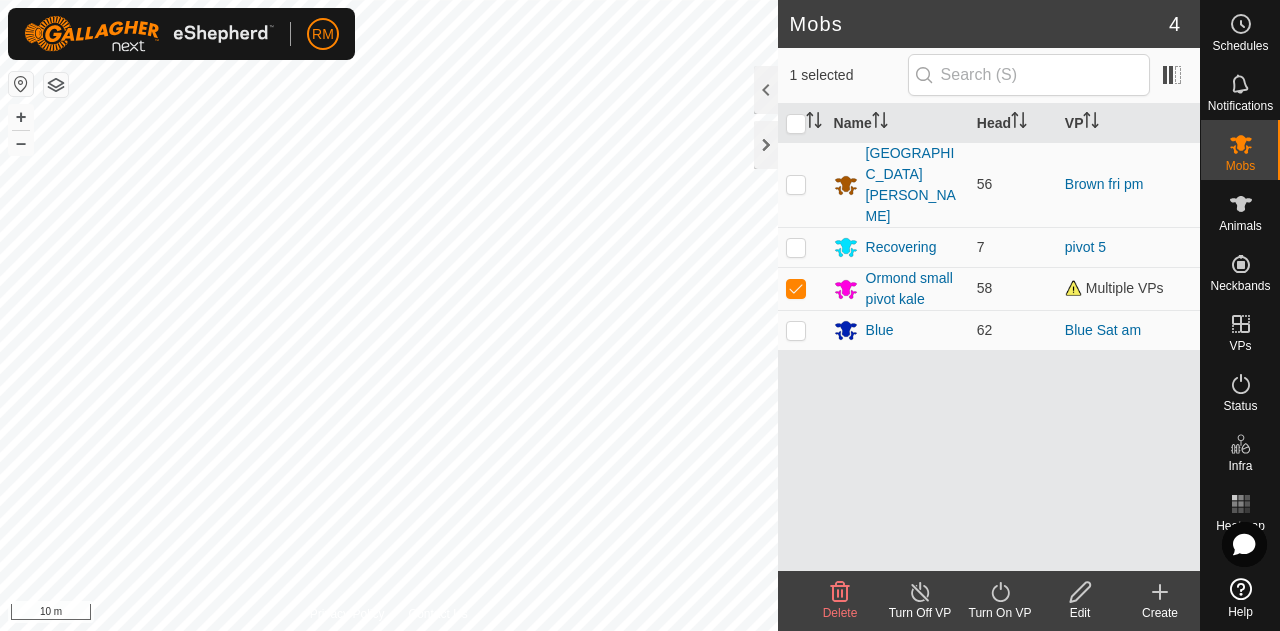 click 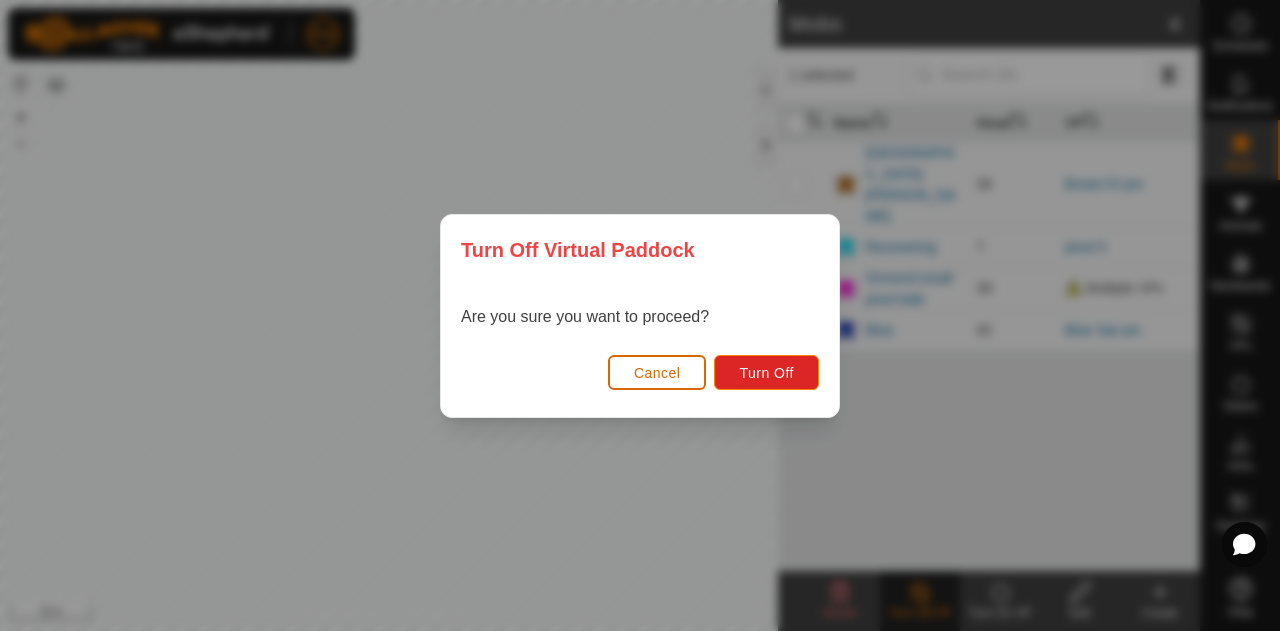 click on "Cancel" at bounding box center (657, 372) 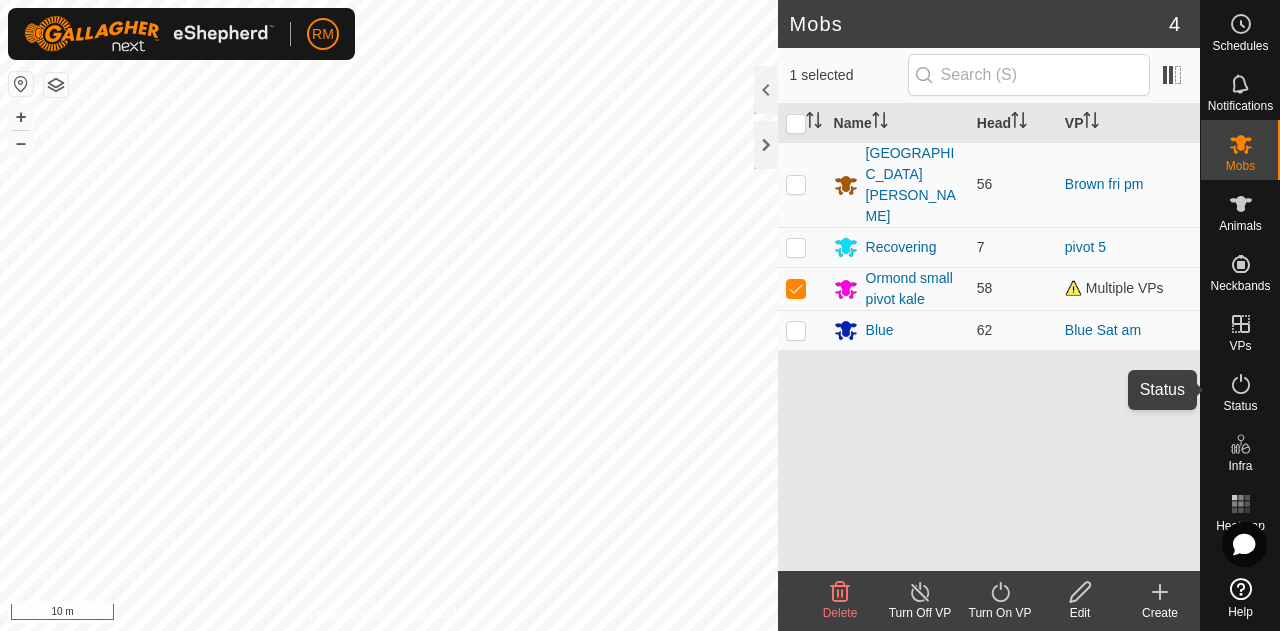 click 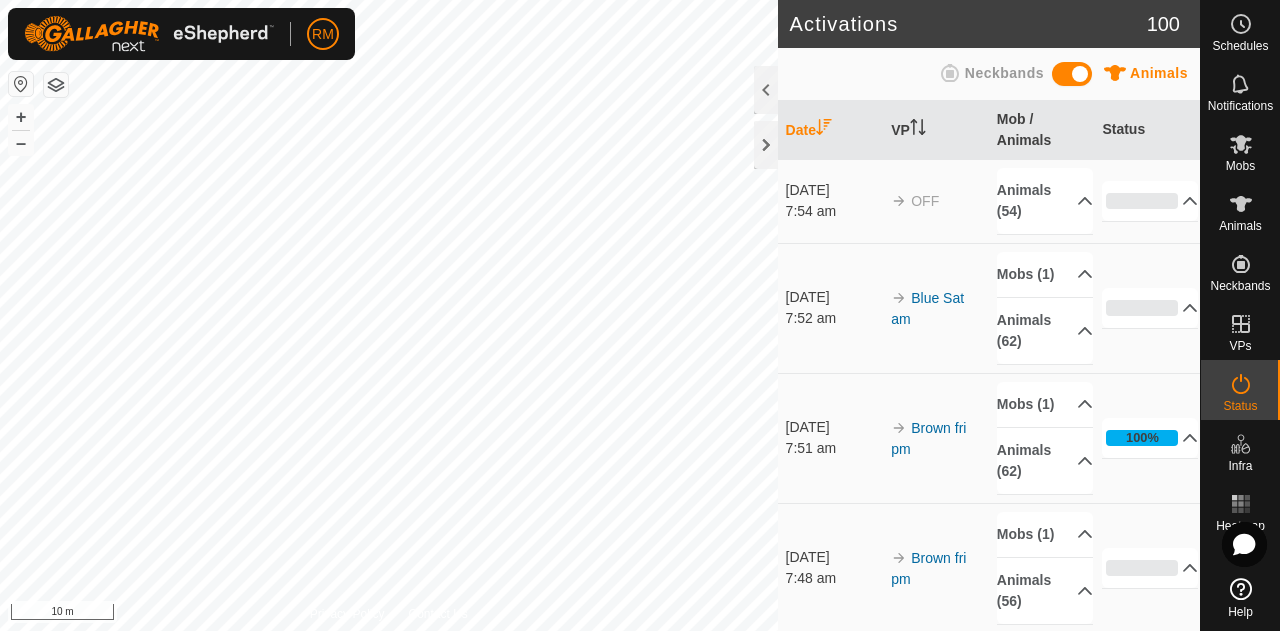 click 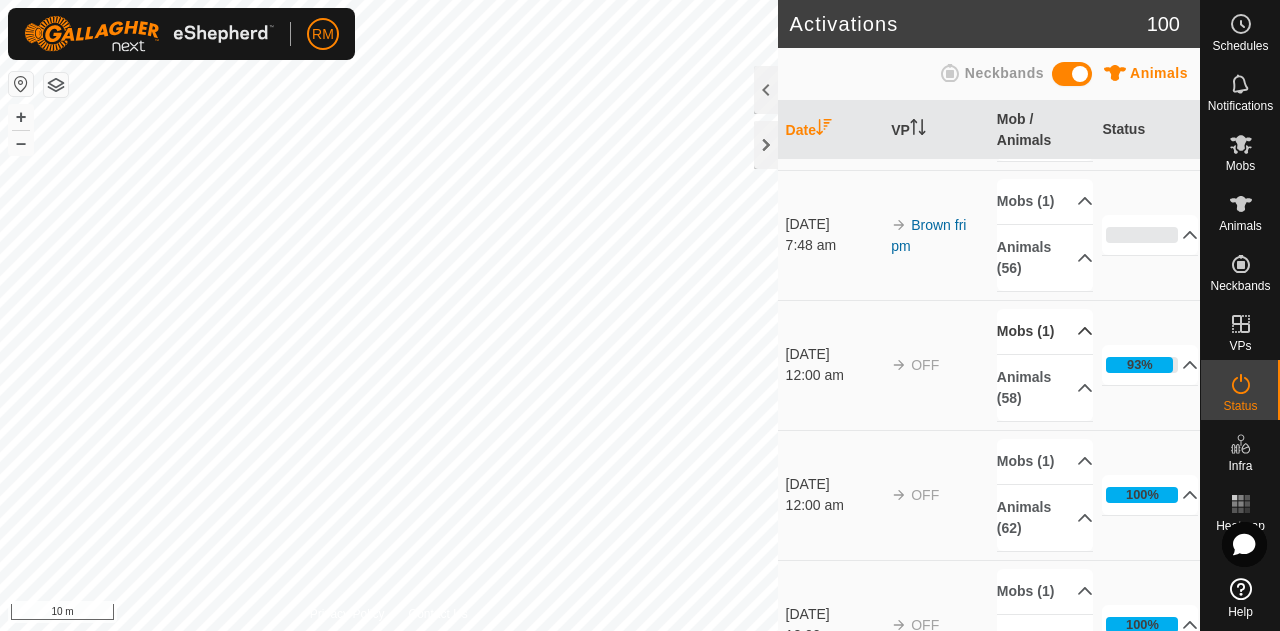 scroll, scrollTop: 0, scrollLeft: 0, axis: both 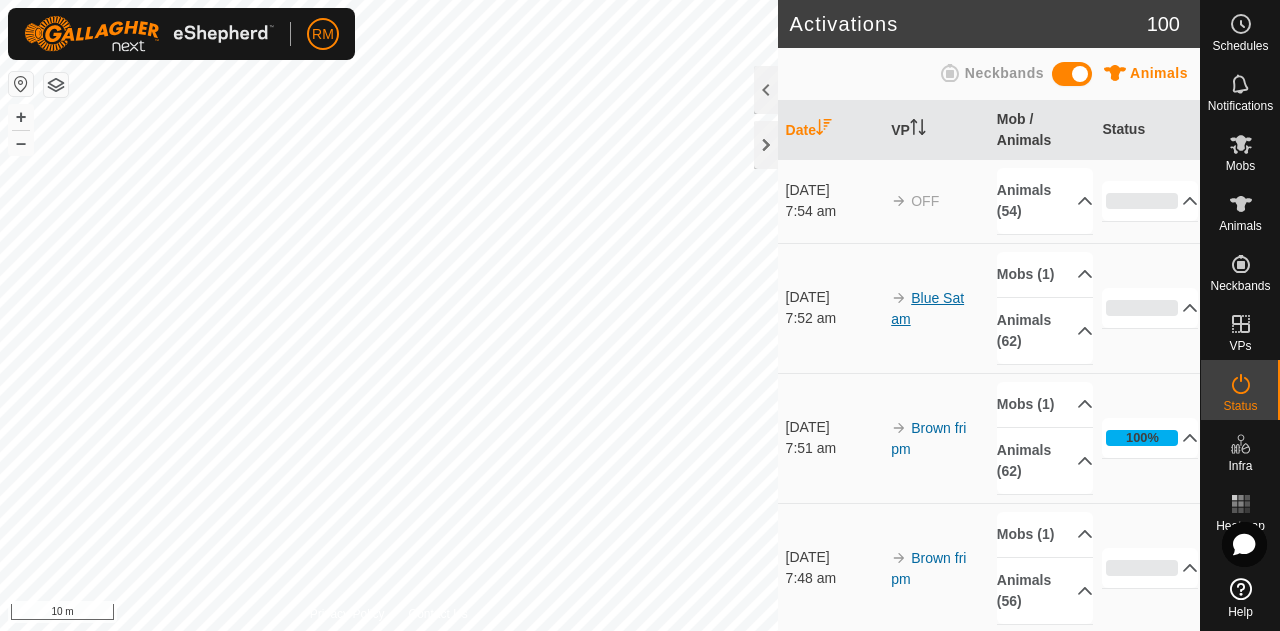 click on "Blue Sat am" at bounding box center [927, 308] 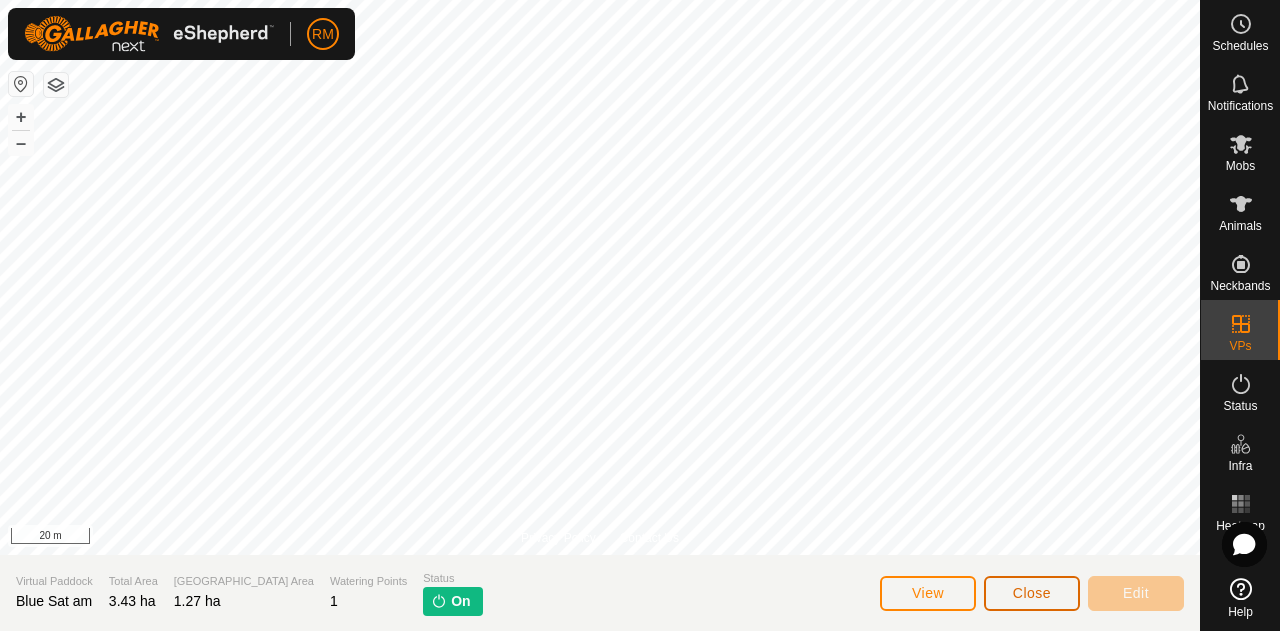 click on "Close" 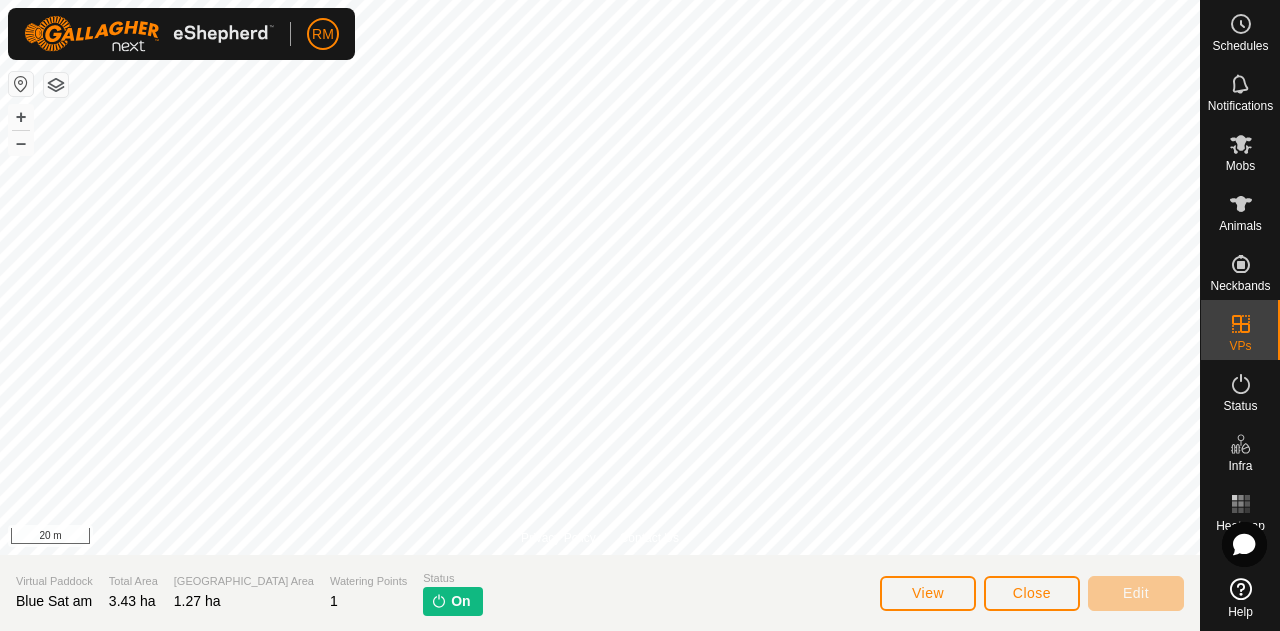 click on "RM Schedules Notifications Mobs Animals Neckbands VPs Status Infra Heatmap Help Privacy Policy Contact Us + – ⇧ i 20 m Virtual Paddock Blue Sat am Total Area 3.43 ha Grazing Area 1.27 ha Watering Points 1 Status On View Close Edit" at bounding box center (640, 315) 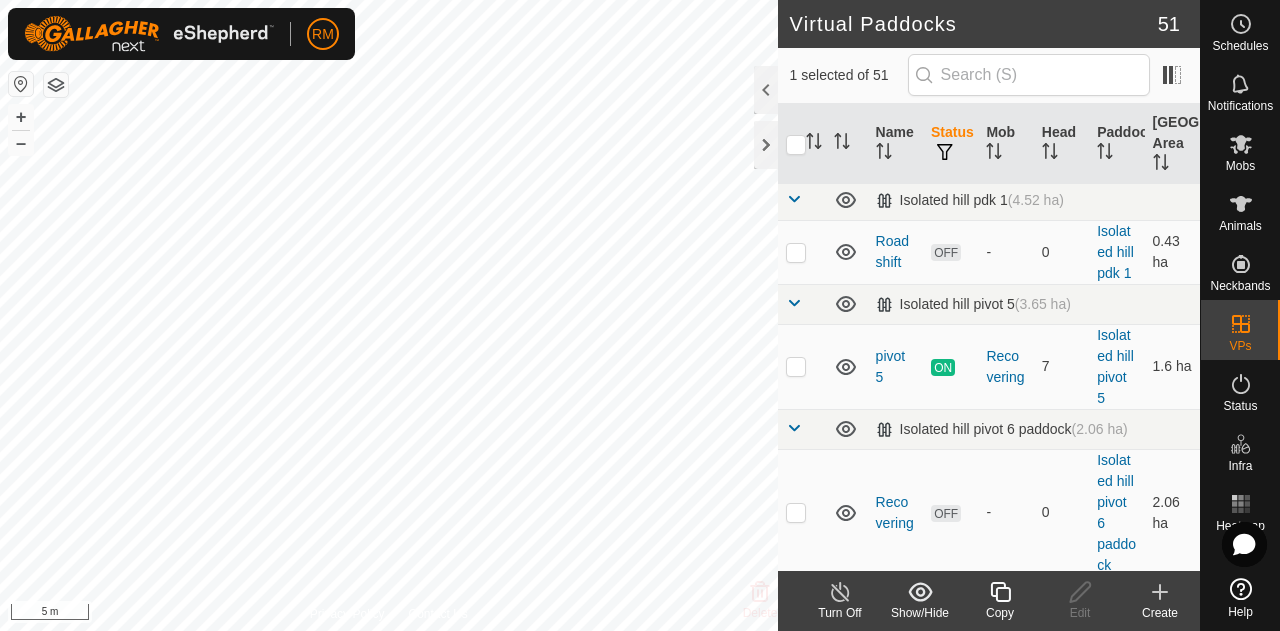 scroll, scrollTop: 1166, scrollLeft: 0, axis: vertical 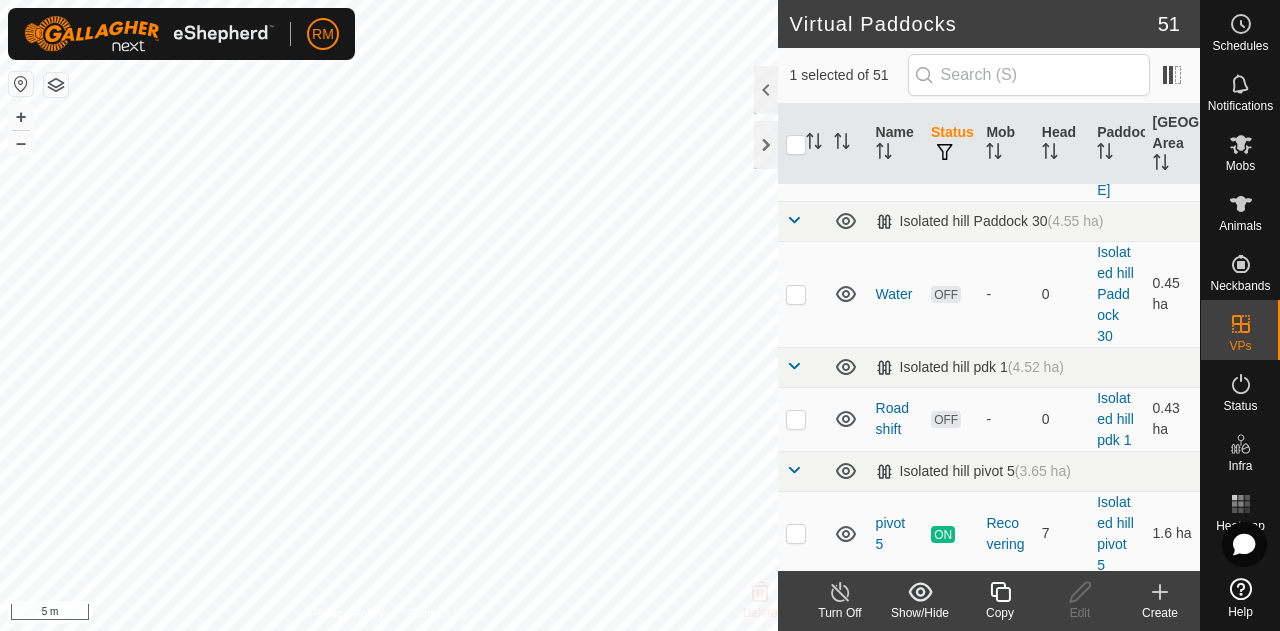 click at bounding box center [796, 837] 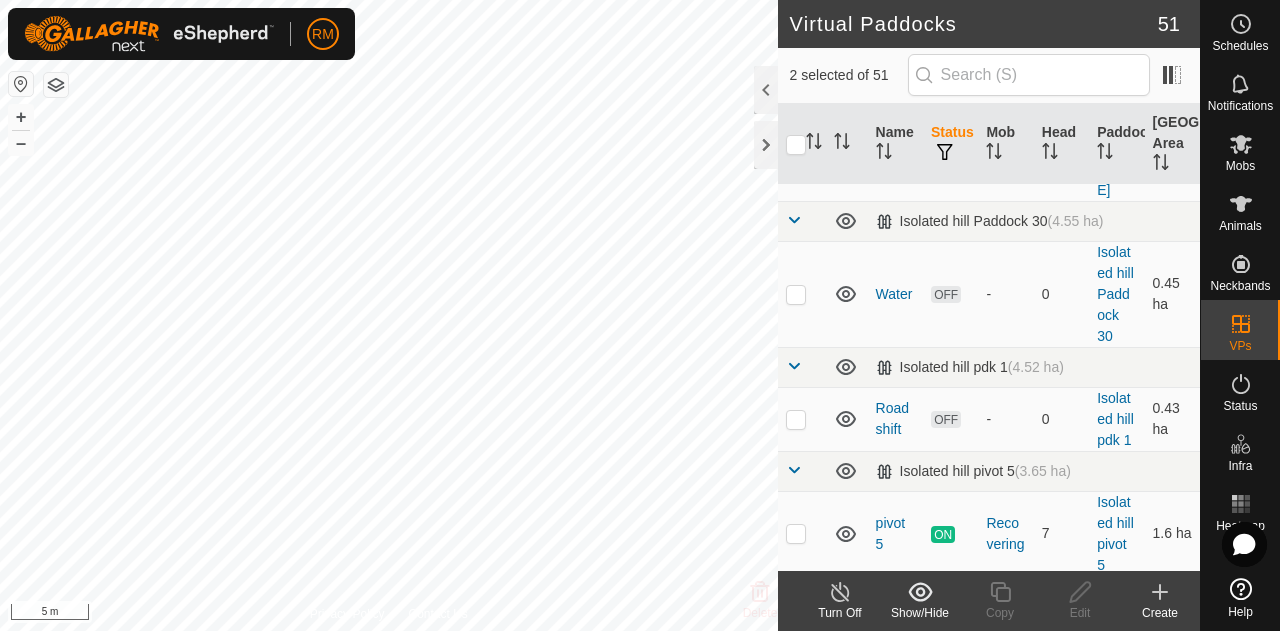 click at bounding box center (796, 943) 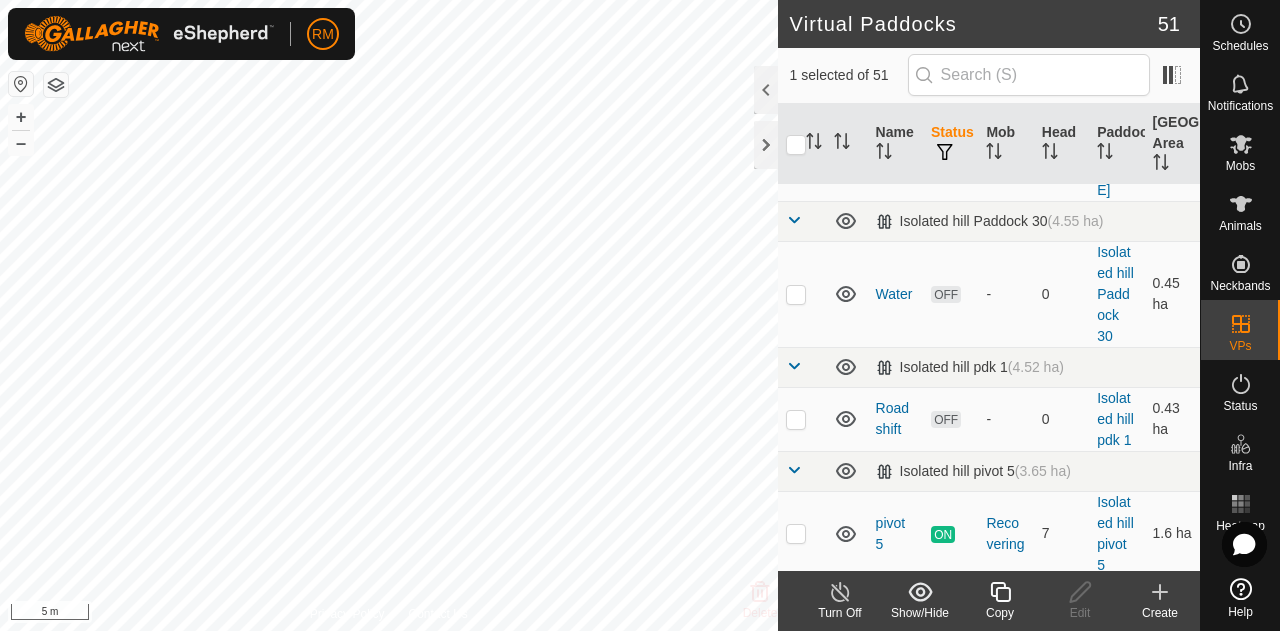 checkbox on "false" 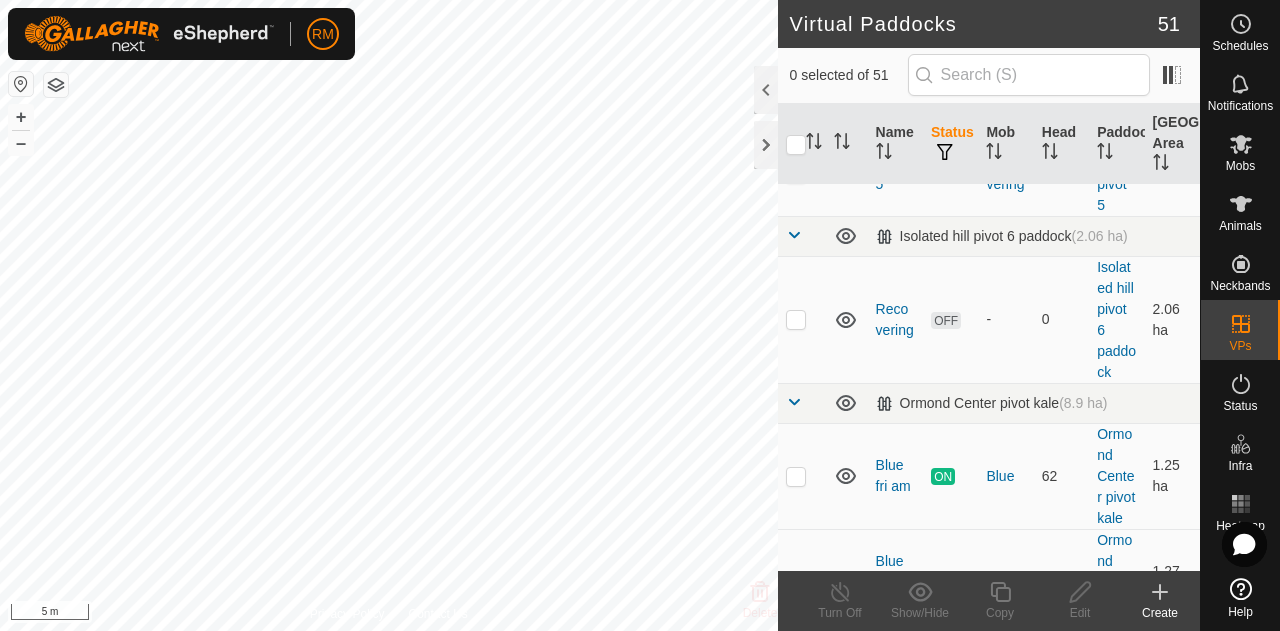 scroll, scrollTop: 1500, scrollLeft: 0, axis: vertical 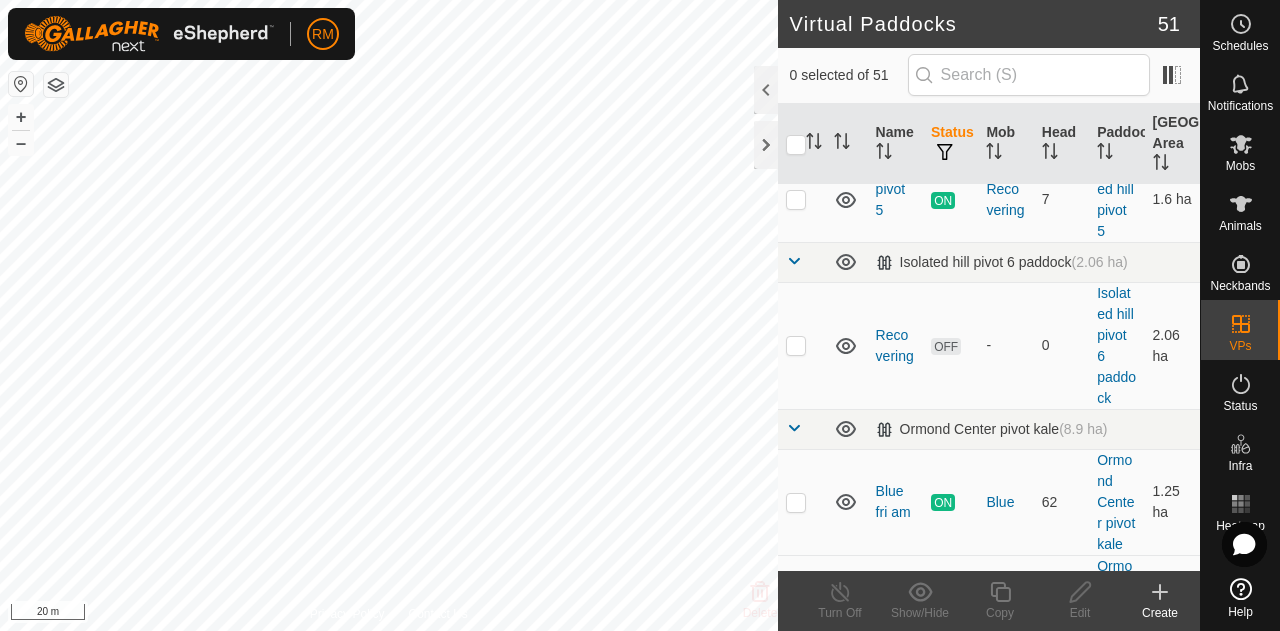 click on "RM Schedules Notifications Mobs Animals Neckbands VPs Status Infra Heatmap Help Virtual Paddocks 51 0 selected of 51     Name   Status   Mob   Head   Paddock   Grazing Area   Isolated hill Kale    (5.15 ha) 2025-07-14 072726 OFF  -   0   Isolated hill Kale    1.15 ha  2025-07-14 073028 OFF  -   0   Isolated hill Kale    0.2 ha  Heifer Kale OFF  -   0   Isolated hill Kale    0.2 ha  Heifer kale sat OFF  -   0   Isolated hill Kale    0.4 ha  Heifer kale sun OFF  -   0   Isolated hill Kale    0.6 ha  Heifers 2.2 Ha OFF  -   0   Isolated hill Kale    2.18 ha  Heifers 2.8 ha OFF  -   0   Isolated hill Kale    4.99 ha  Heifers Mon 2 OFF  -   0   Isolated hill Kale    0.78 ha  Heifers Tue 1 OFF  -   0   Isolated hill Kale    0.99 ha   Isolated hill Paddock 30   (4.55 ha) Water OFF  -   0   Isolated hill Paddock 30   0.45 ha   Isolated hill pdk 1   (4.52 ha) Road shift OFF  -   0   Isolated hill pdk 1   0.43 ha   Isolated hill pivot 5   (3.65 ha) pivot 5 ON  Recovering   7   Isolated hill pivot 5   1.6 ha" at bounding box center [640, 315] 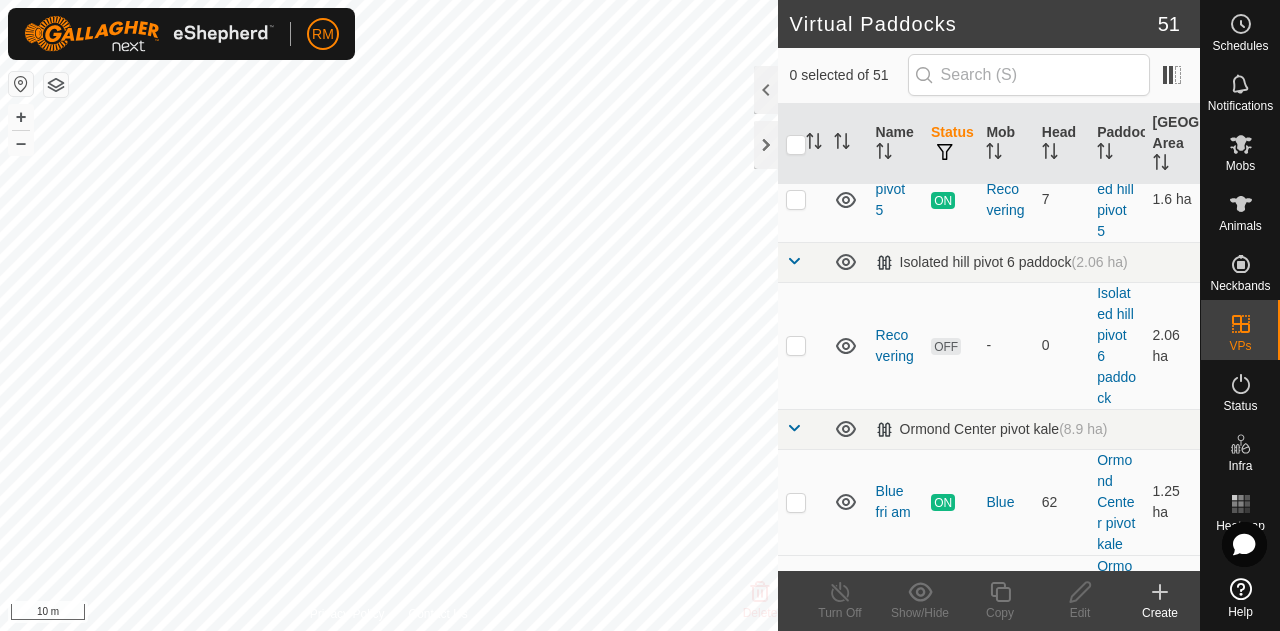 checkbox on "true" 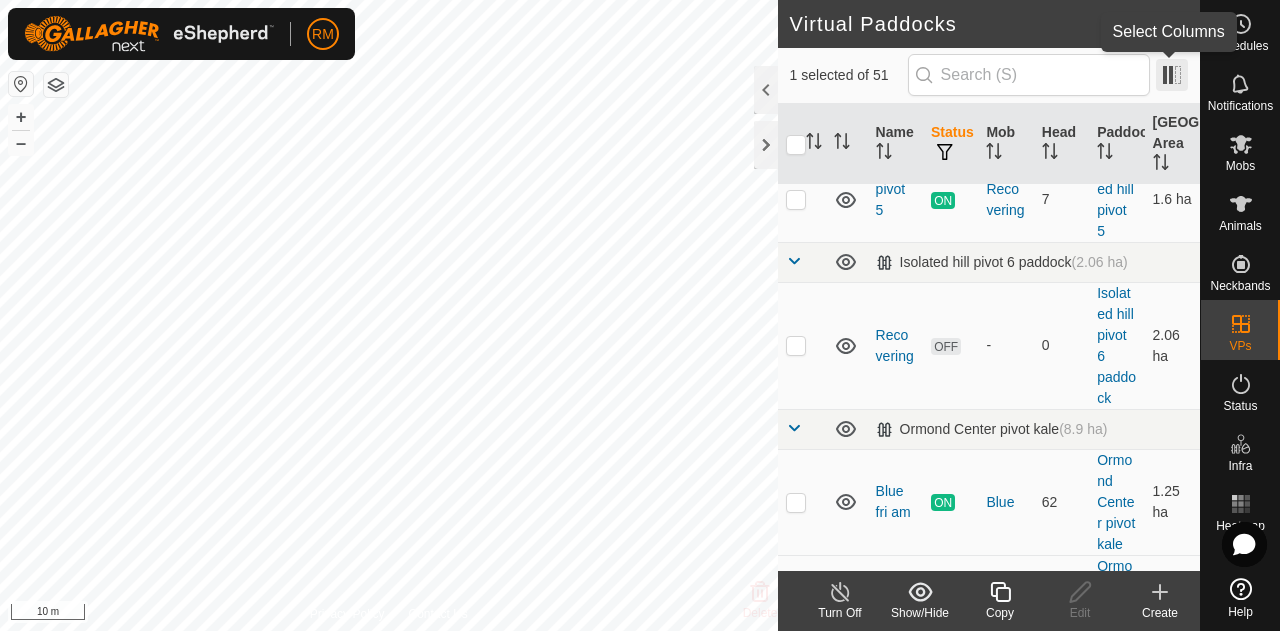 click at bounding box center (1172, 75) 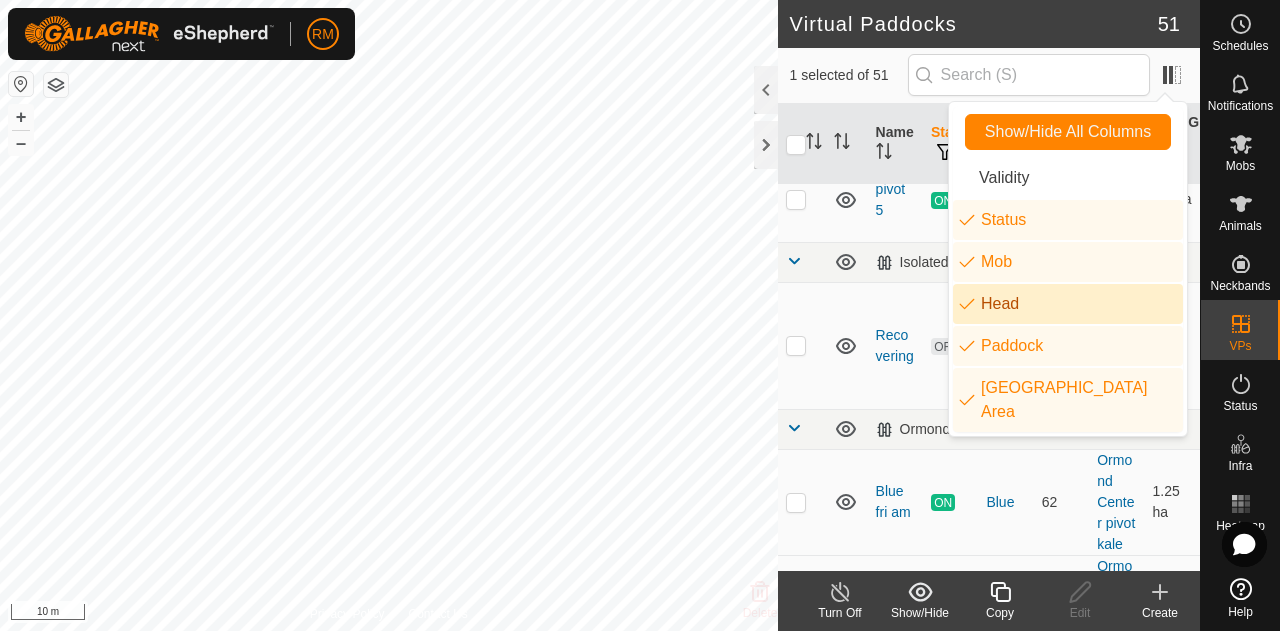 click on "Head" at bounding box center (1068, 304) 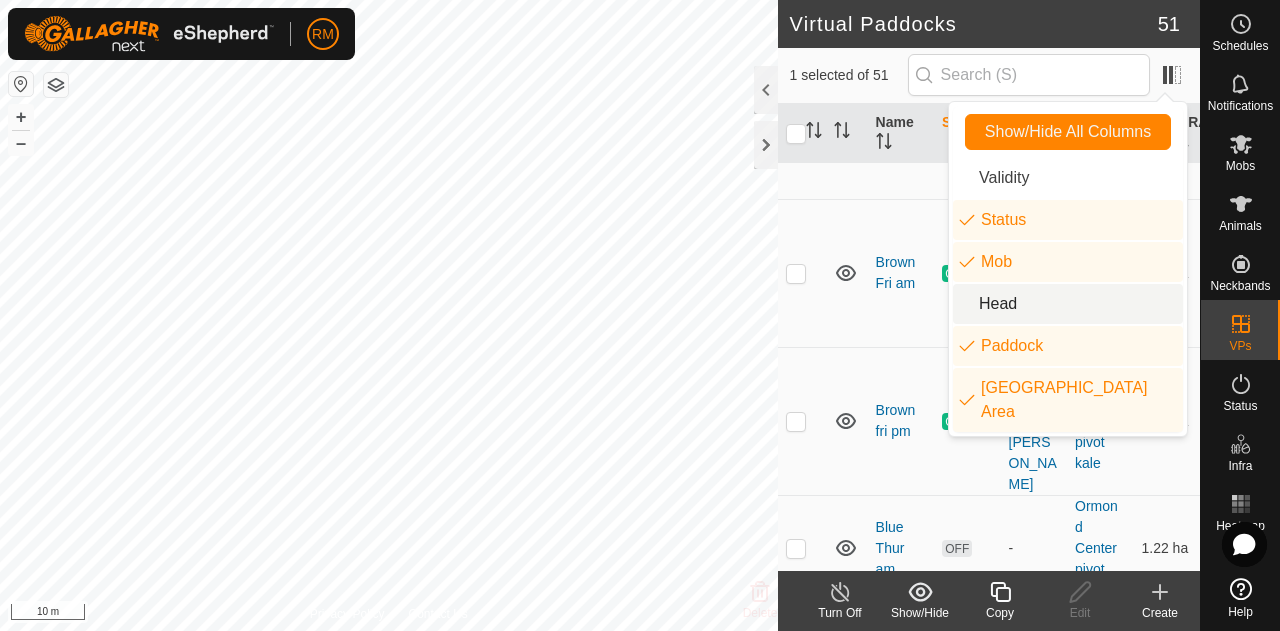 scroll, scrollTop: 1342, scrollLeft: 0, axis: vertical 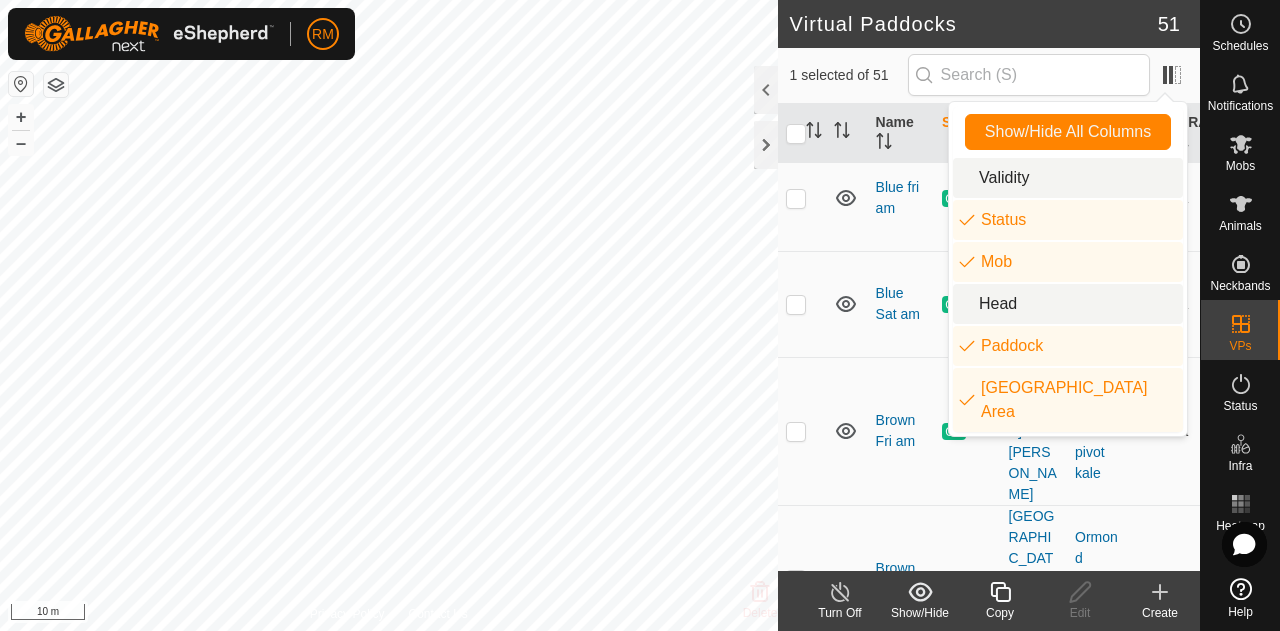 click on "Validity" at bounding box center (1068, 178) 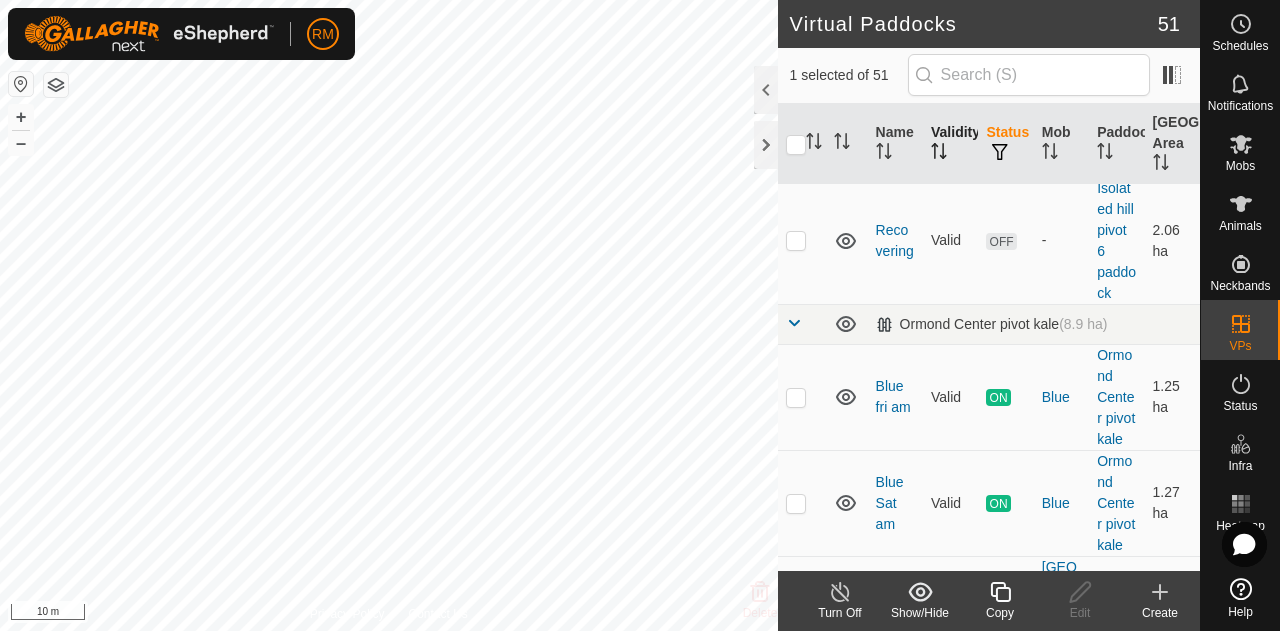 click 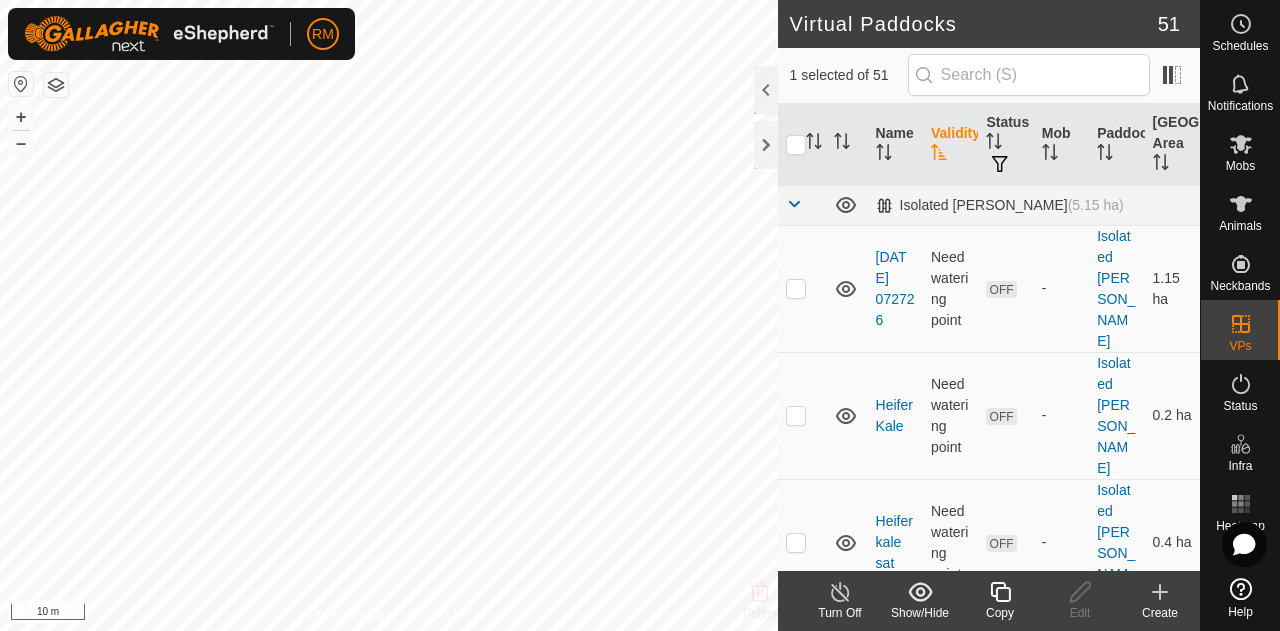 click at bounding box center (939, 155) 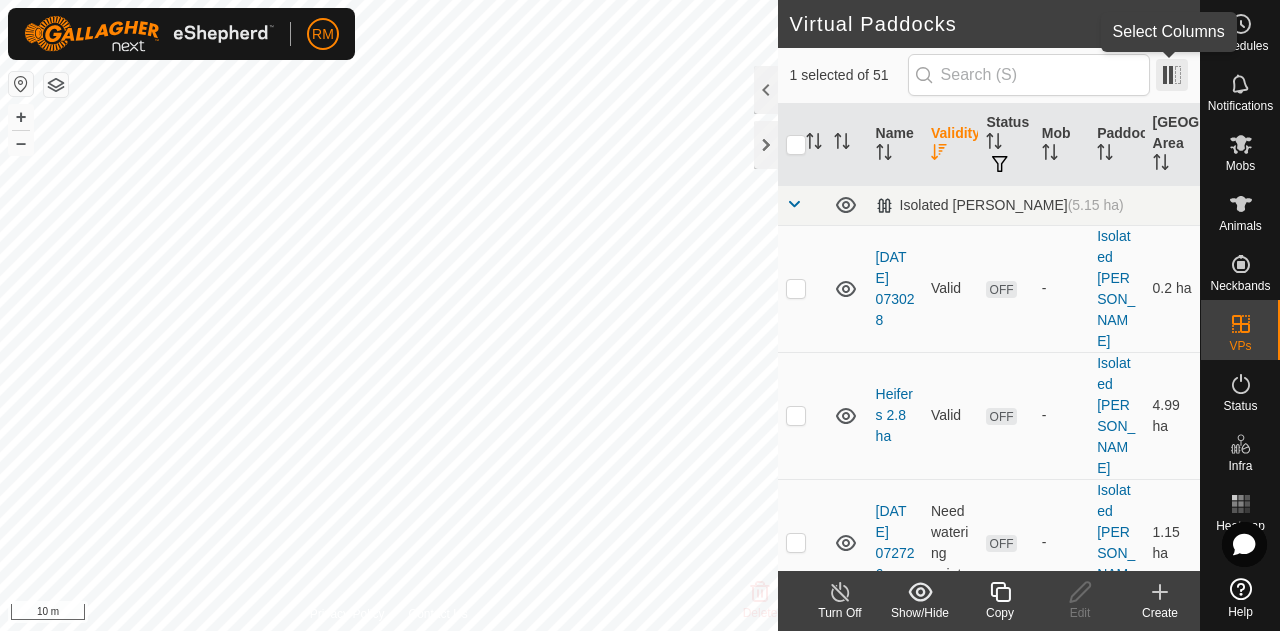 click at bounding box center (1172, 75) 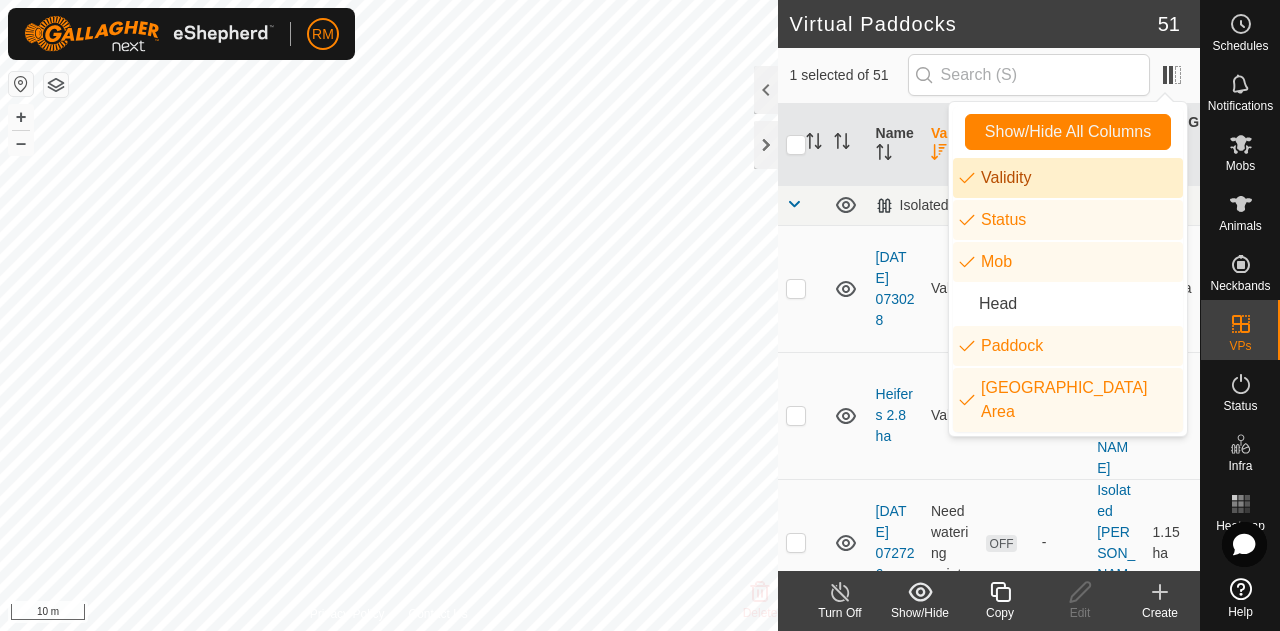 click on "Validity" at bounding box center (1068, 178) 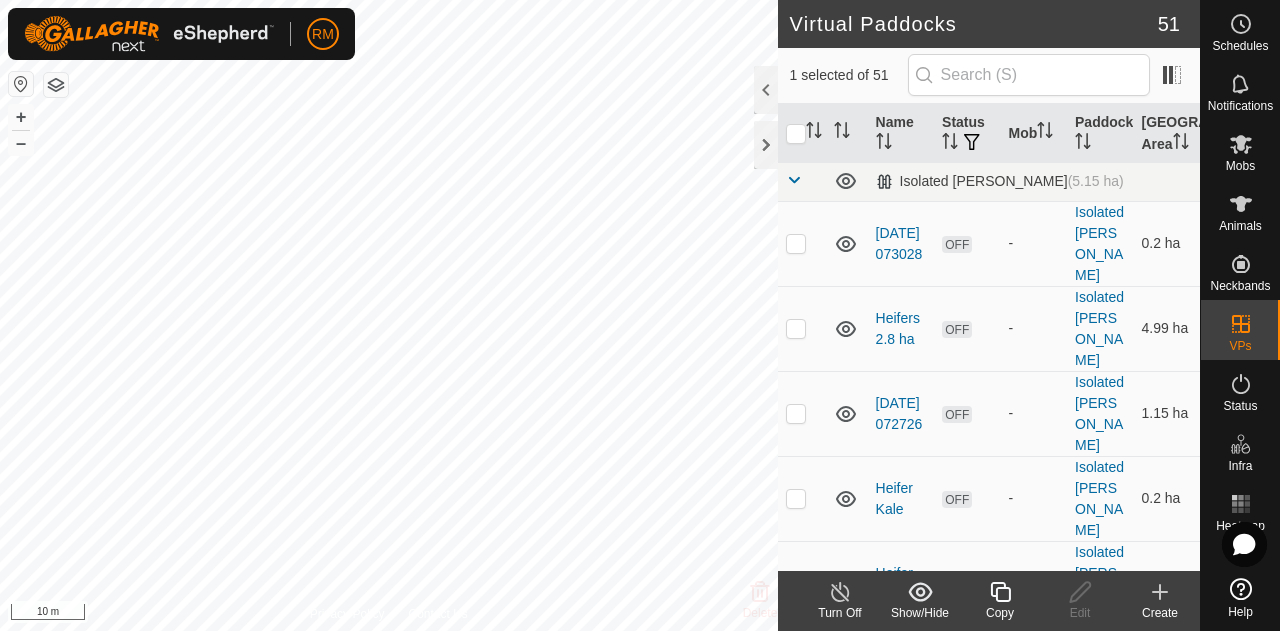 scroll, scrollTop: 0, scrollLeft: 0, axis: both 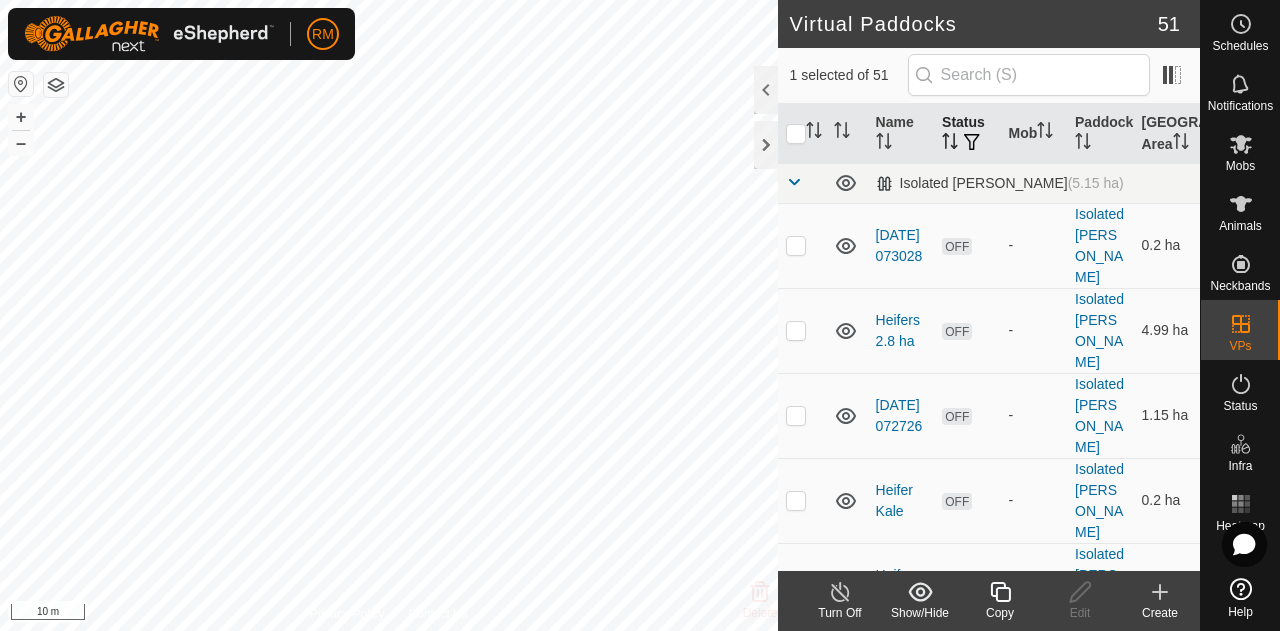 click on "Status" at bounding box center [967, 134] 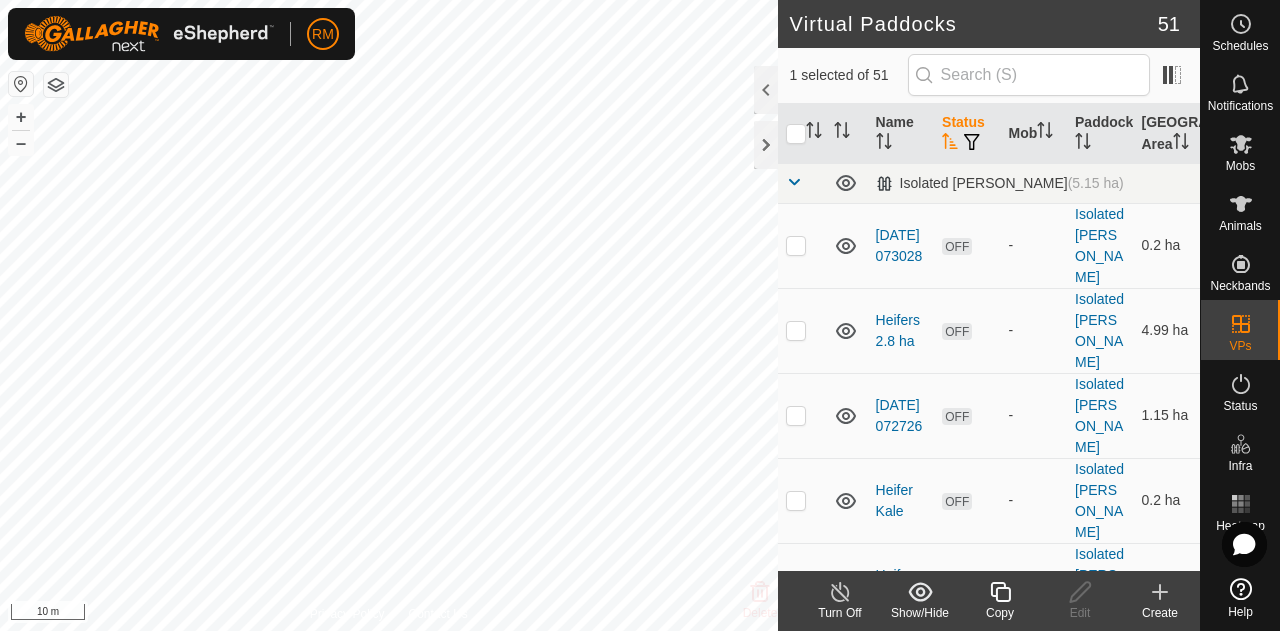 click 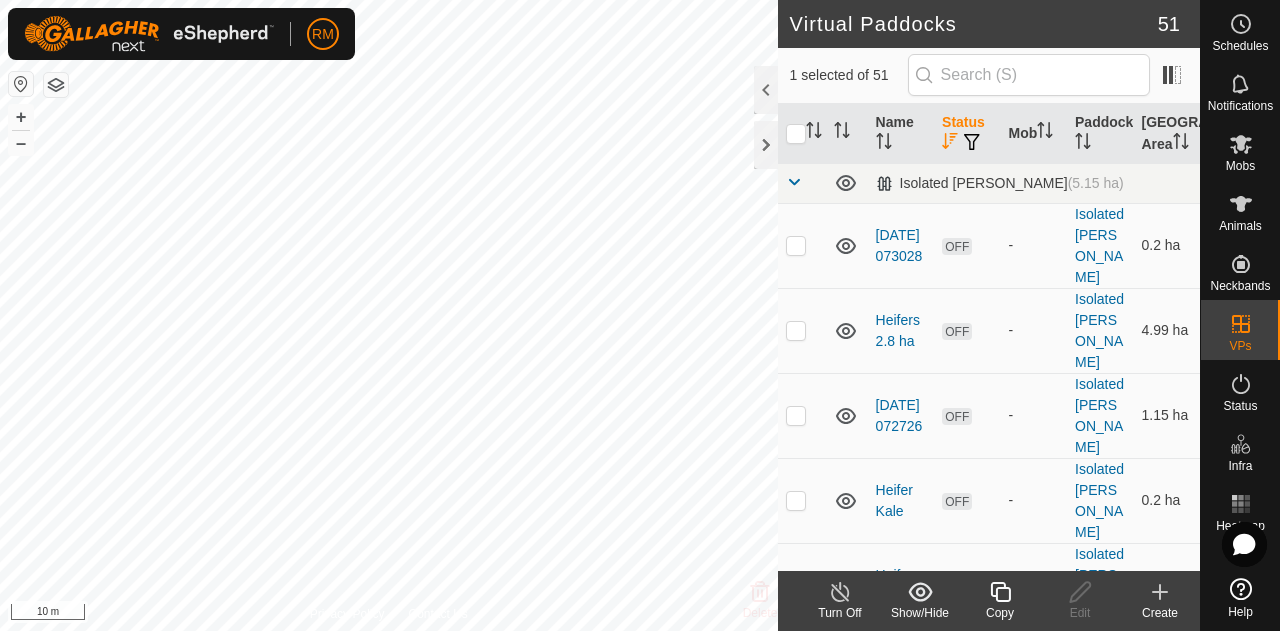 click 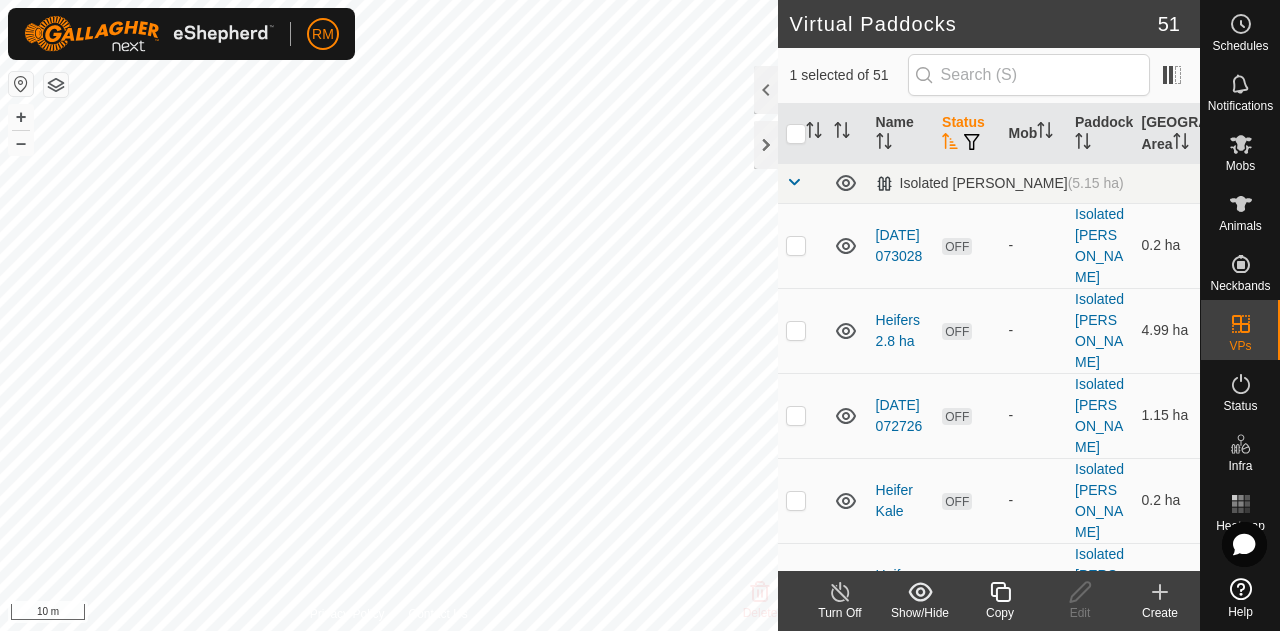 click 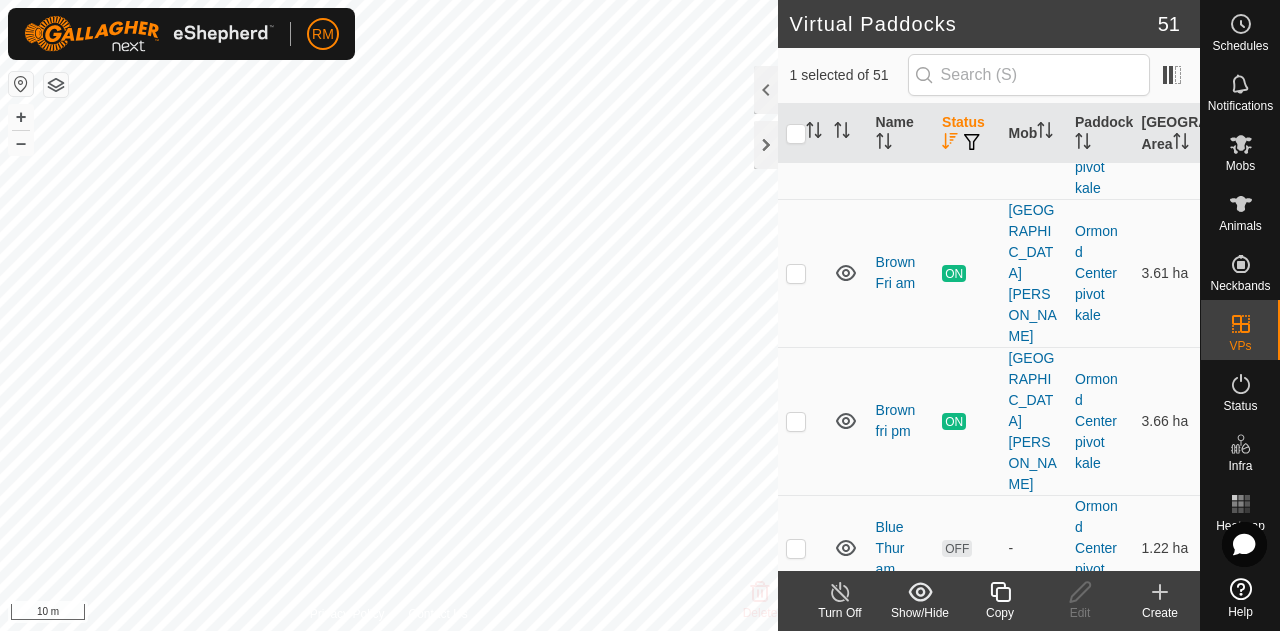 scroll, scrollTop: 833, scrollLeft: 0, axis: vertical 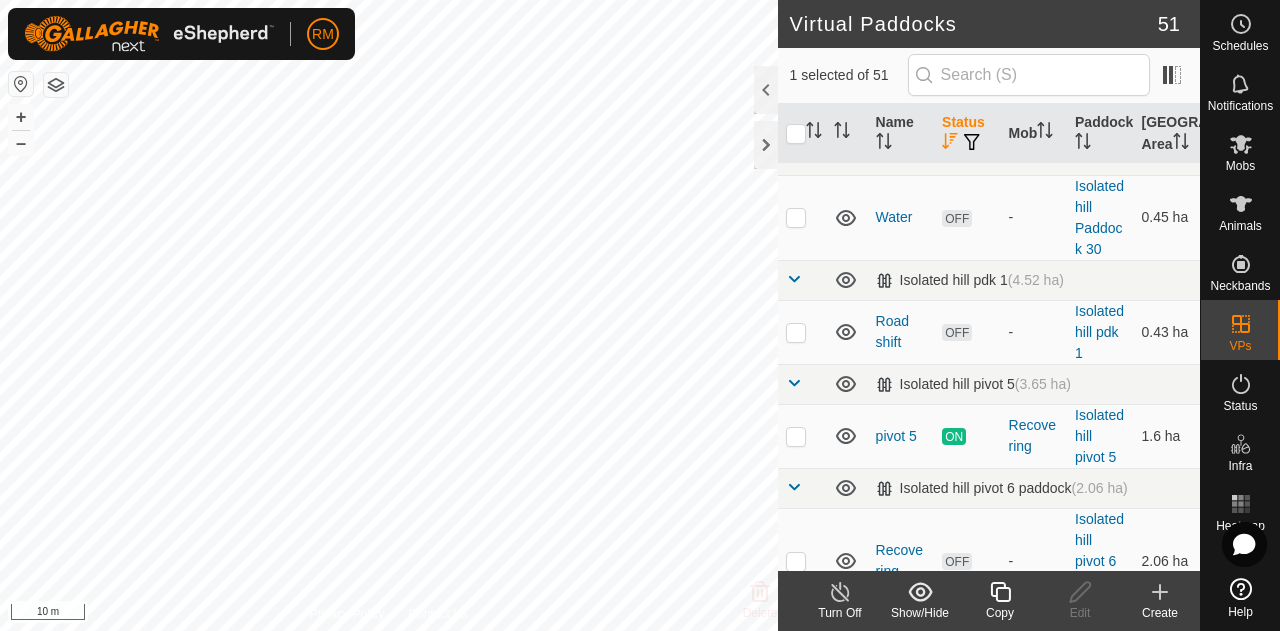 click 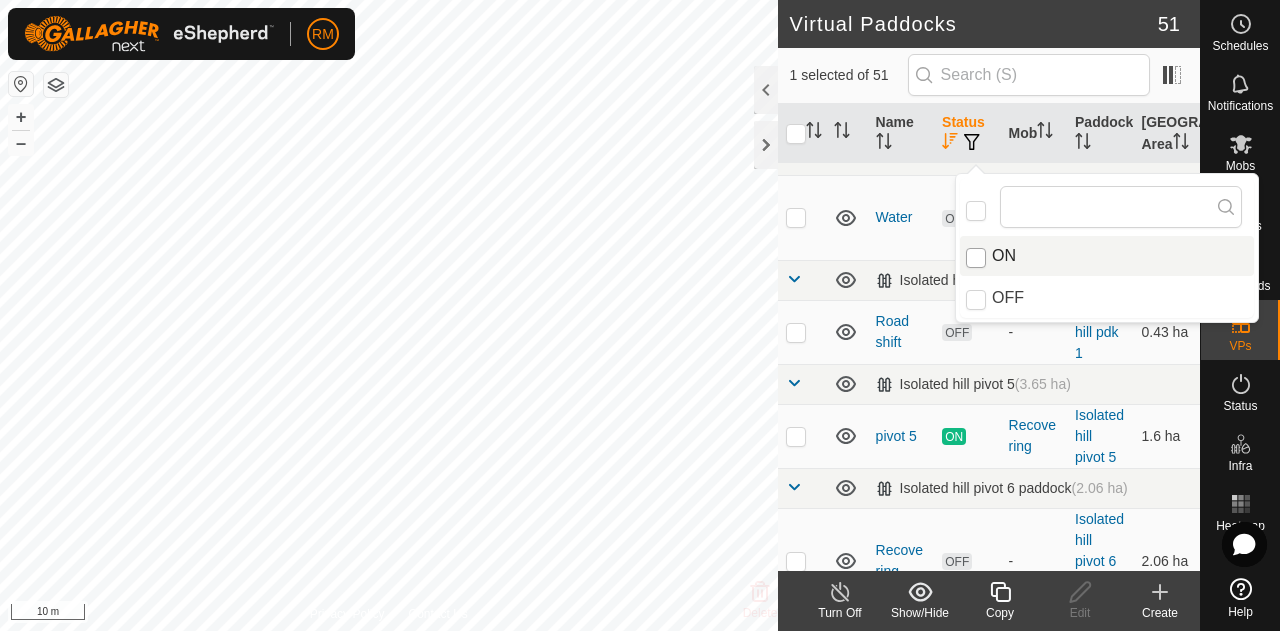 click at bounding box center [976, 258] 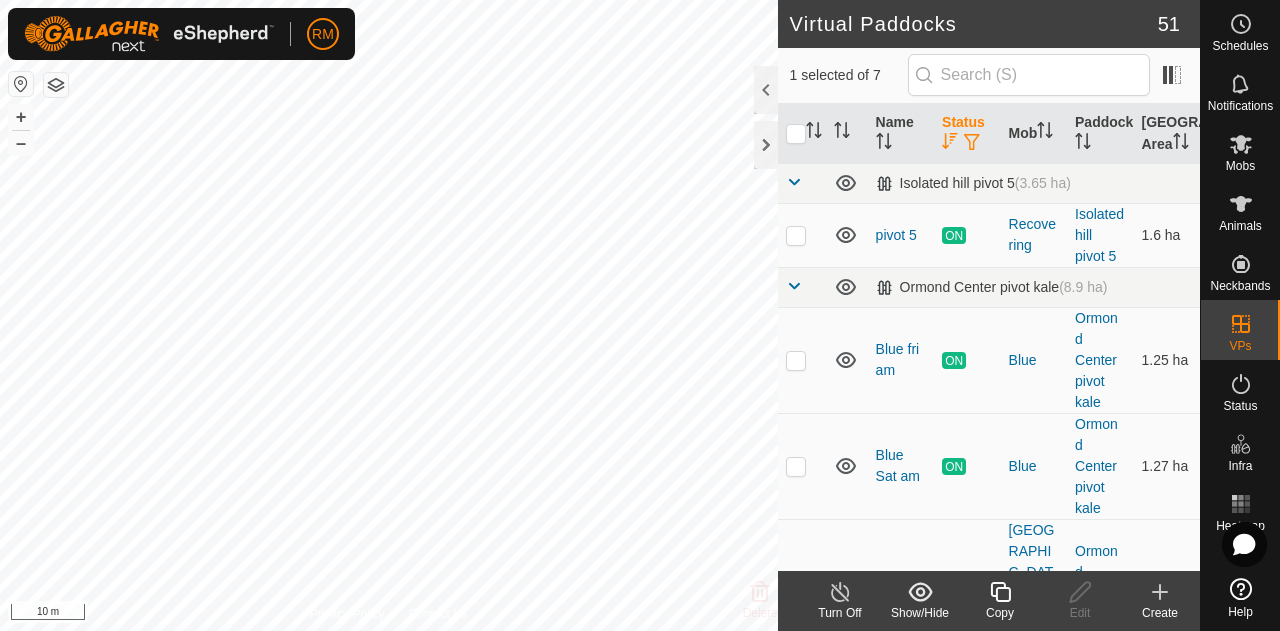 click 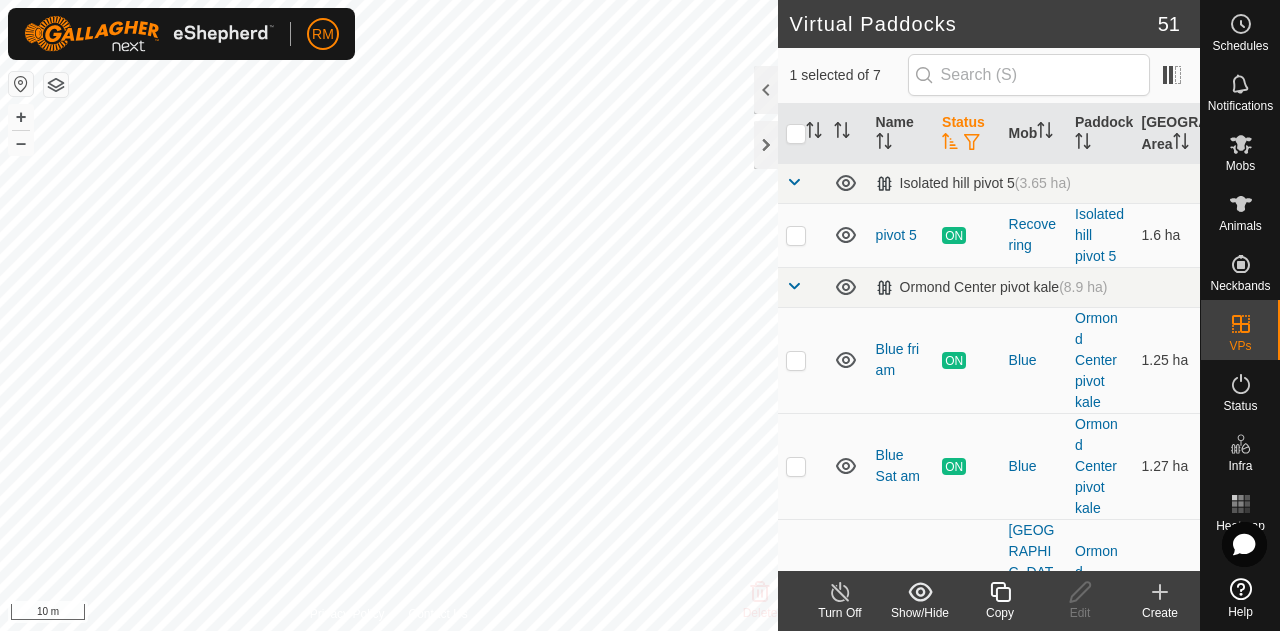 click 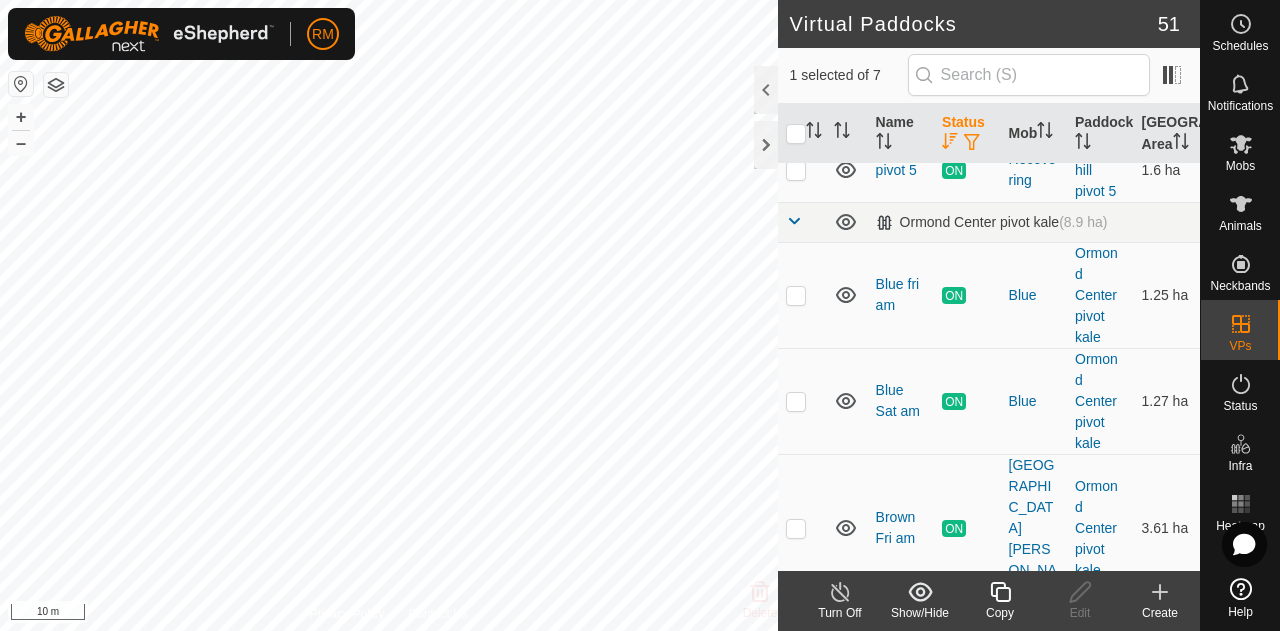 scroll, scrollTop: 0, scrollLeft: 0, axis: both 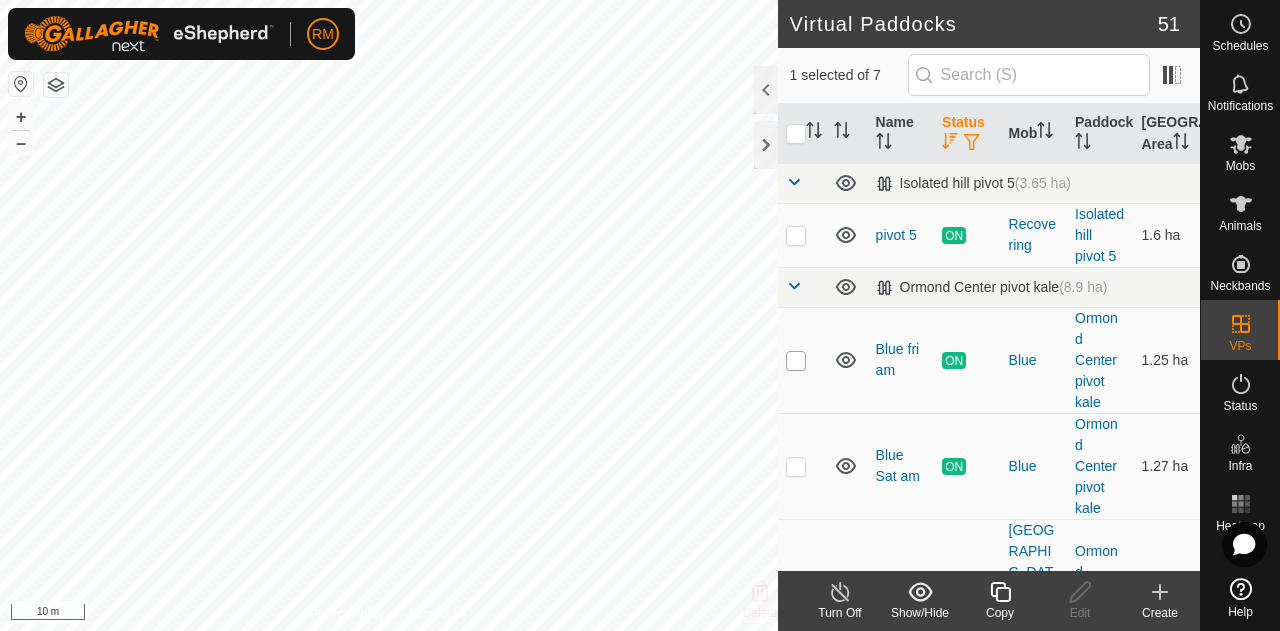 click at bounding box center (796, 361) 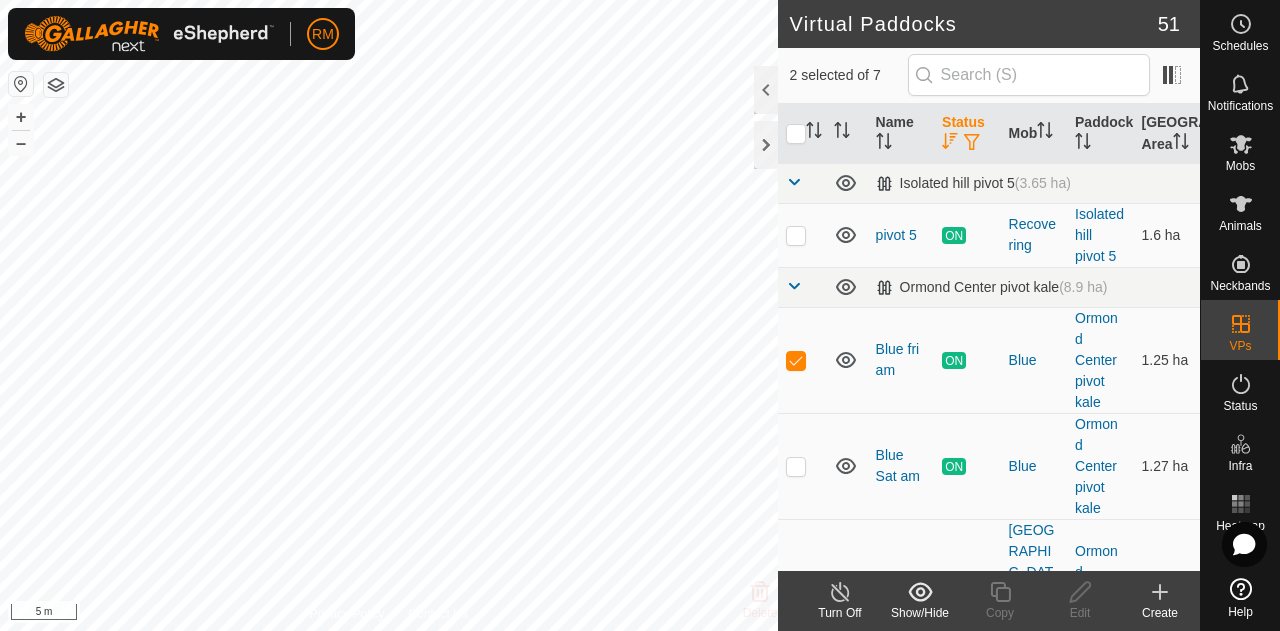 click 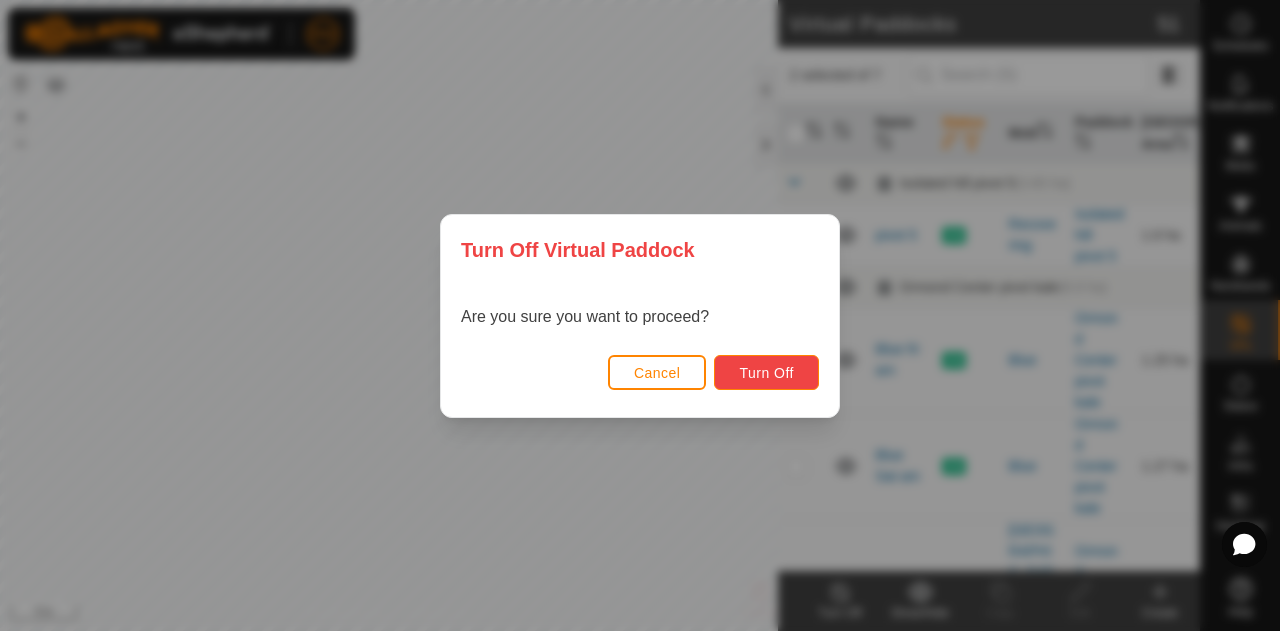 click on "Turn Off" at bounding box center (766, 373) 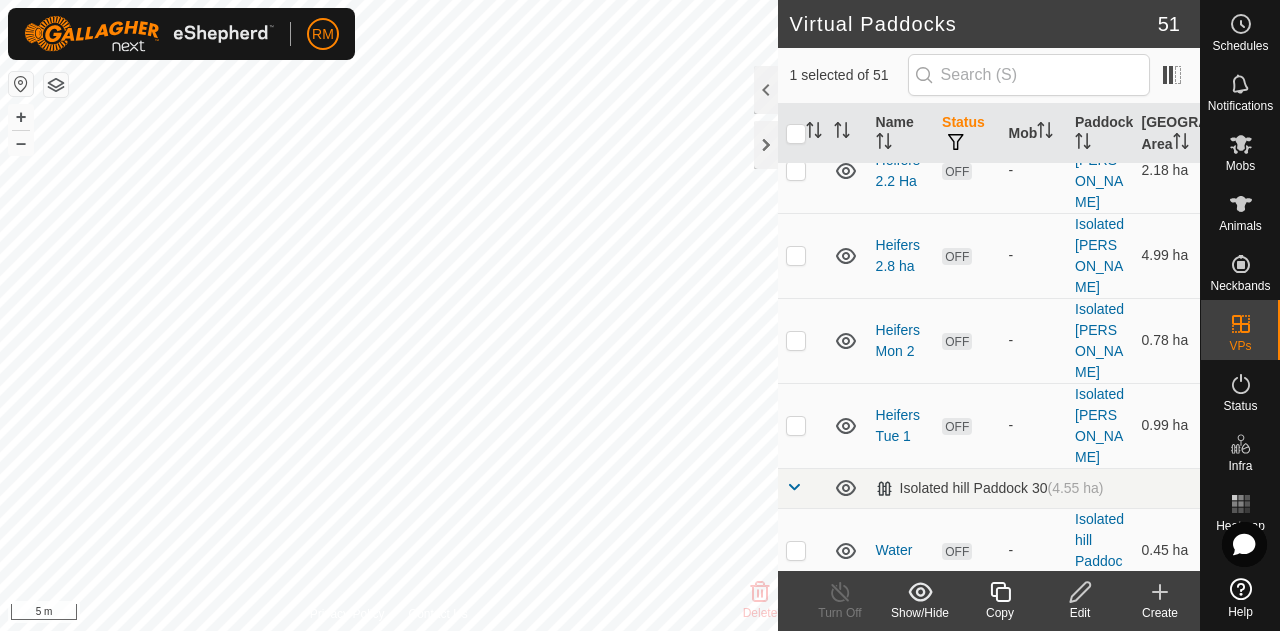 scroll, scrollTop: 0, scrollLeft: 0, axis: both 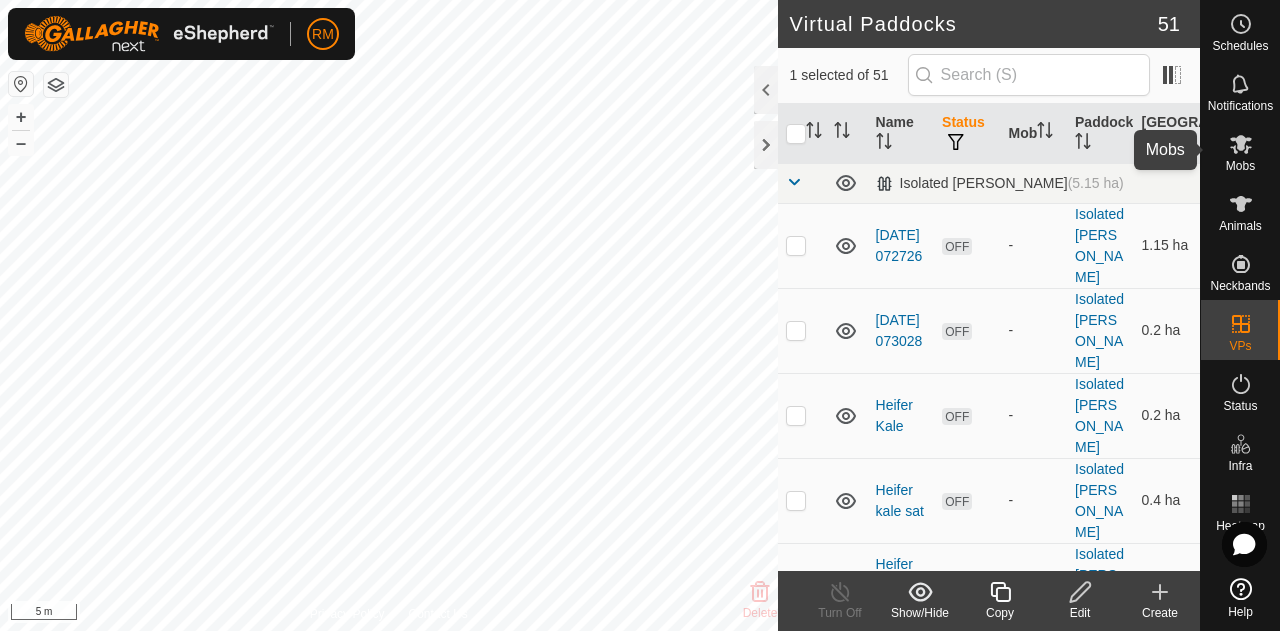 click 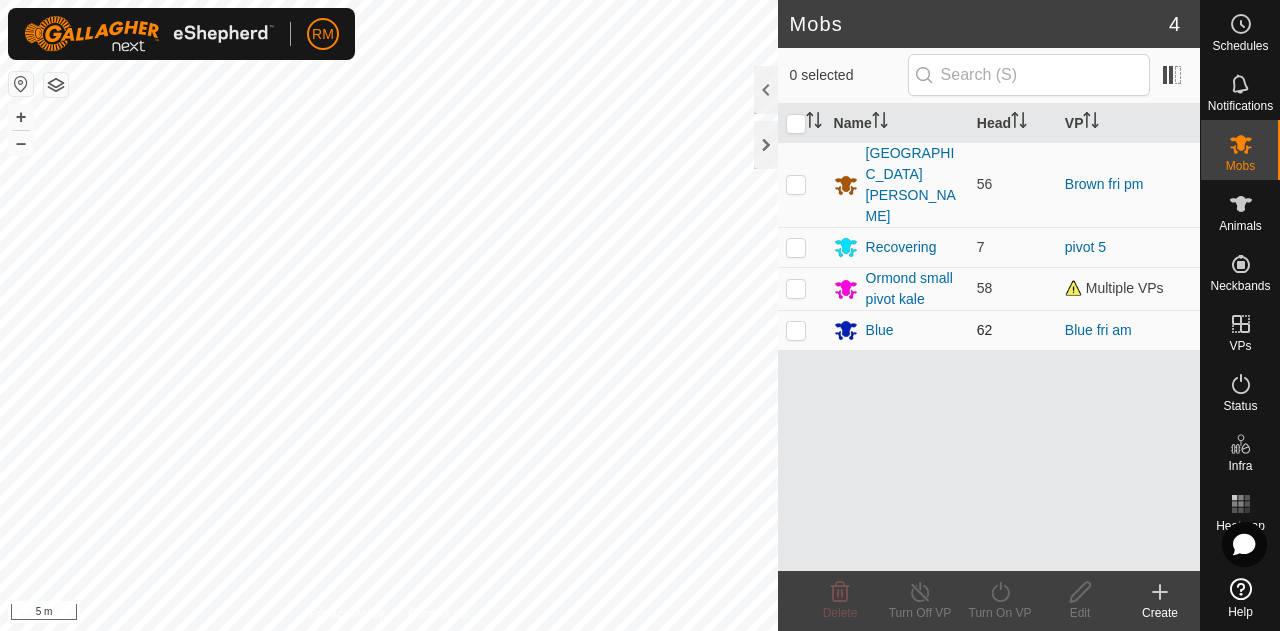 click at bounding box center (796, 330) 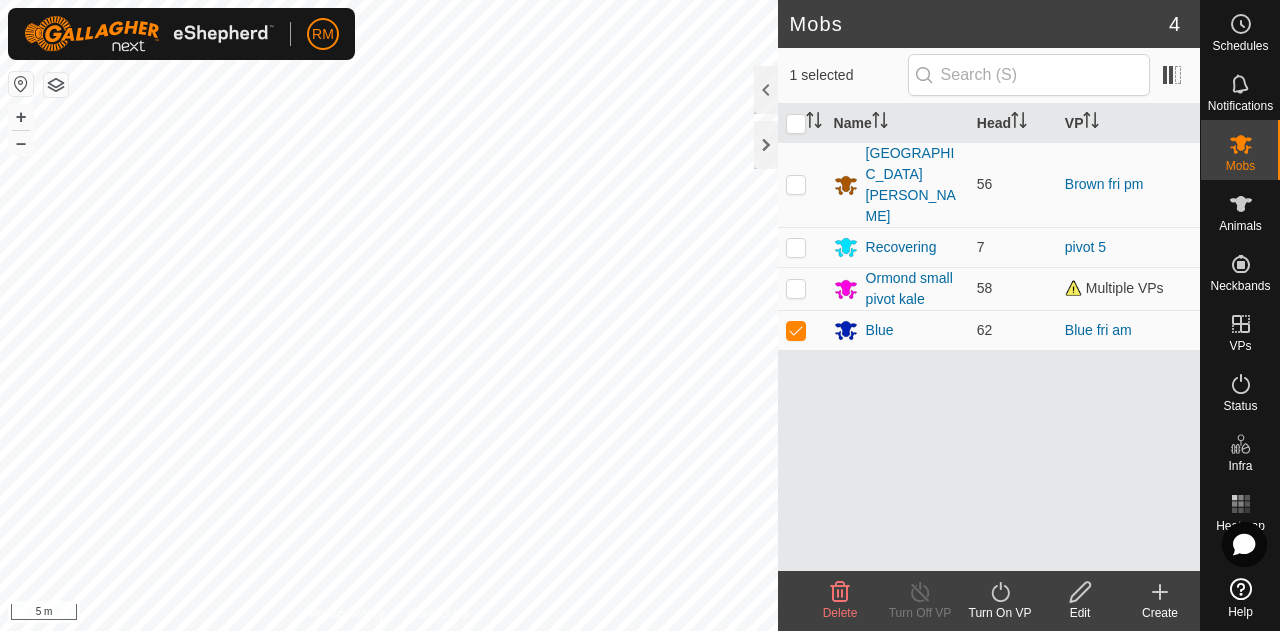 click 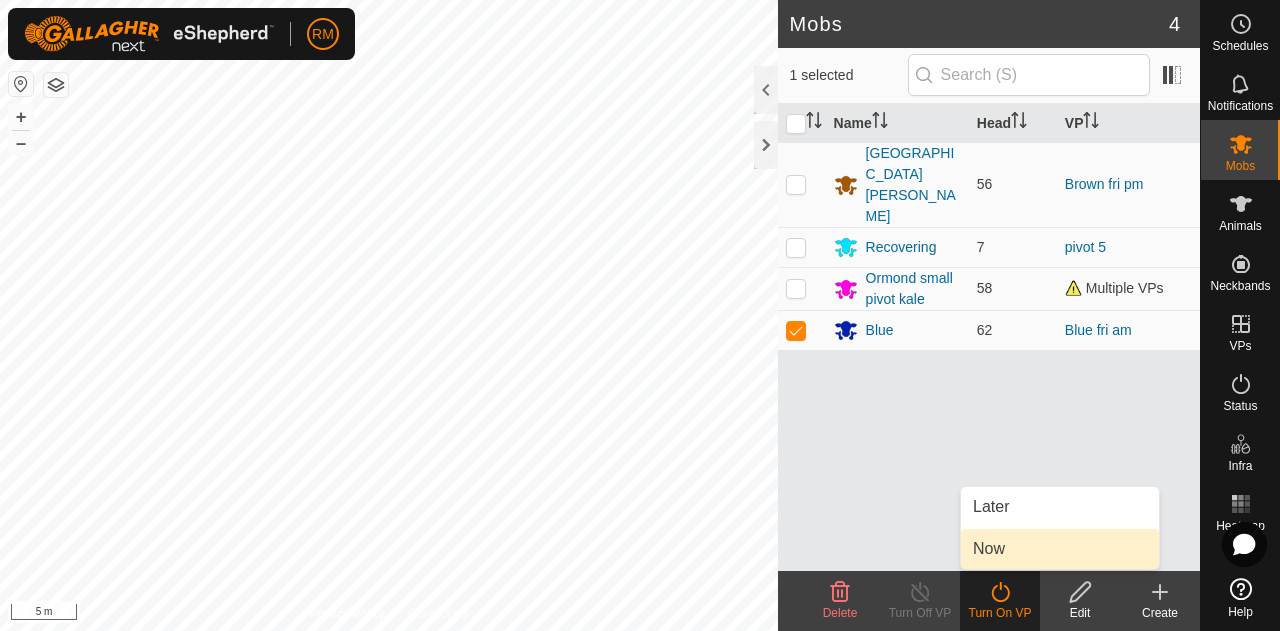 click on "Now" at bounding box center (1060, 549) 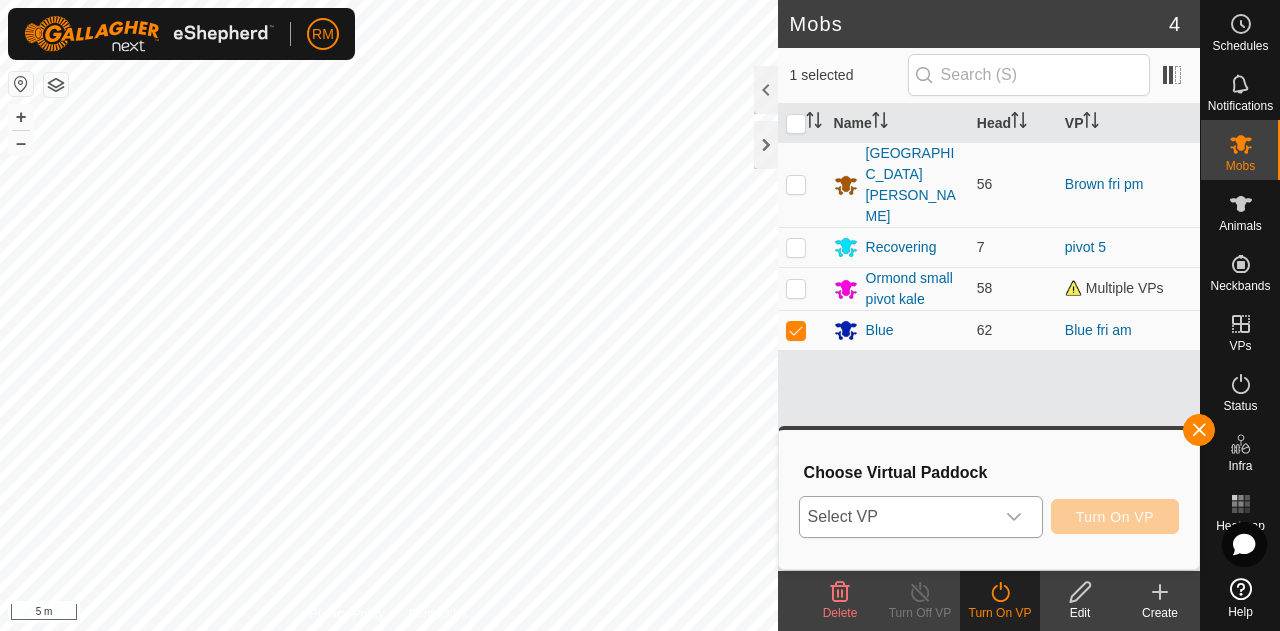 click 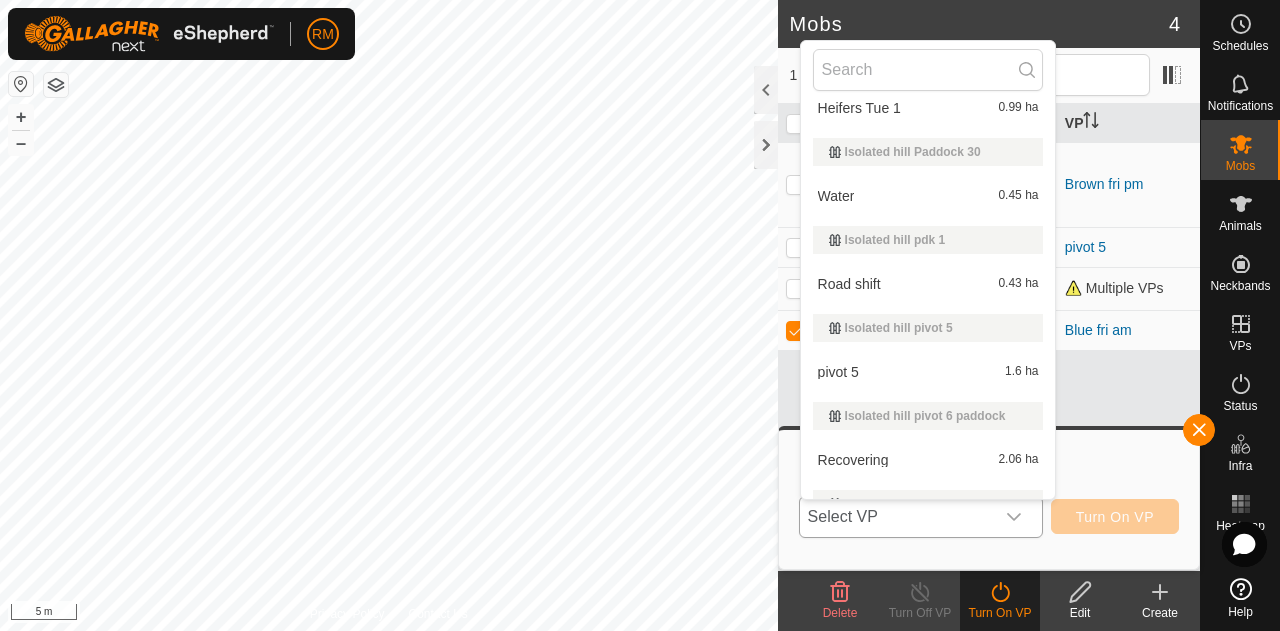 scroll, scrollTop: 522, scrollLeft: 0, axis: vertical 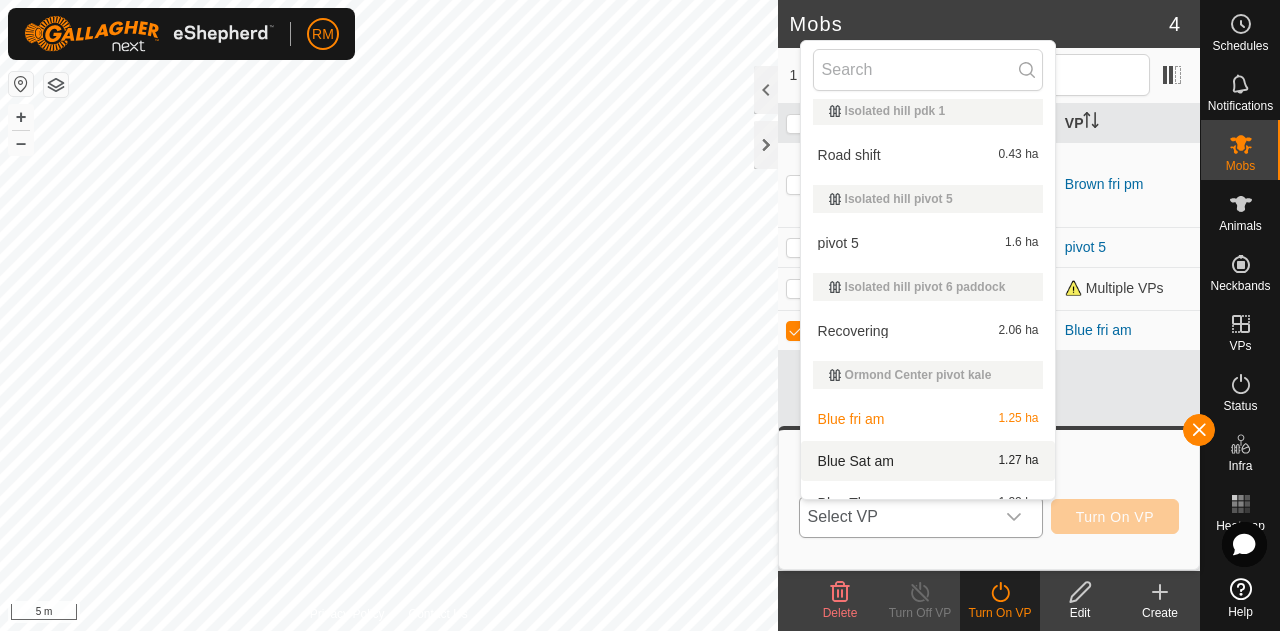 click on "Blue Sat am  1.27 ha" at bounding box center [928, 461] 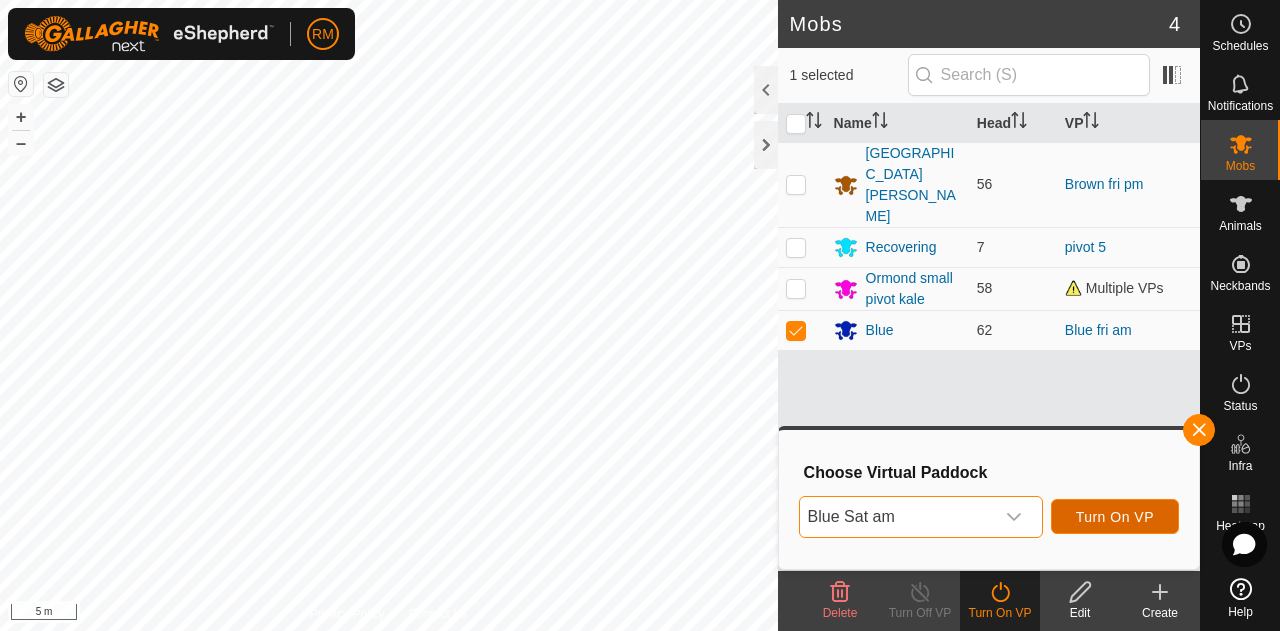 click on "Turn On VP" at bounding box center (1115, 517) 